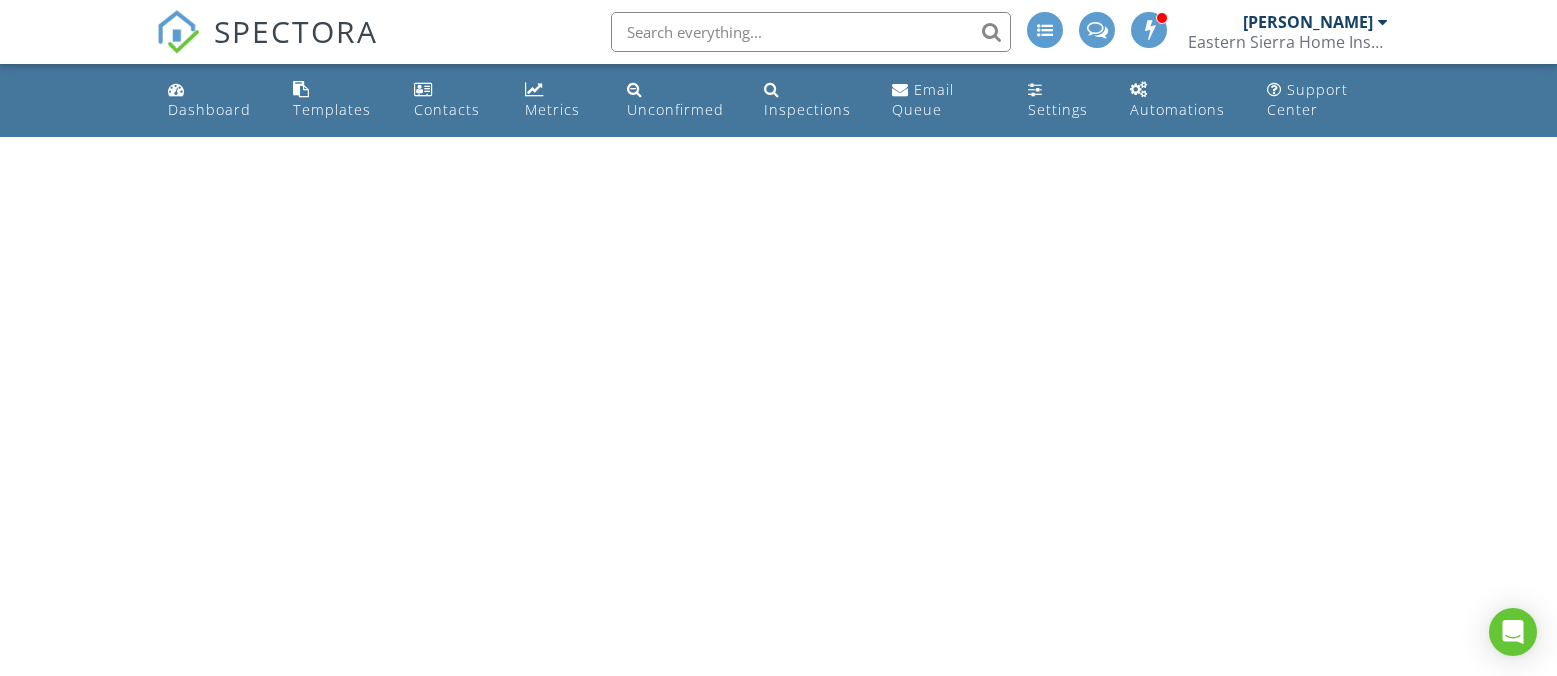 scroll, scrollTop: 0, scrollLeft: 0, axis: both 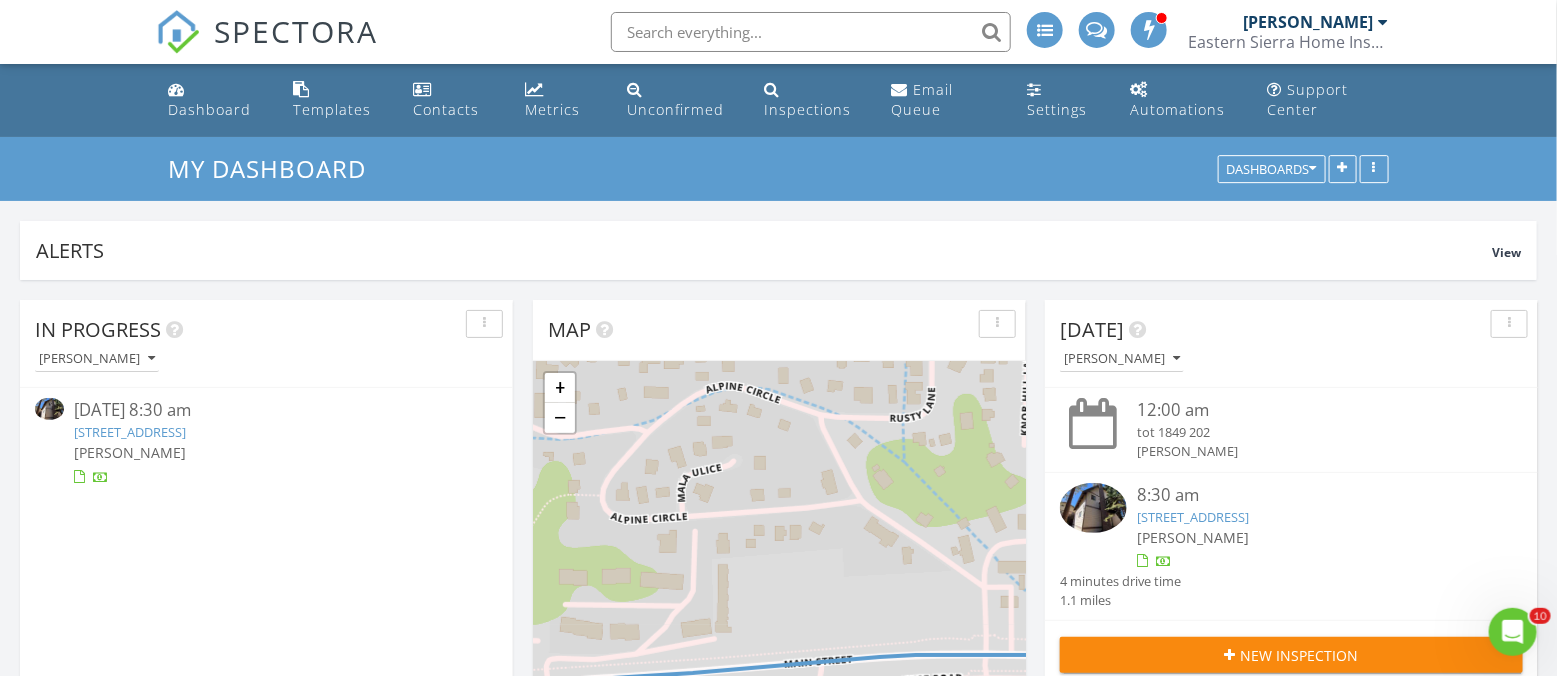 click on "12:00 am
tot 1849 202
Ryan Farnes" at bounding box center (1291, 429) 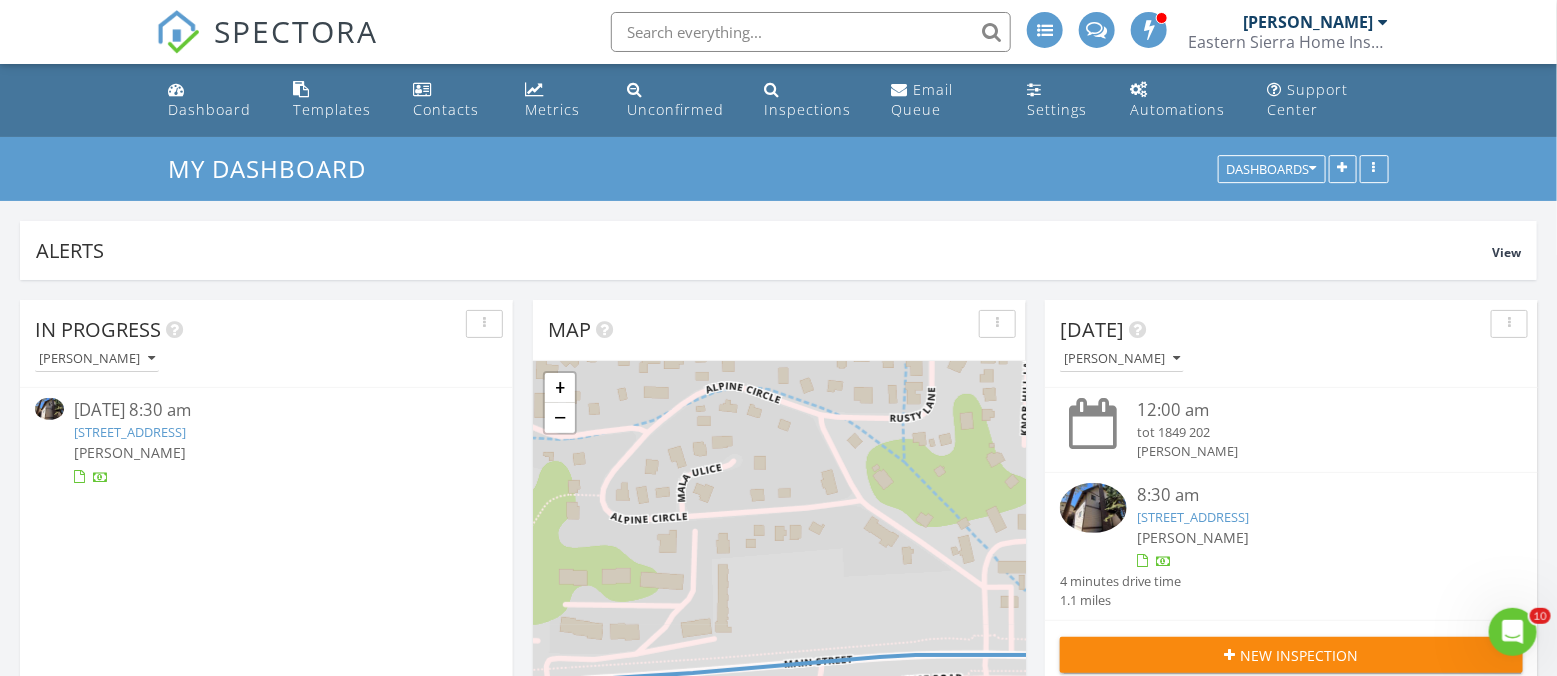 click on "Today
Ryan Farnes
12:00 am
tot 1849 202
Ryan Farnes
8:30 am
141 Lakeview Blvd 6, Mammoth Lakes, CA 93546
Ryan Farnes
4 minutes drive time   1.1 miles       New Inspection     New Quote         Map               1 + − Main Street, Canyon Boulevard 1.8 km, 3 min 30 s Head west 90 m Turn left 70 m Turn right onto Main Street (CA 203) 900 m Continue onto Lake Mary Road 100 m Turn right onto Canyon Boulevard 400 m Turn left onto Hillside Drive 150 m Turn left 80 m You have arrived at your destination, on the left 0 m Leaflet  |  © MapTiler   © OpenStreetMap contributors     In Progress
Ryan Farnes
07/09/25 8:30 am   141 Lakeview Blvd 6, Mammoth Lakes, CA 93546
Ryan Farnes
Calendar                 July 2025 today list day week cal wk 4 wk month Sun Mon Tue" at bounding box center [778, 1190] 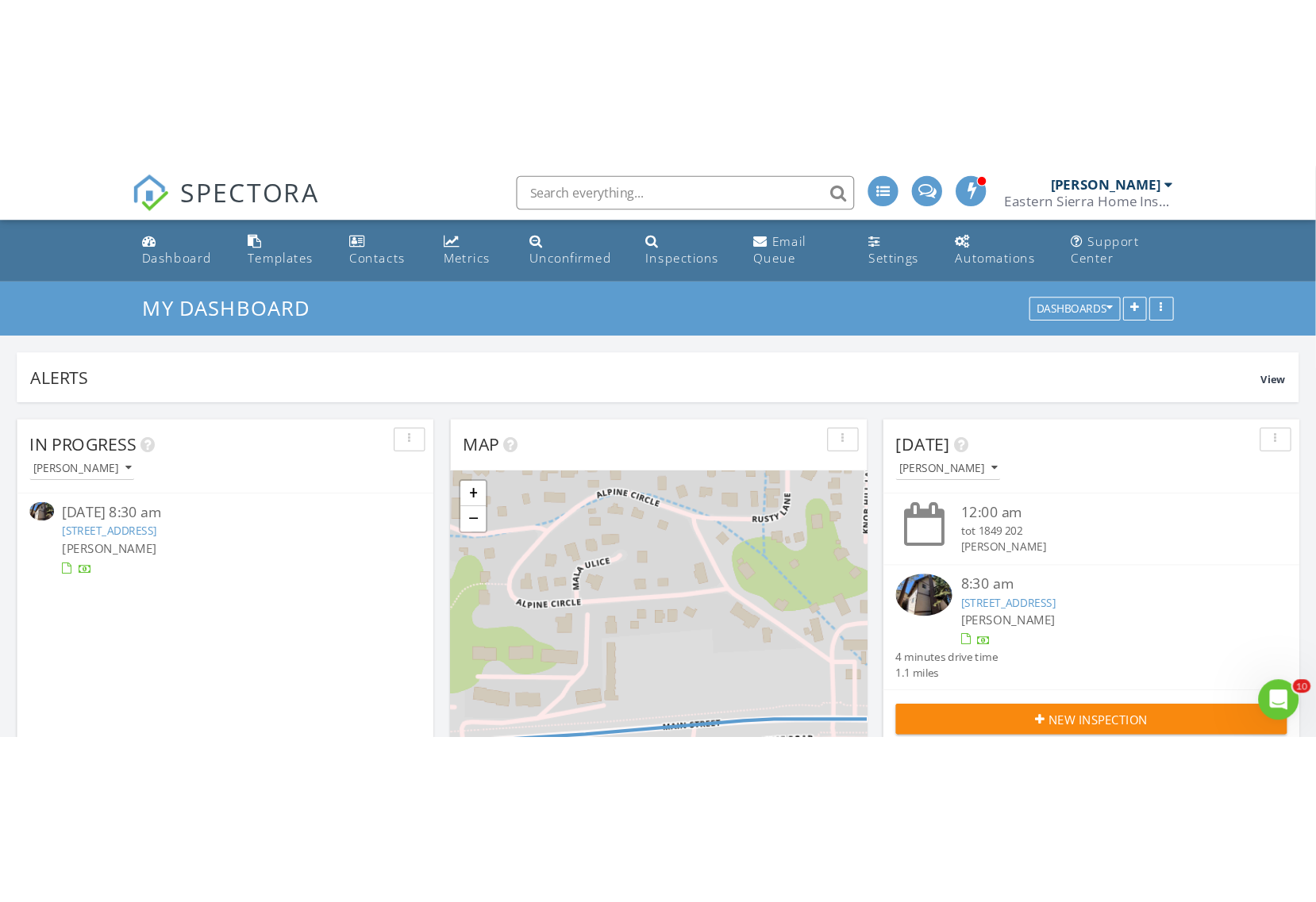 scroll, scrollTop: 8, scrollLeft: 8, axis: both 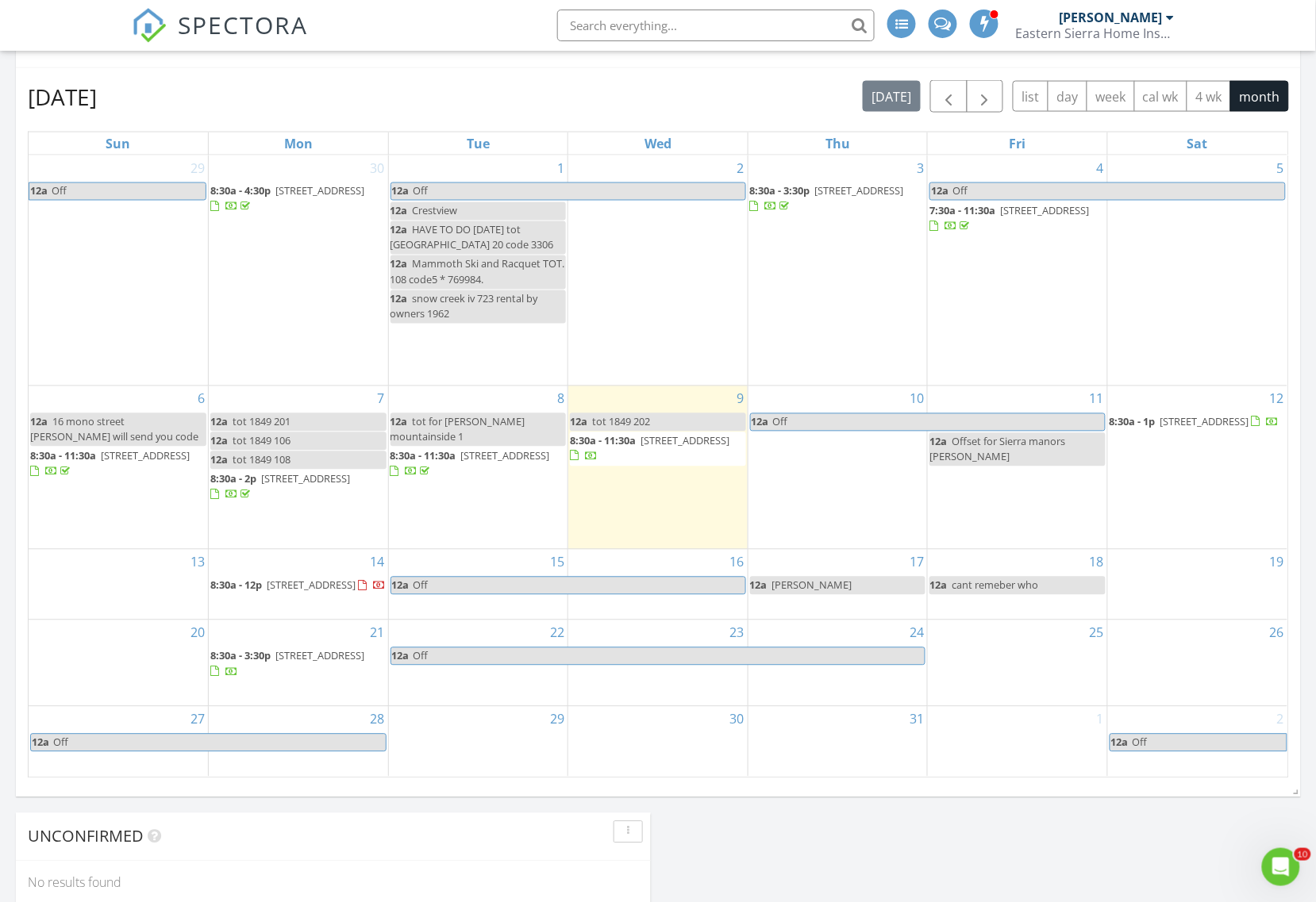 click on "12a
jodi" at bounding box center [838, 585] 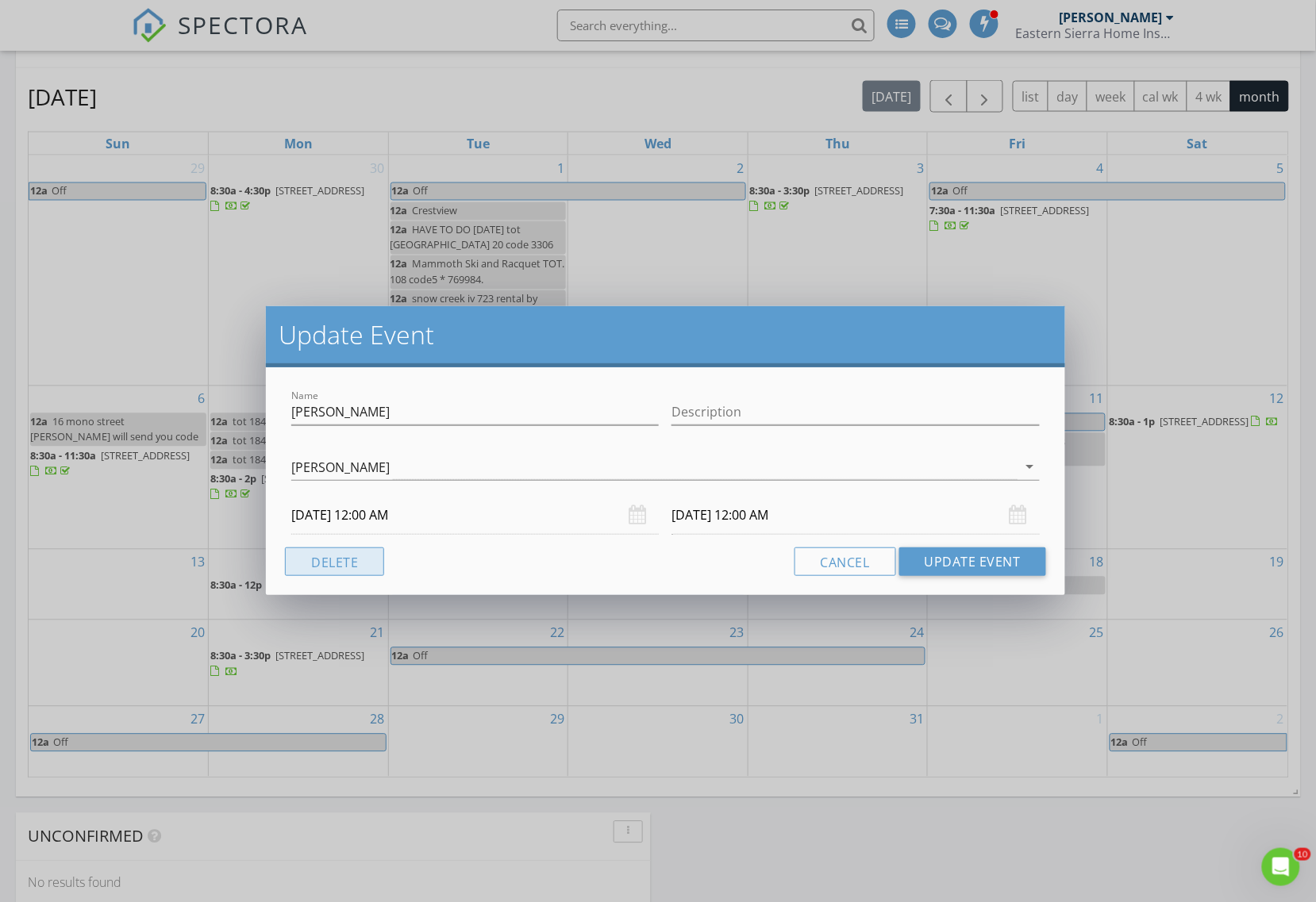 click on "Delete" at bounding box center (334, 562) 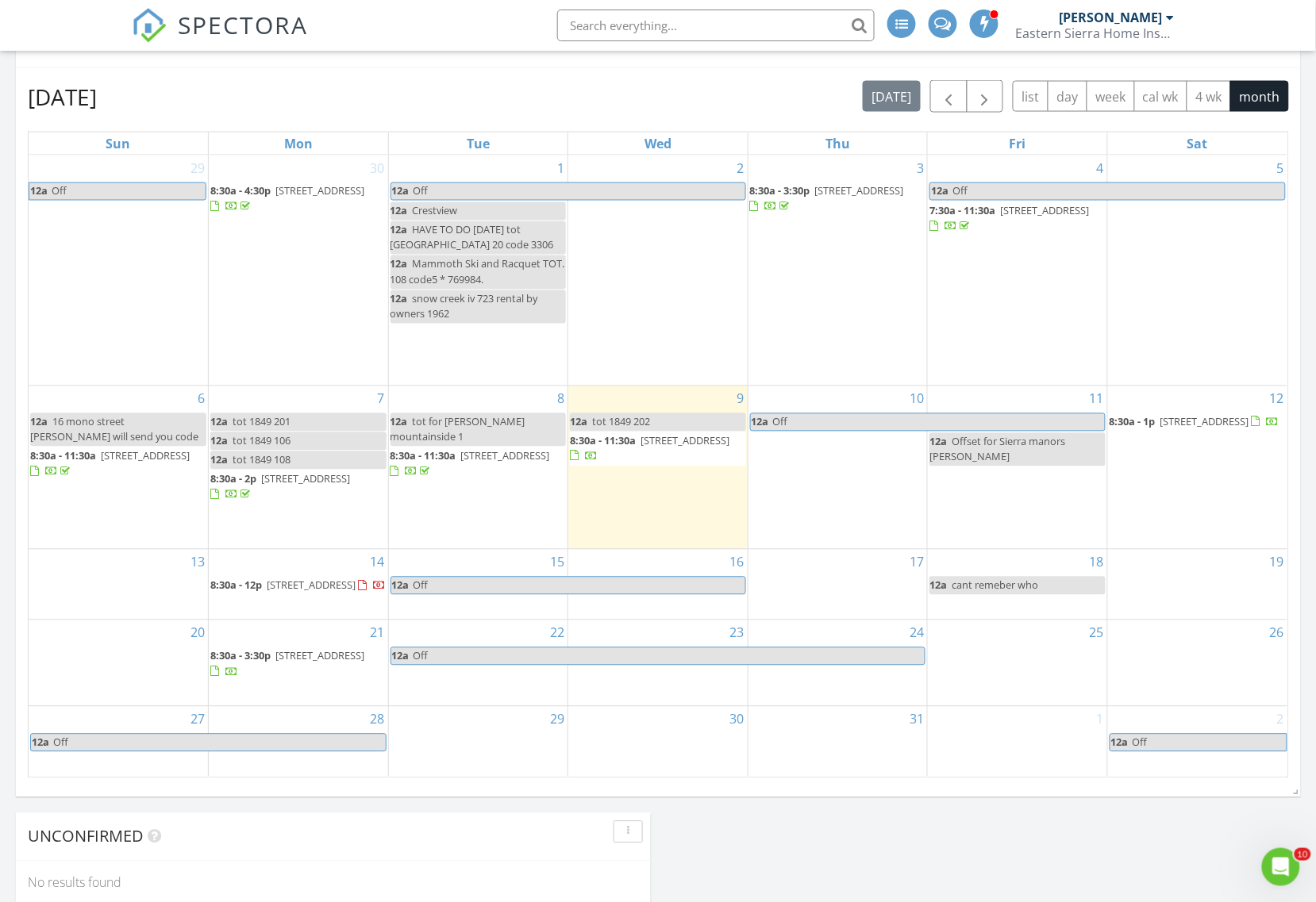 click on "10
12a
Off" at bounding box center [838, 468] 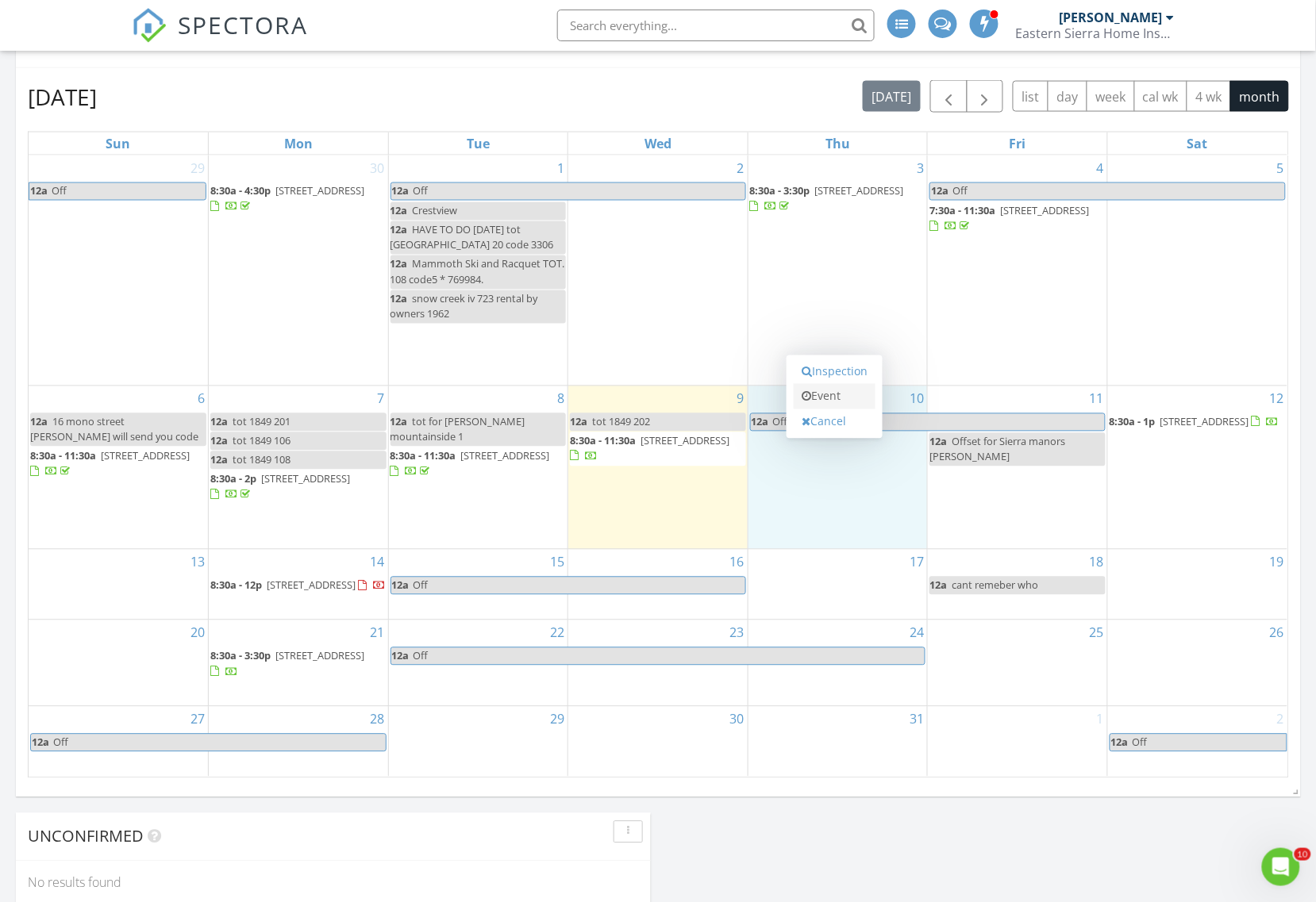 click on "Event" at bounding box center [834, 397] 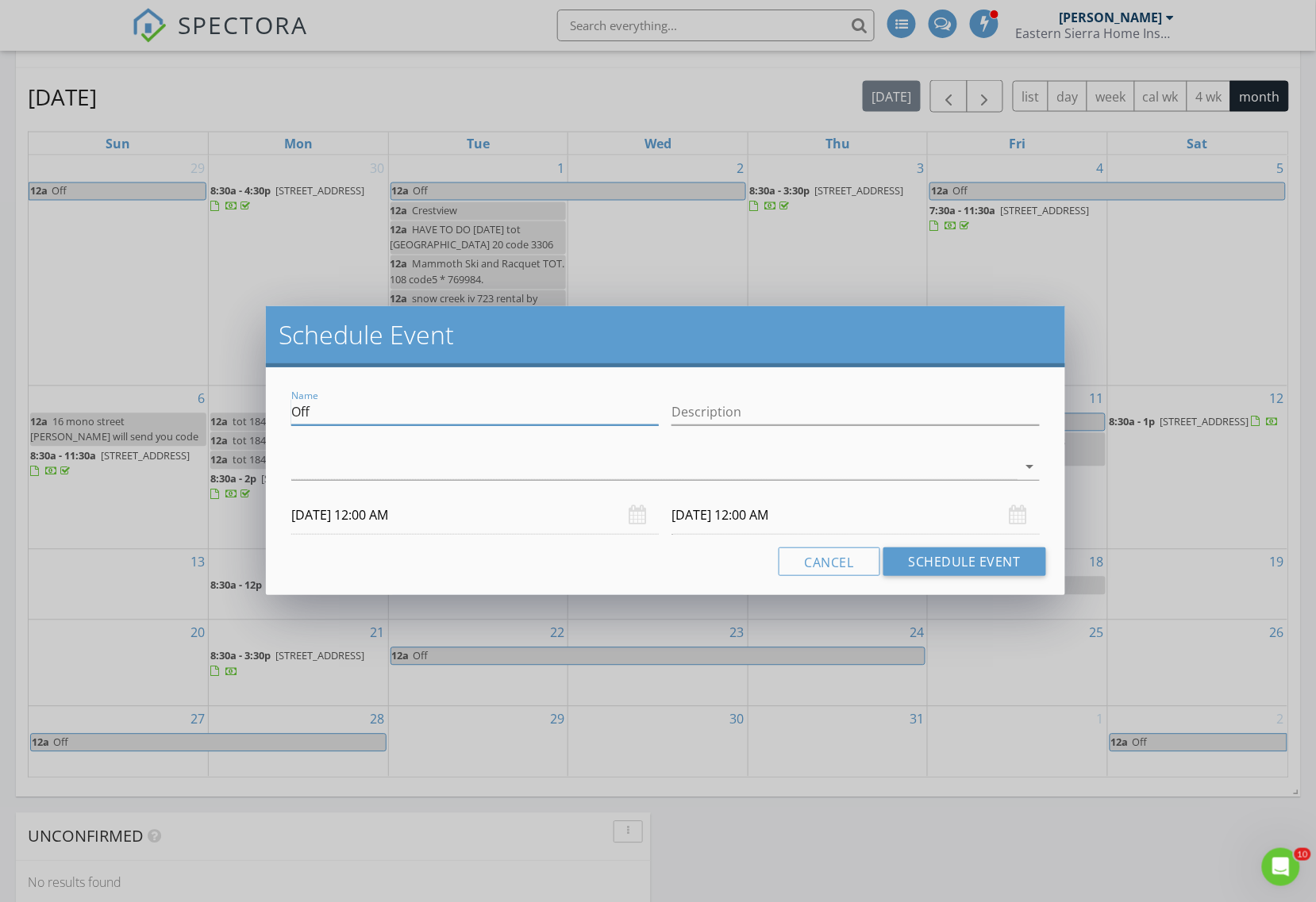 drag, startPoint x: 561, startPoint y: 398, endPoint x: 148, endPoint y: 405, distance: 413.05932 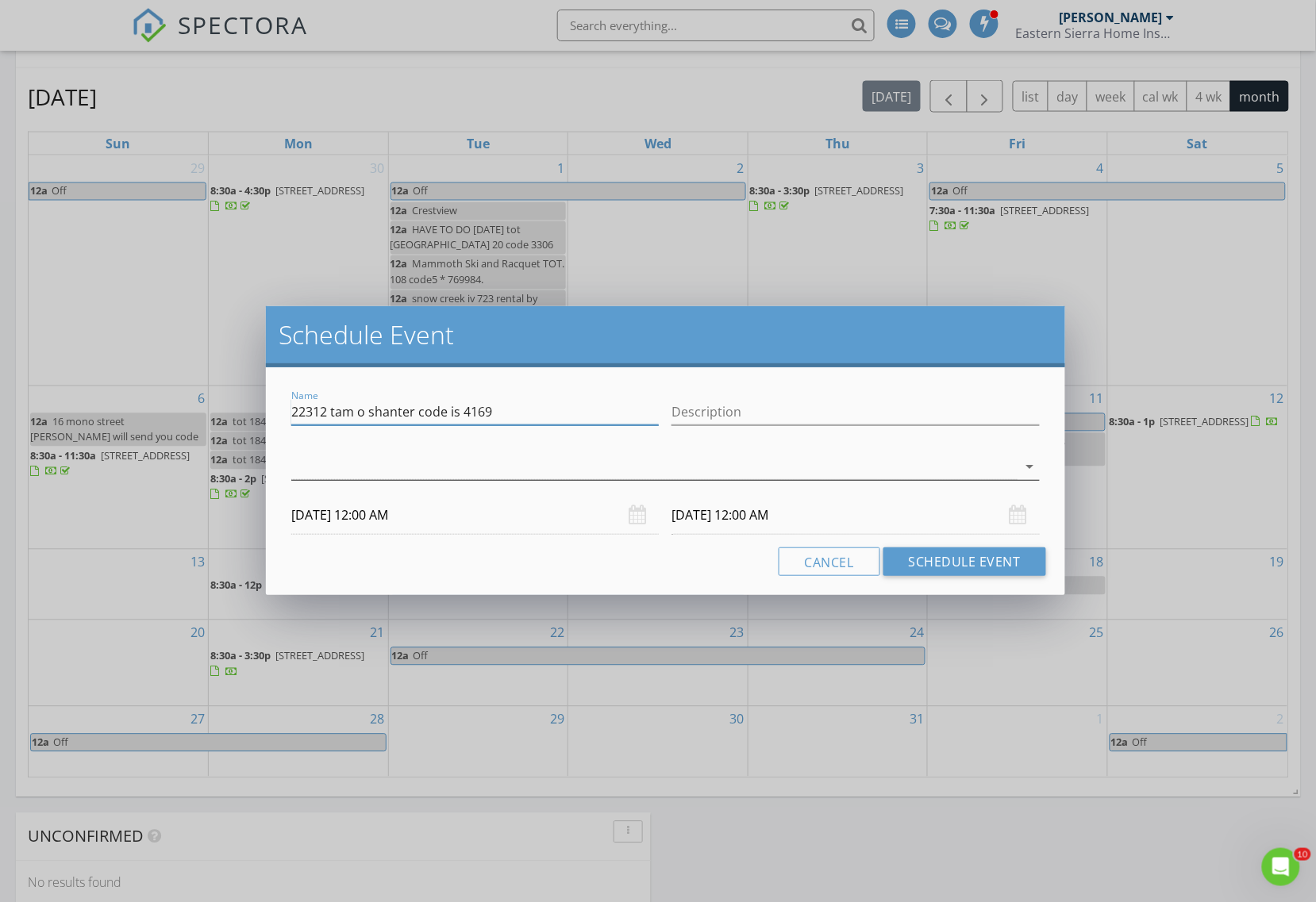 type on "22312 tam o shanter code is 4169" 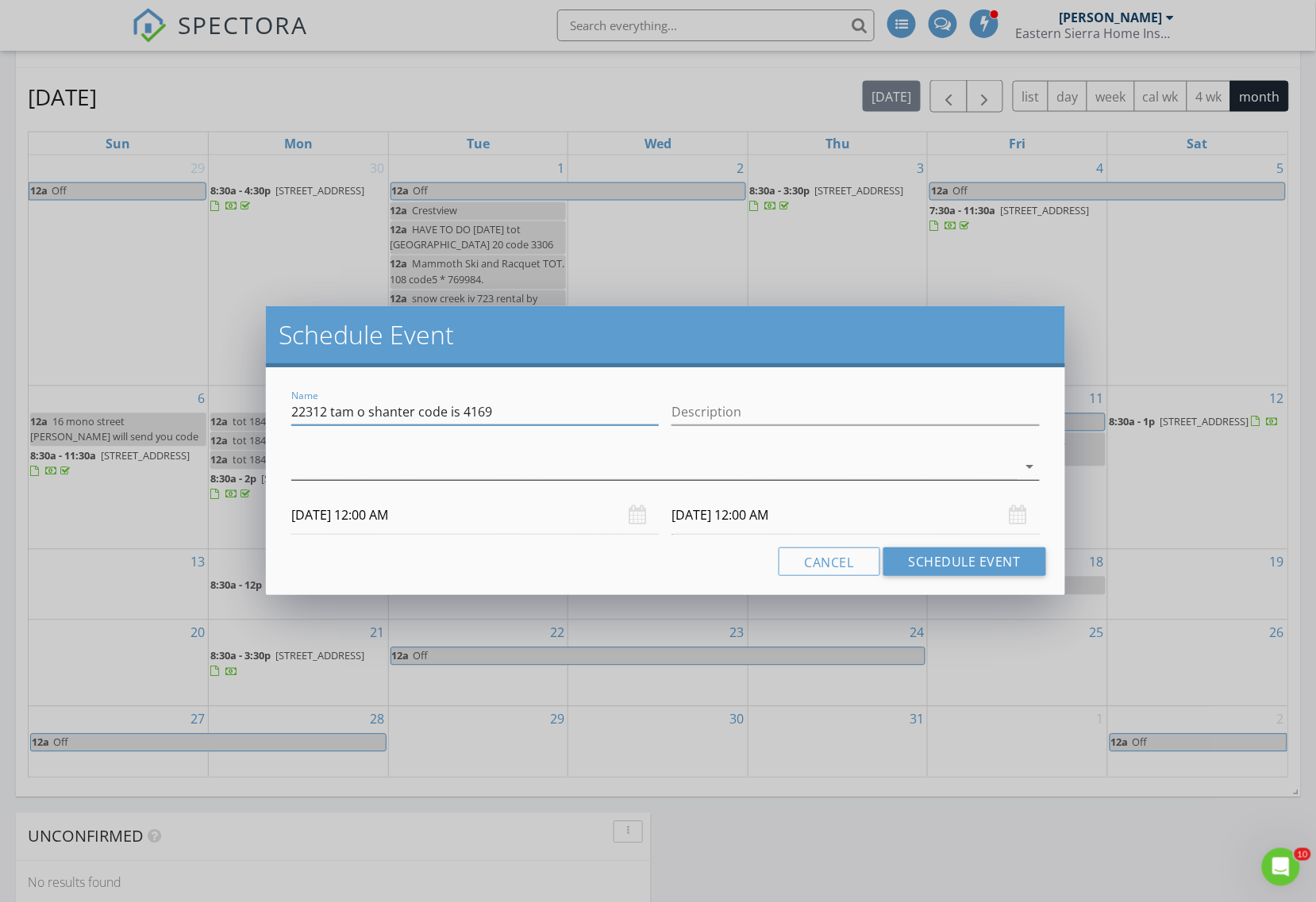 click at bounding box center (654, 466) 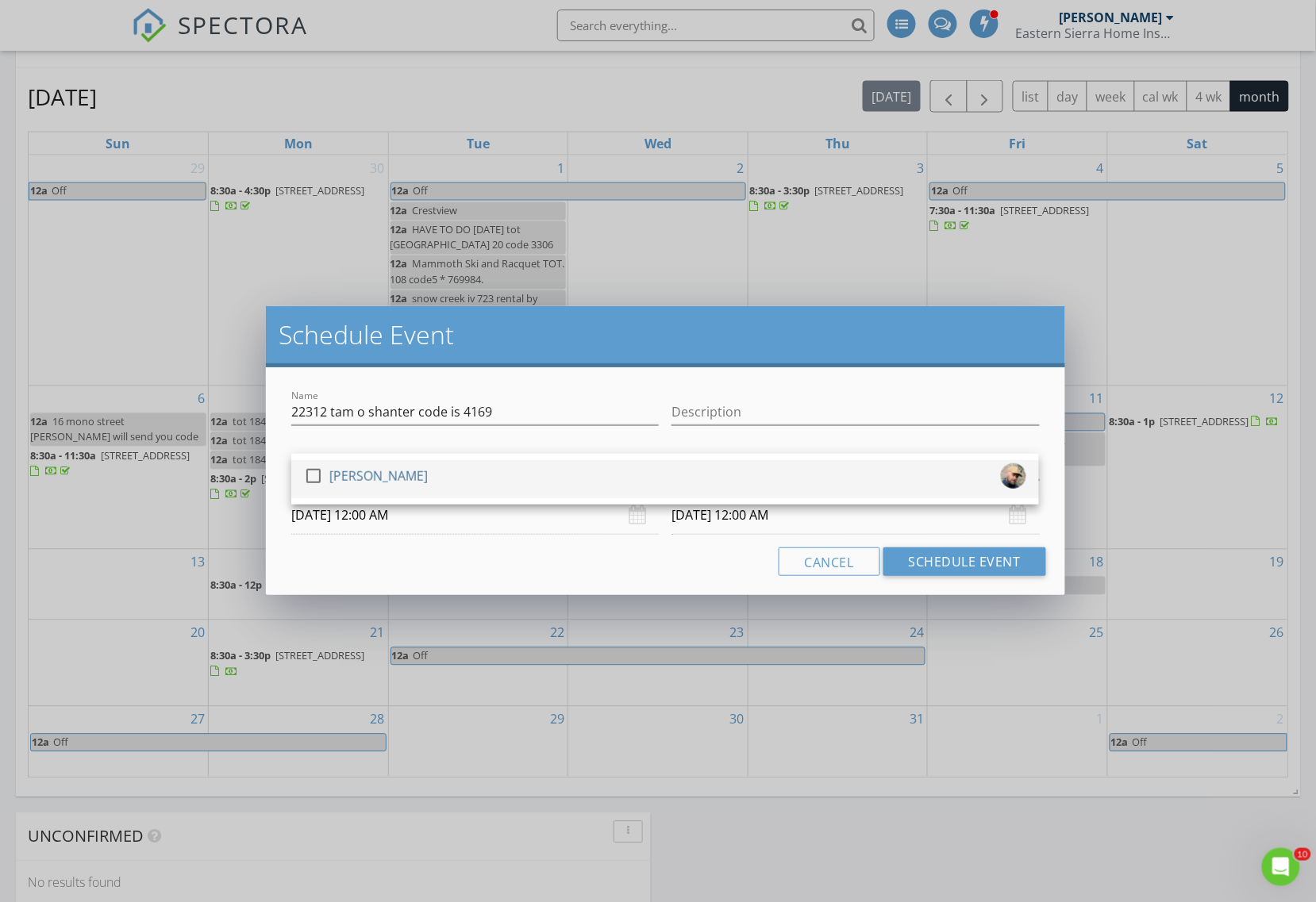click at bounding box center [314, 476] 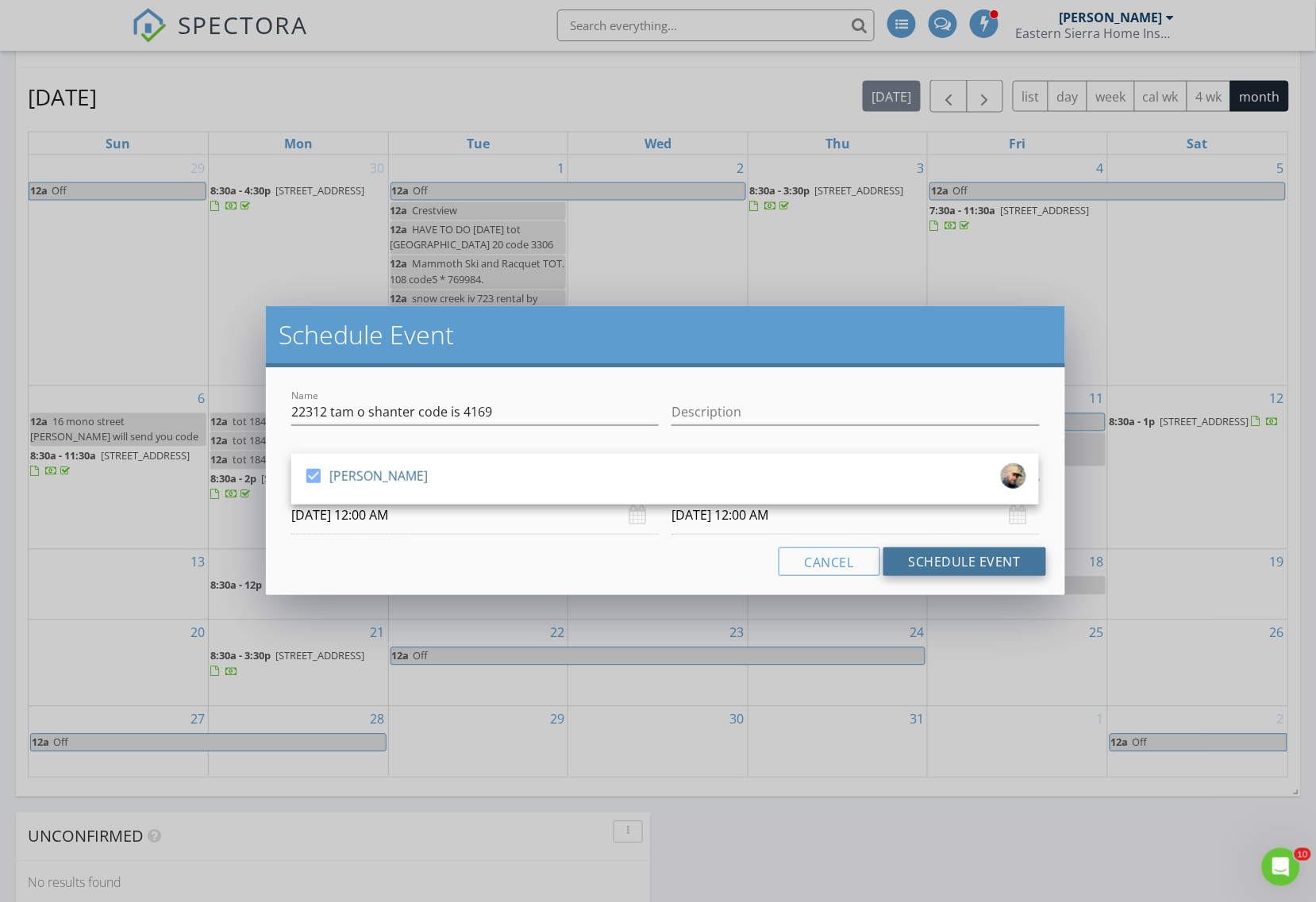 click on "Schedule Event" at bounding box center [964, 562] 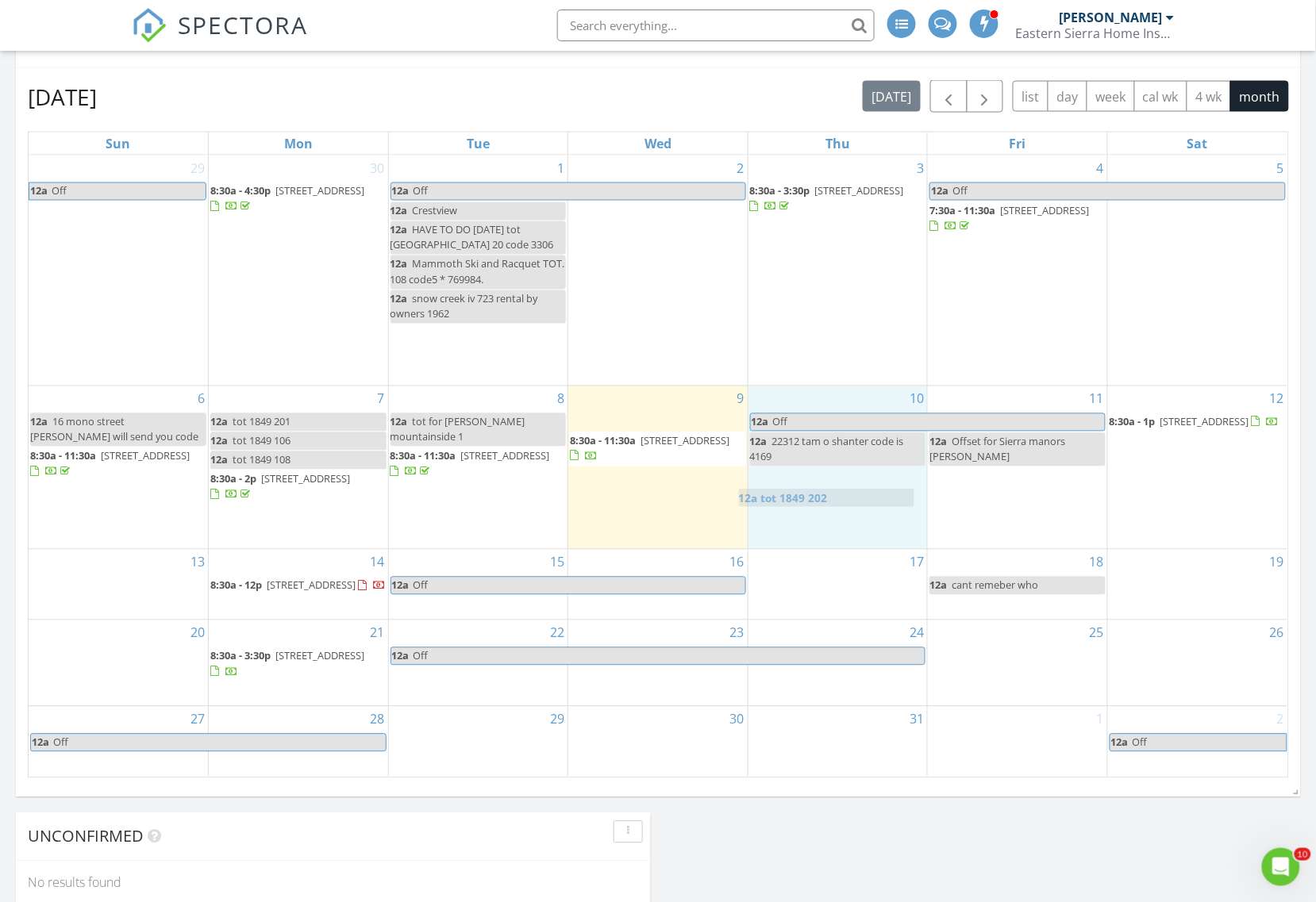 drag, startPoint x: 657, startPoint y: 418, endPoint x: 825, endPoint y: 498, distance: 186.07525 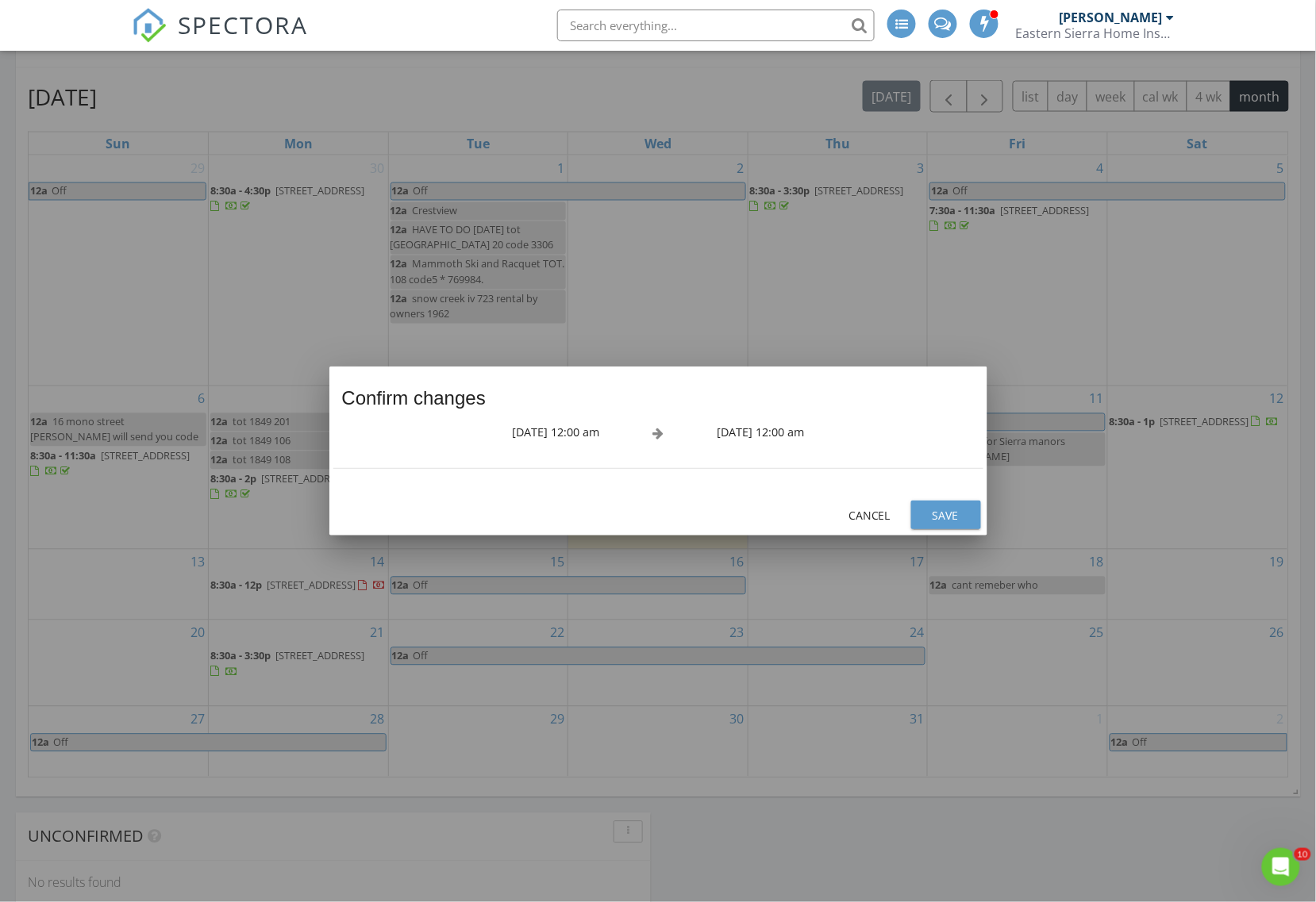 click on "Save" at bounding box center [946, 515] 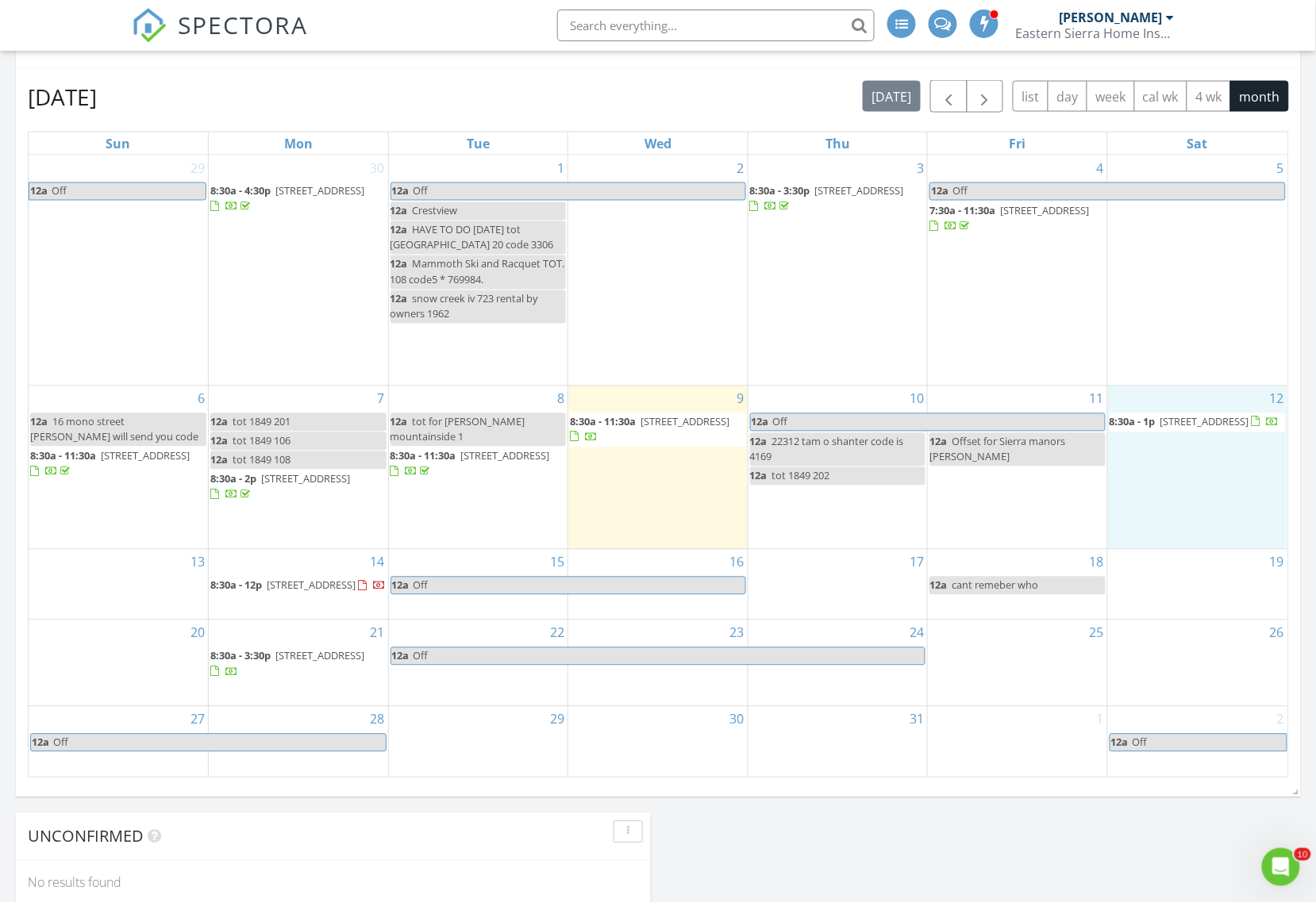 click on "12
8:30a - 1p
98 Twin Lakes Ln, Mammoth Lakes 93546" at bounding box center [1198, 468] 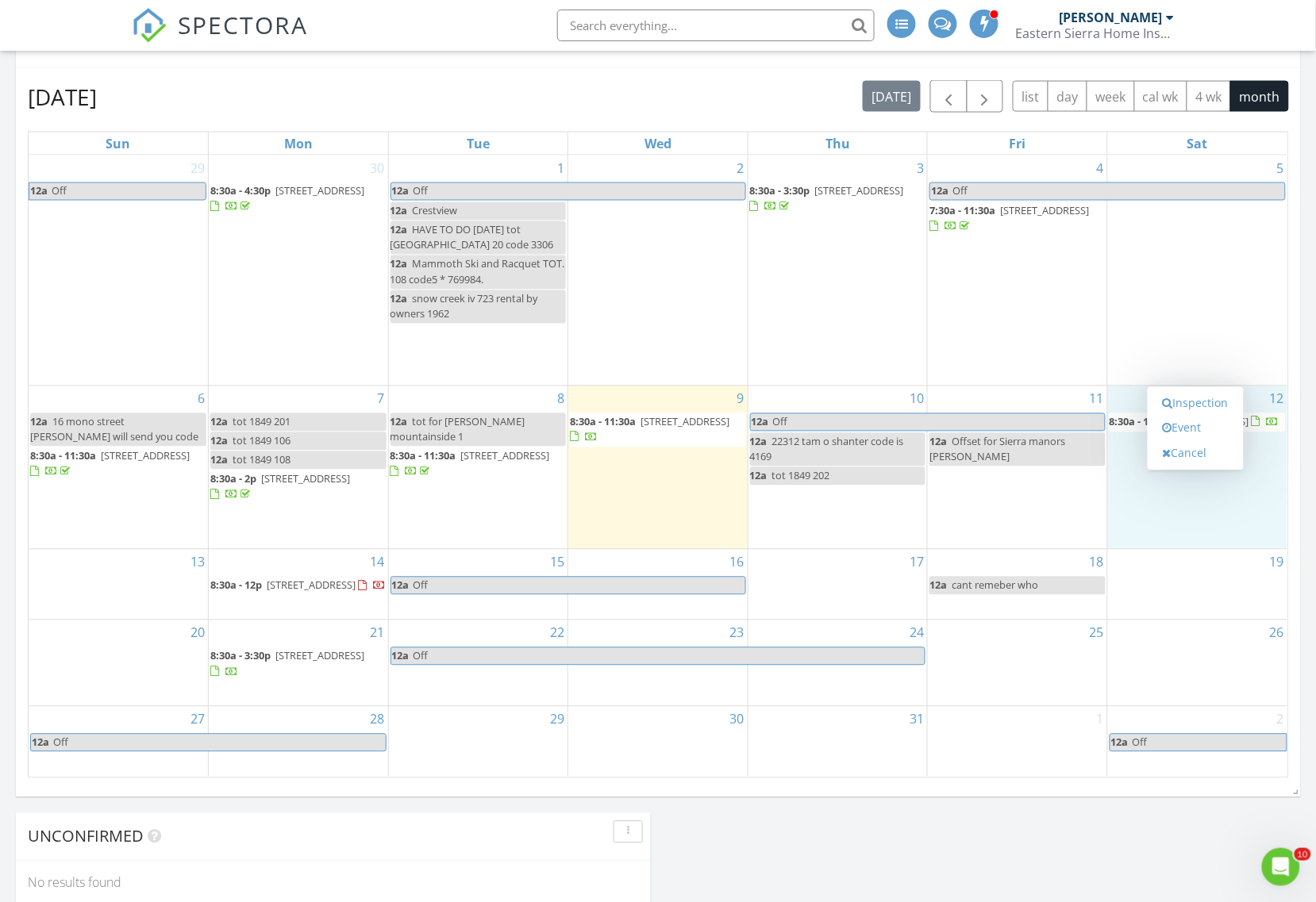 click on "19" at bounding box center (1198, 585) 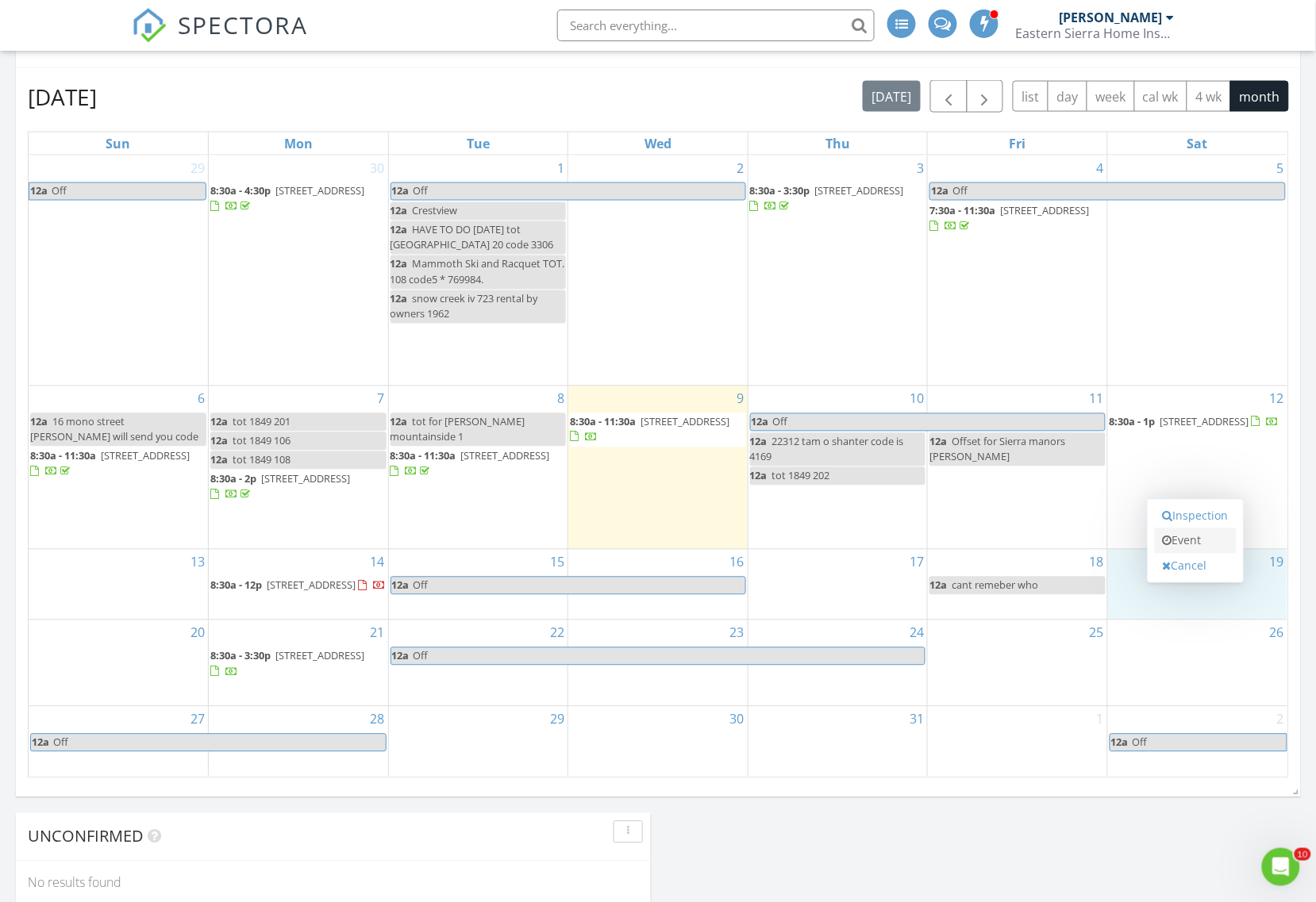 click on "Event" at bounding box center [1195, 541] 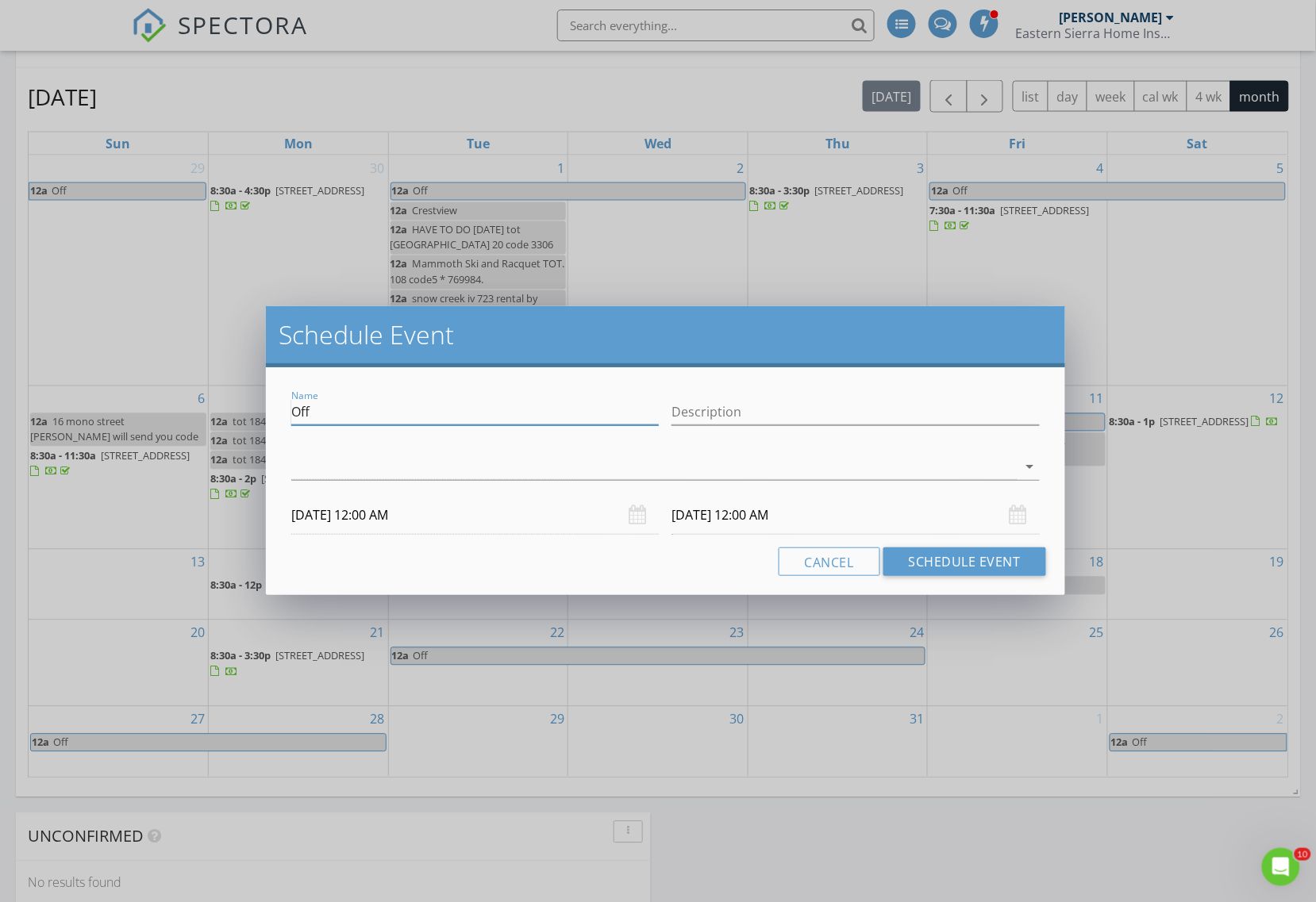 drag, startPoint x: 488, startPoint y: 409, endPoint x: 50, endPoint y: 375, distance: 439.3177 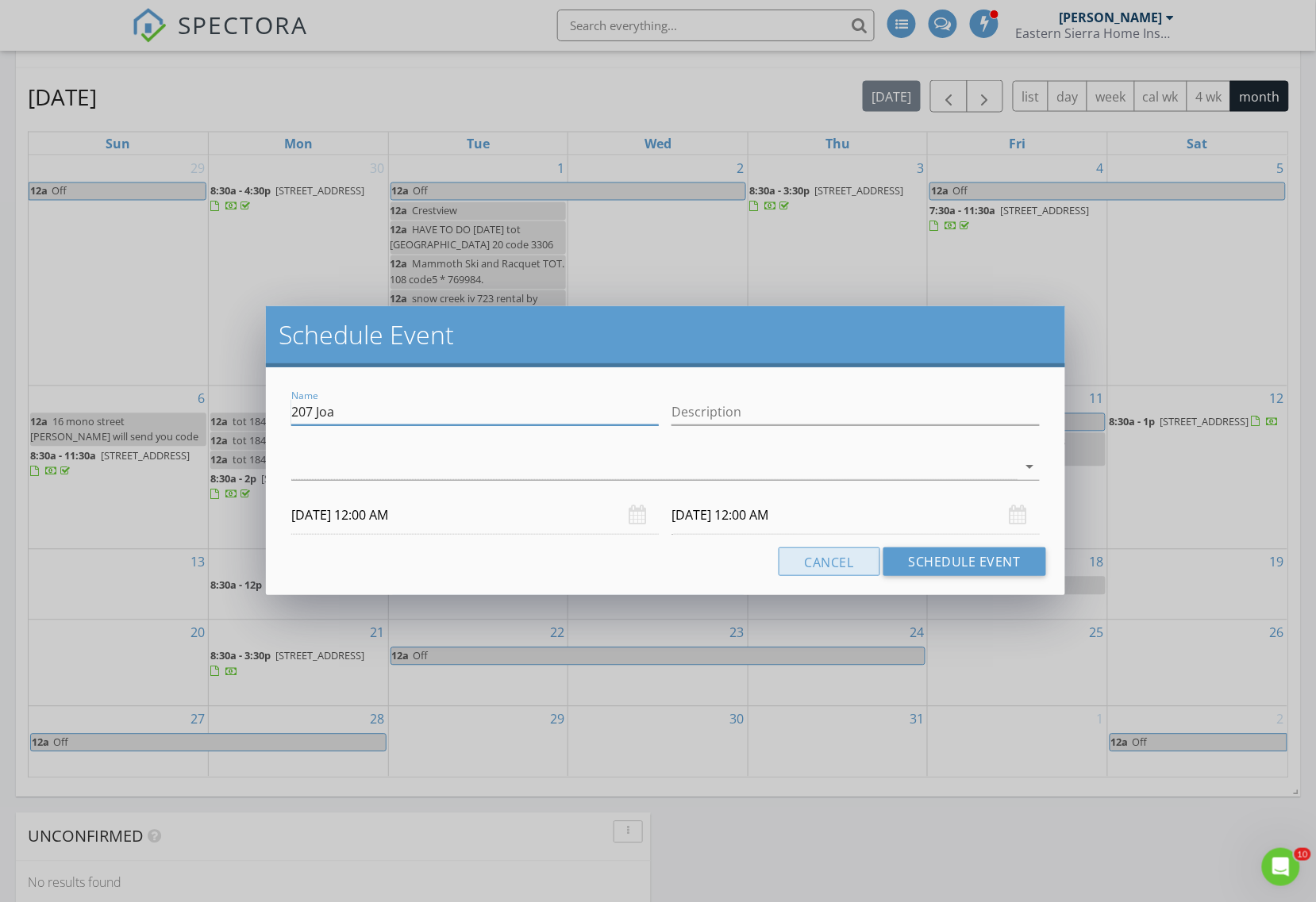 type on "207 Joa" 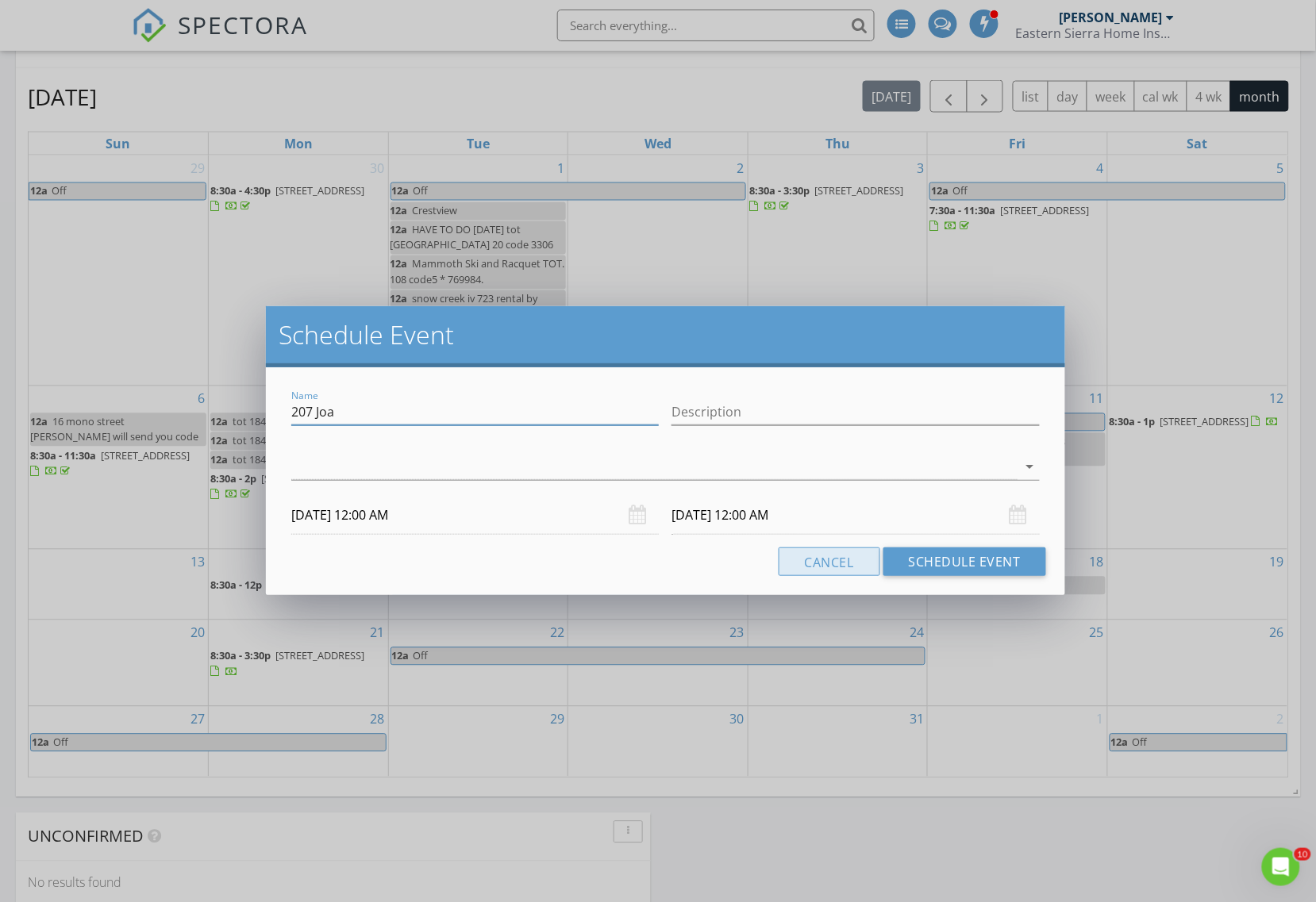 drag, startPoint x: 837, startPoint y: 566, endPoint x: 1221, endPoint y: 520, distance: 386.7454 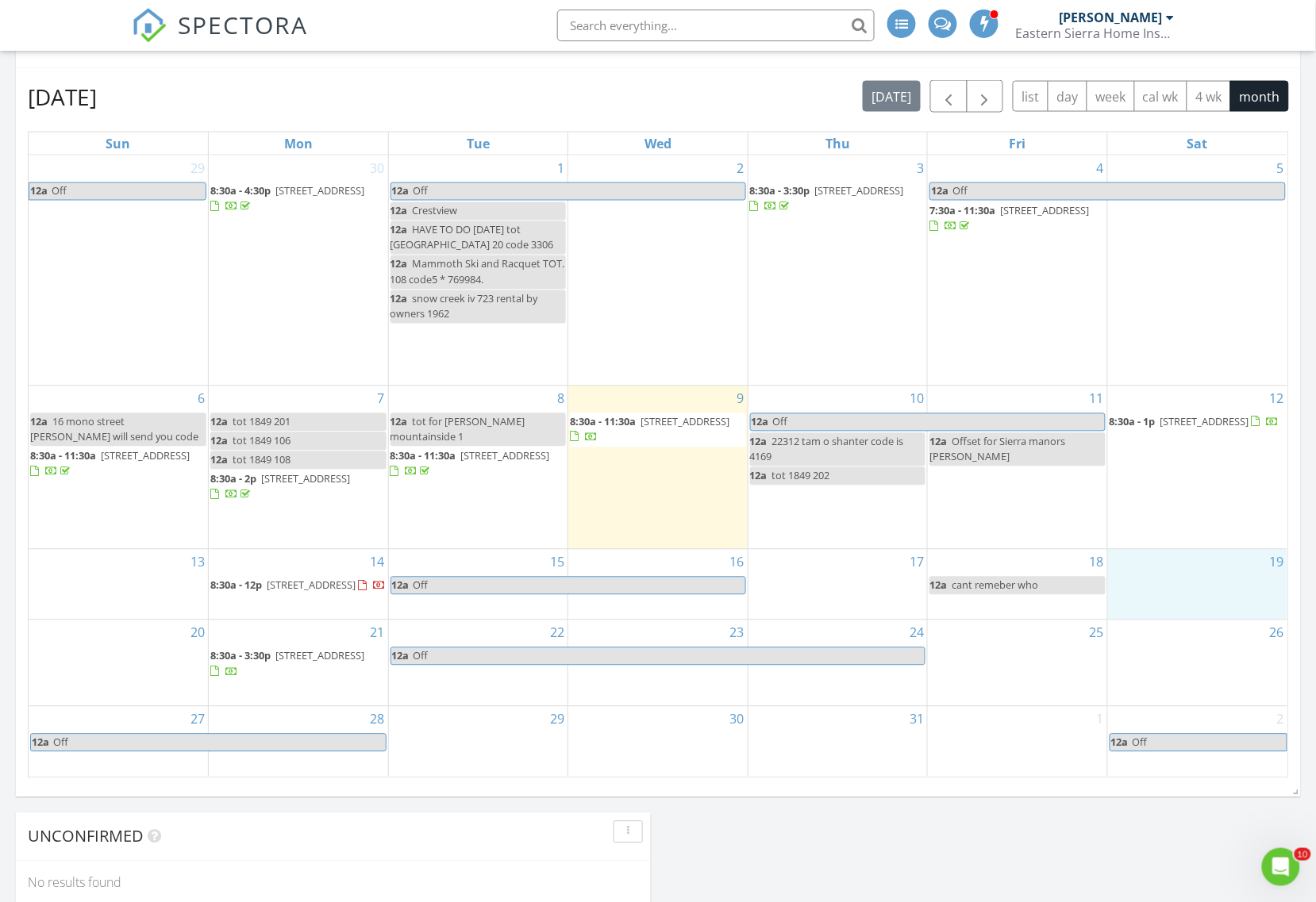 click on "19" at bounding box center (1198, 585) 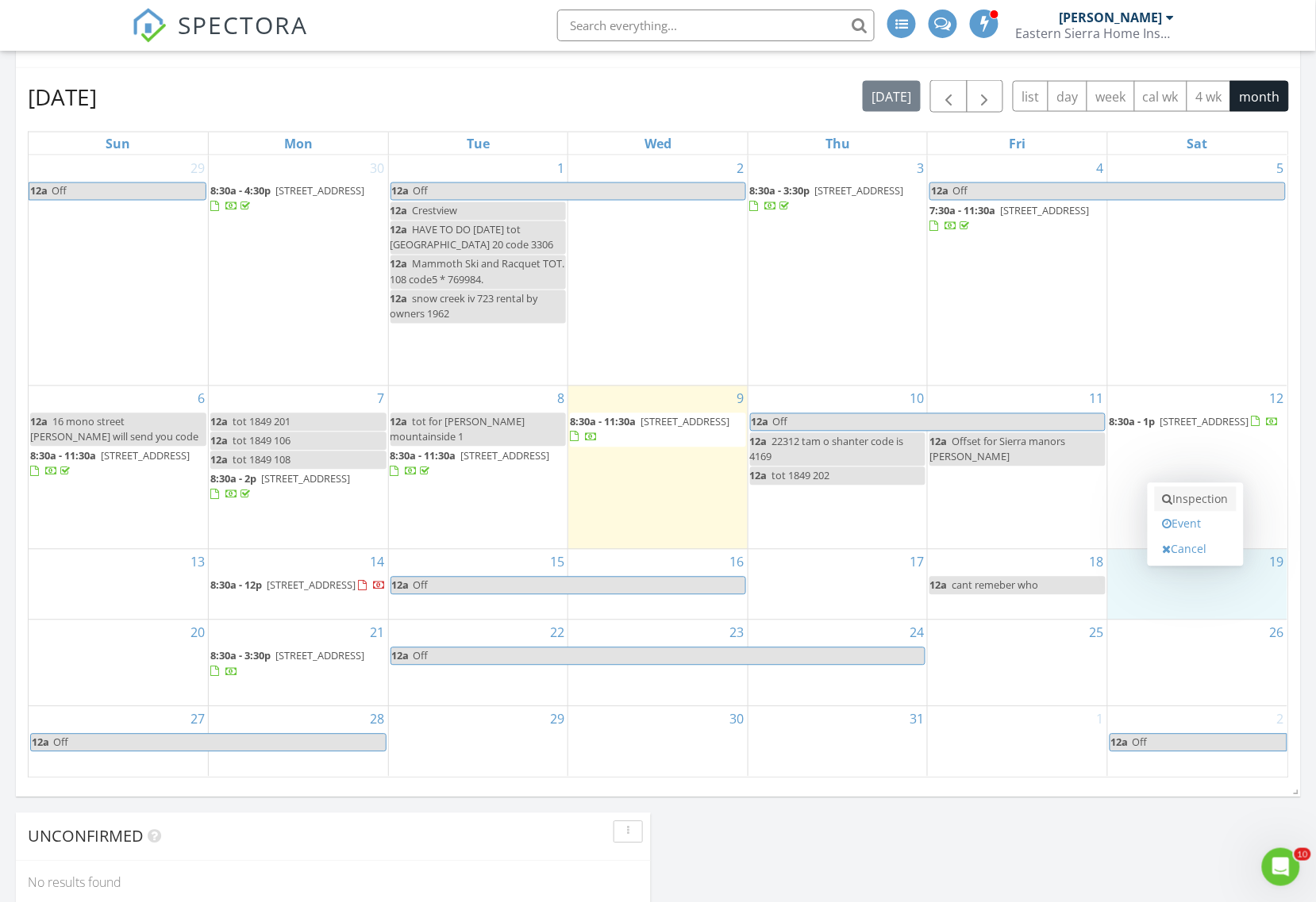 click on "Inspection" at bounding box center (1195, 500) 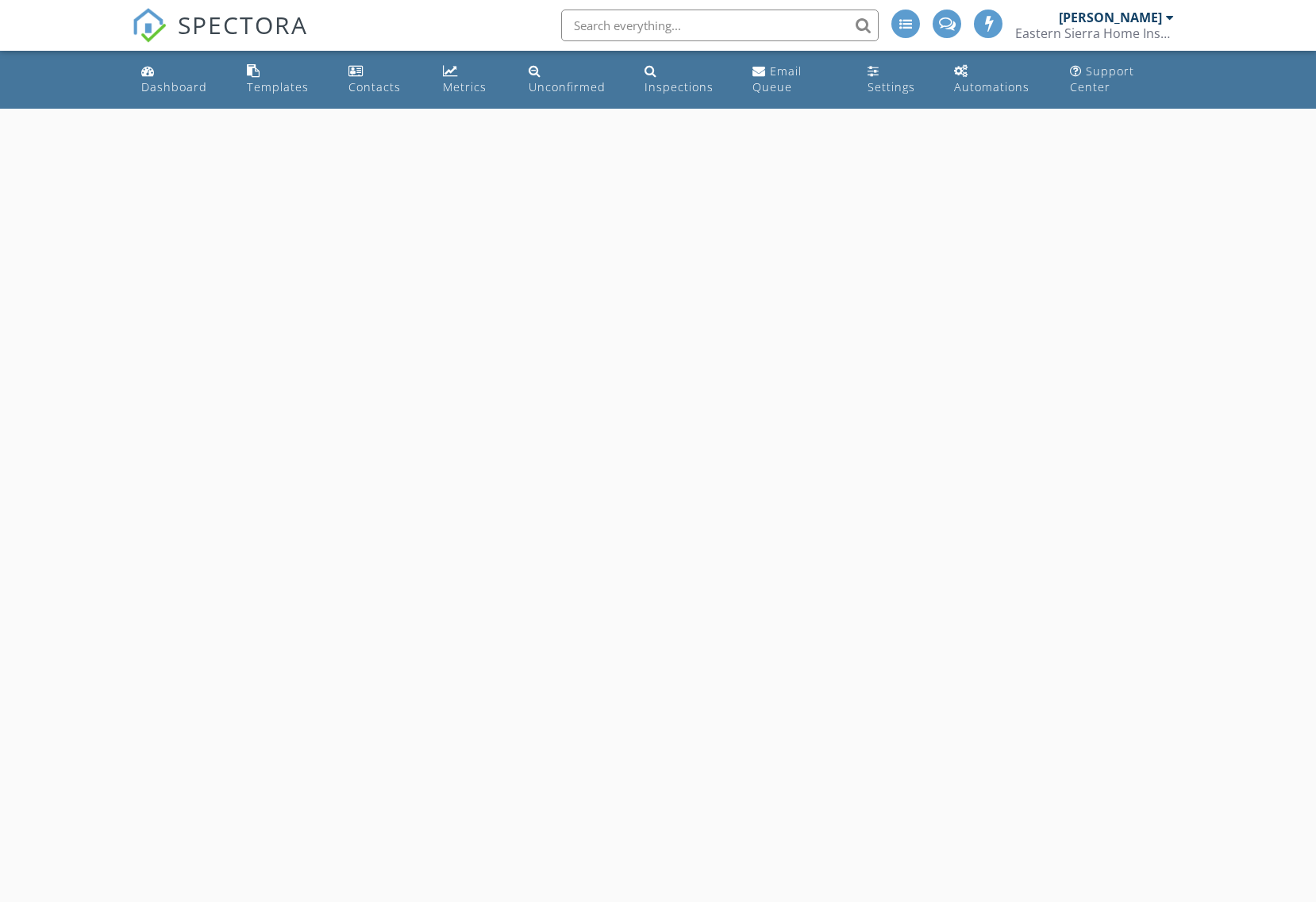scroll, scrollTop: 0, scrollLeft: 0, axis: both 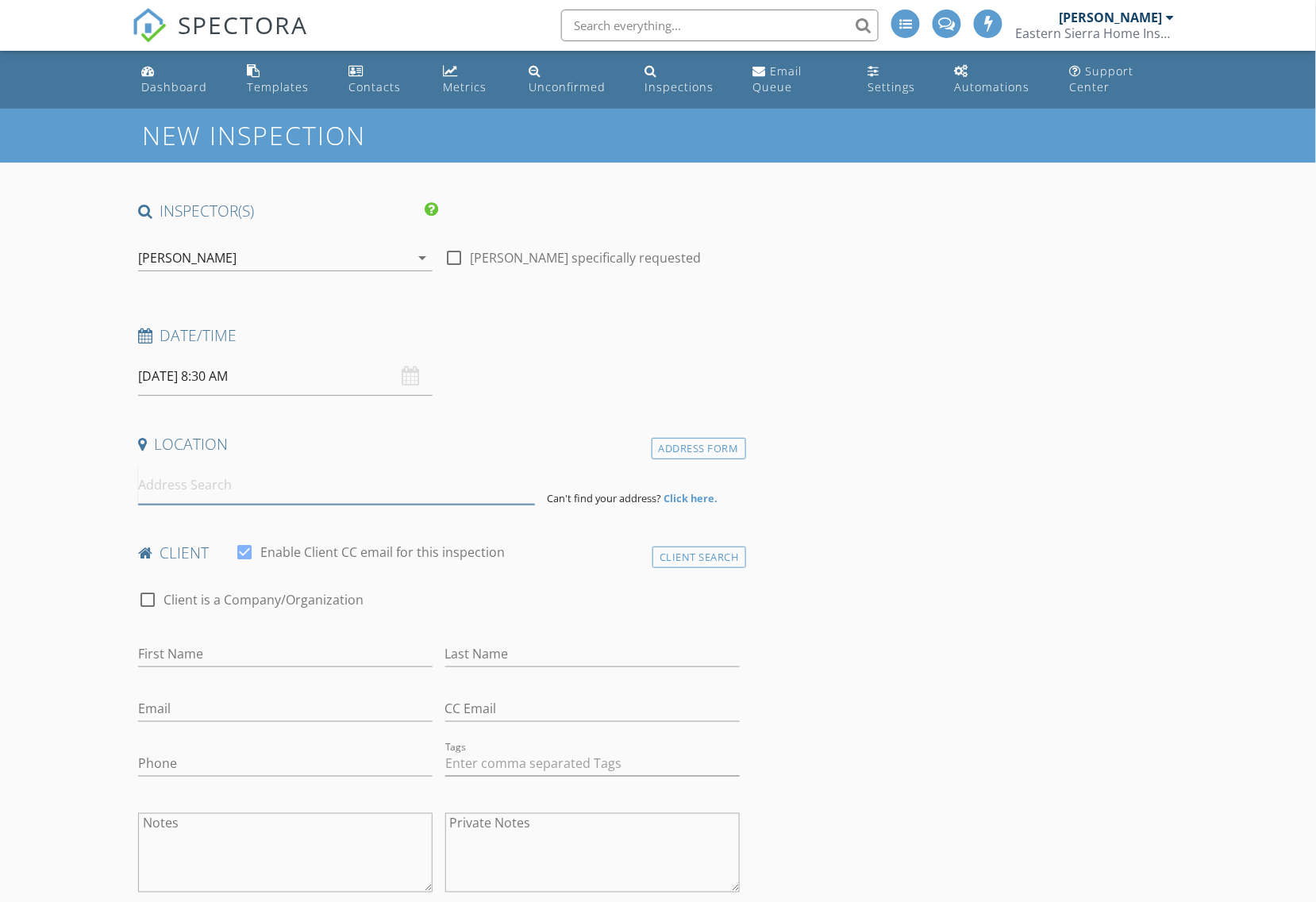 click at bounding box center (337, 485) 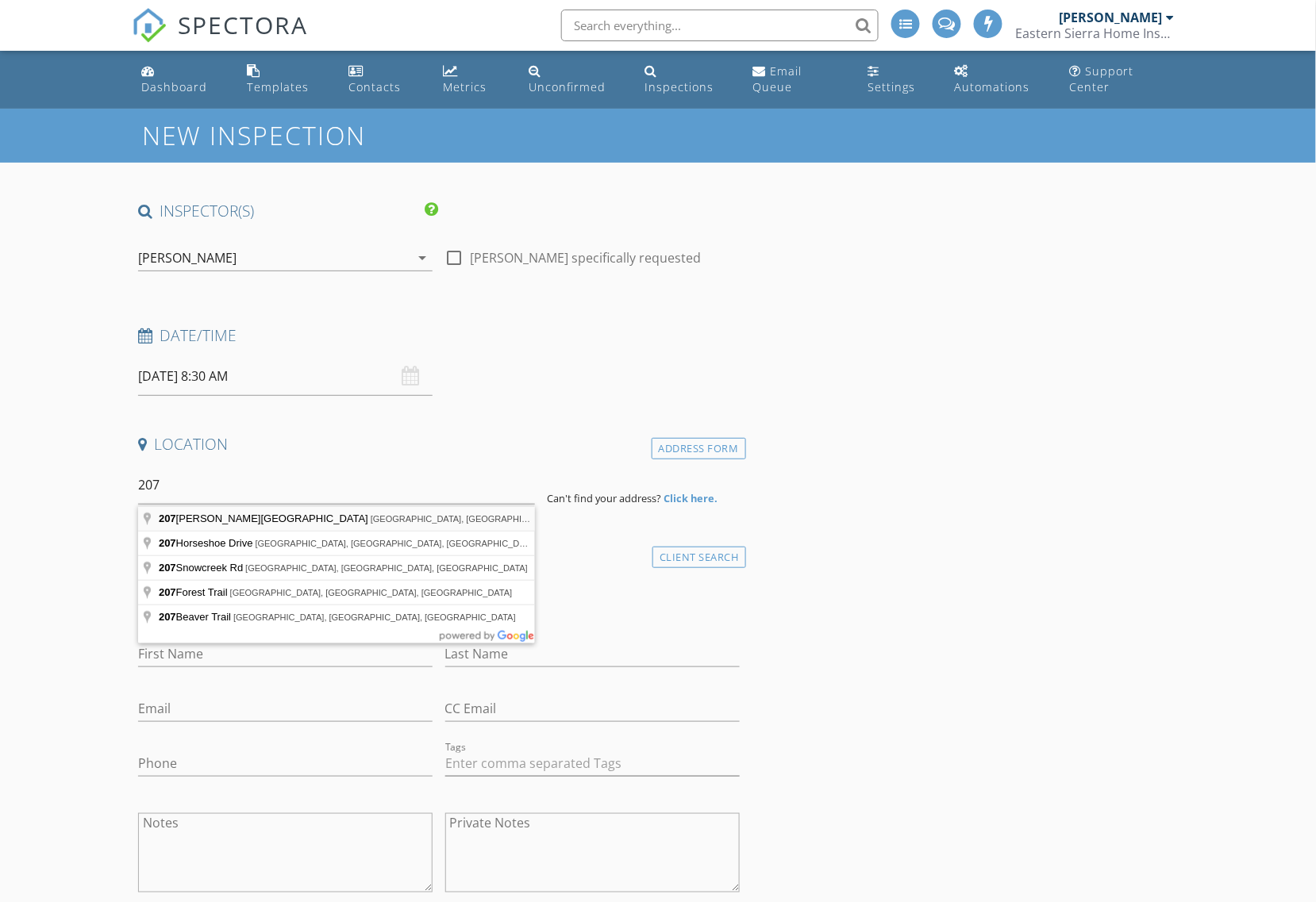 type on "[STREET_ADDRESS][PERSON_NAME]" 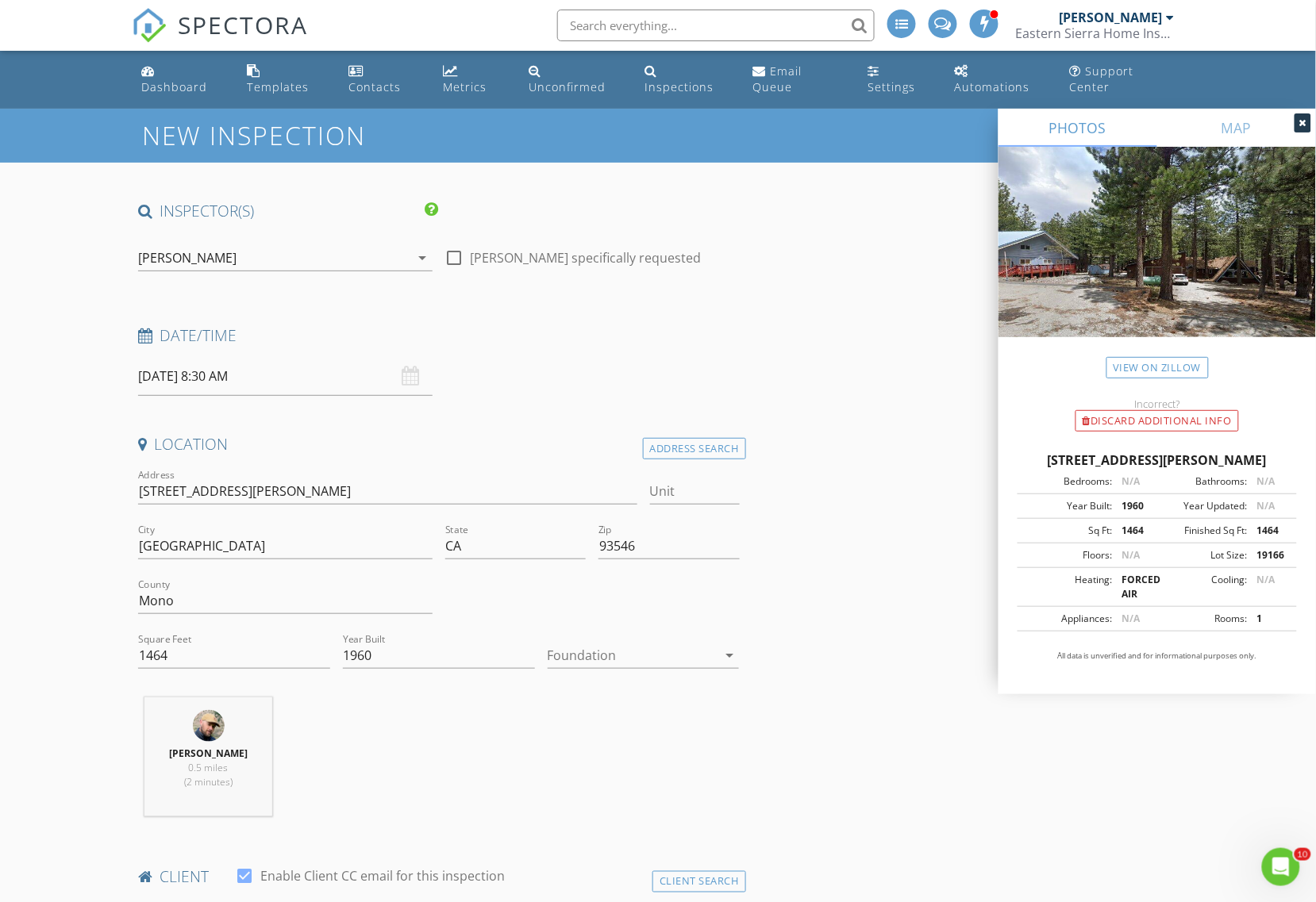 scroll, scrollTop: 0, scrollLeft: 0, axis: both 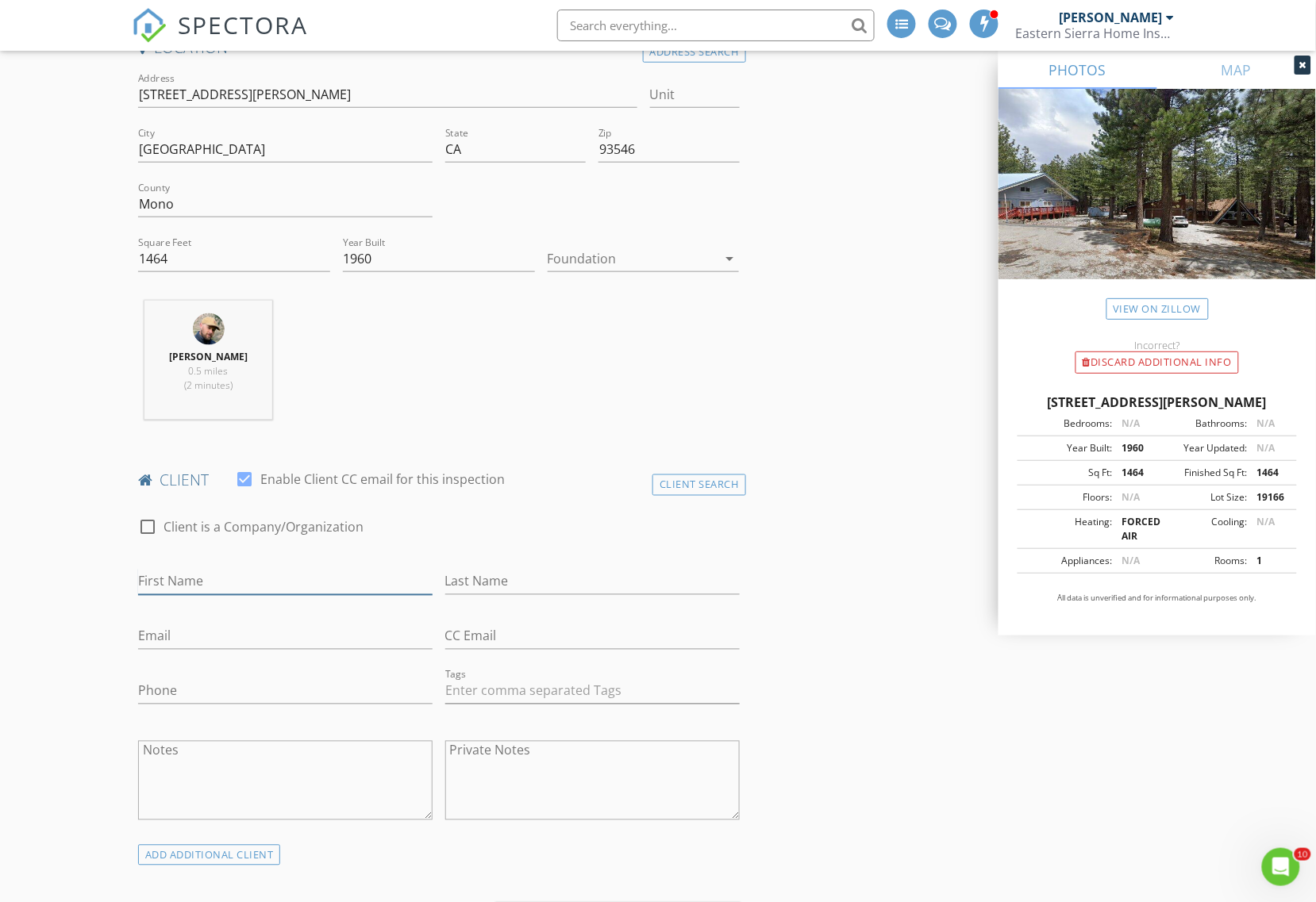 click on "First Name" at bounding box center (285, 582) 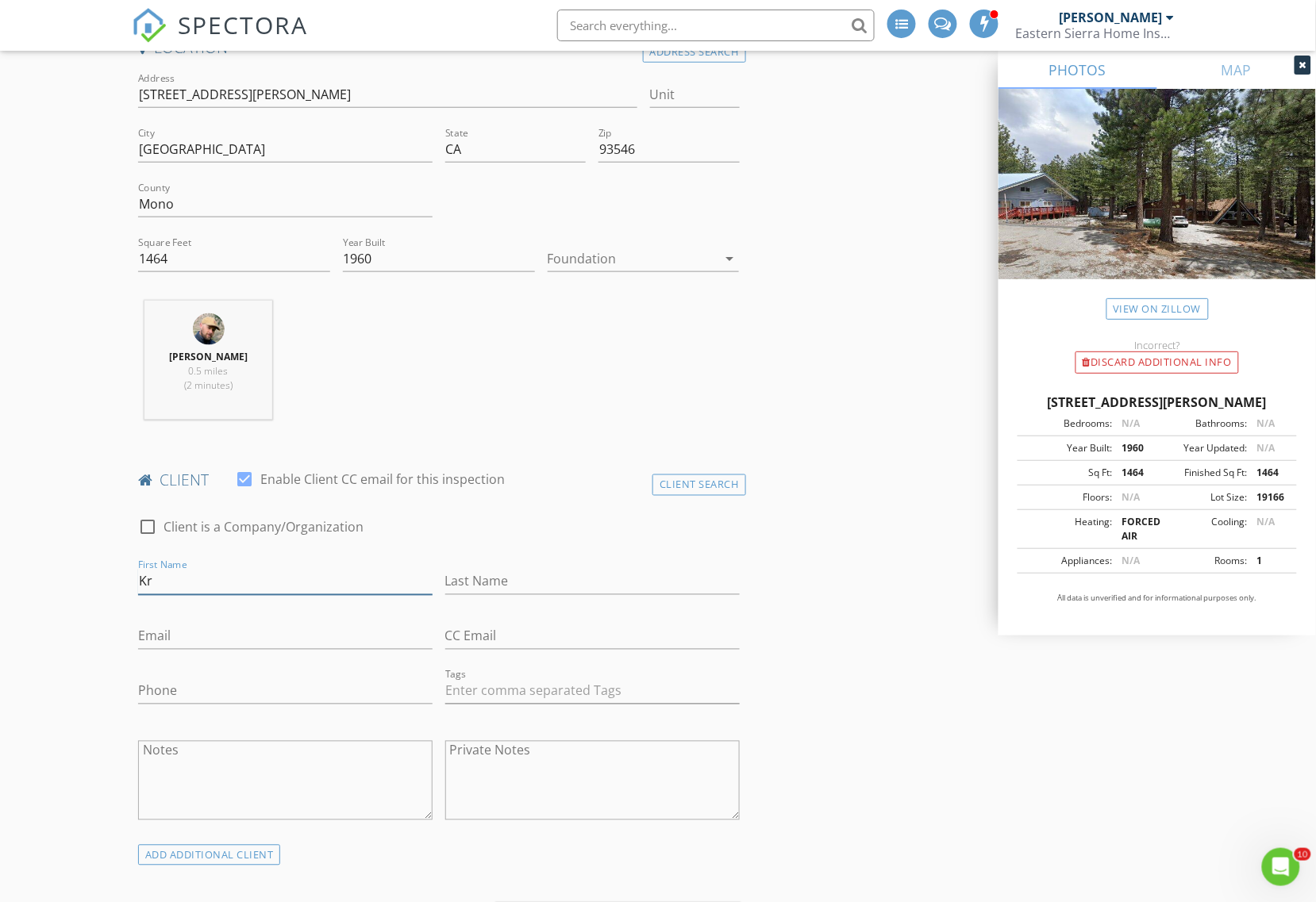 type on "K" 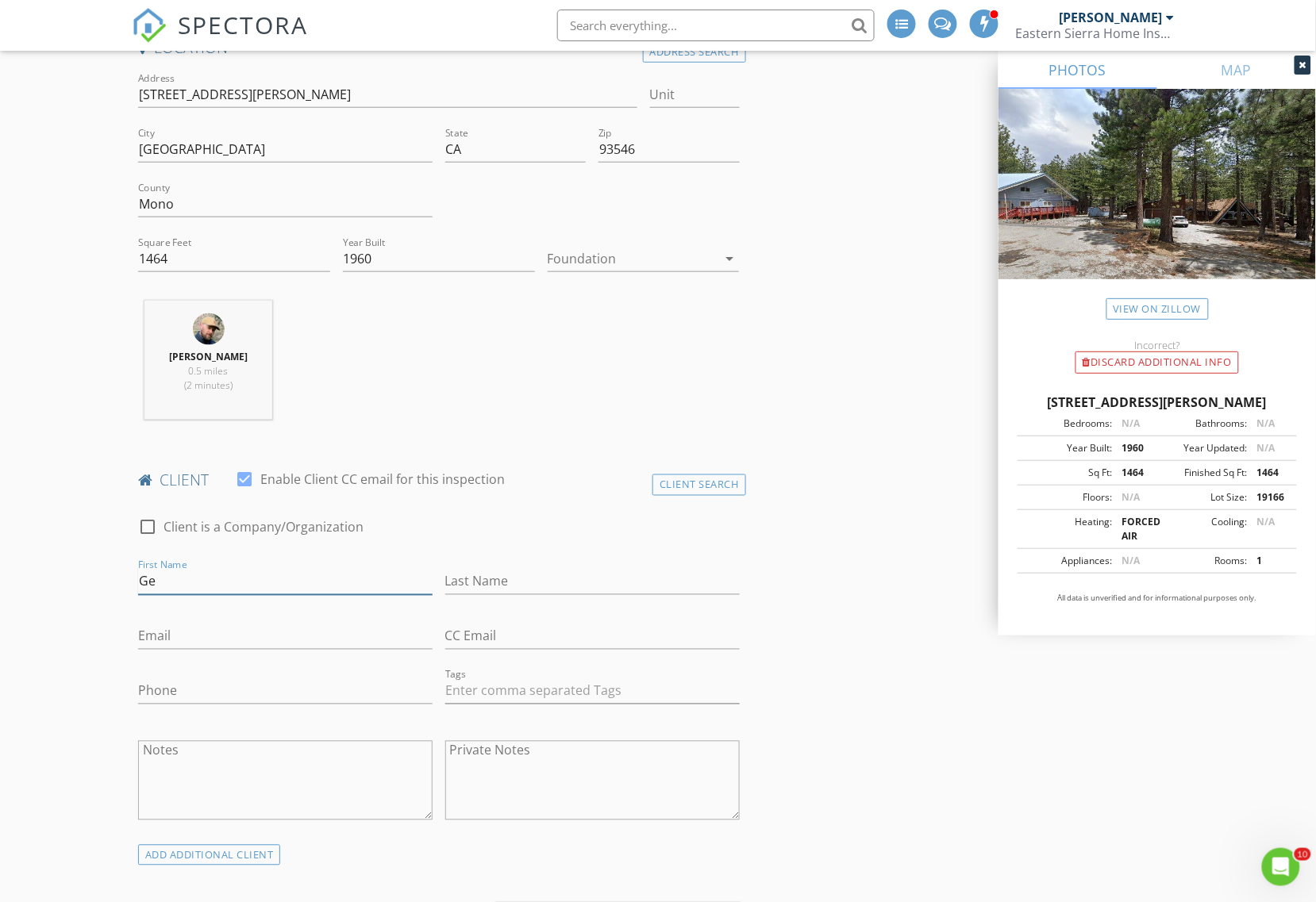 type on "G" 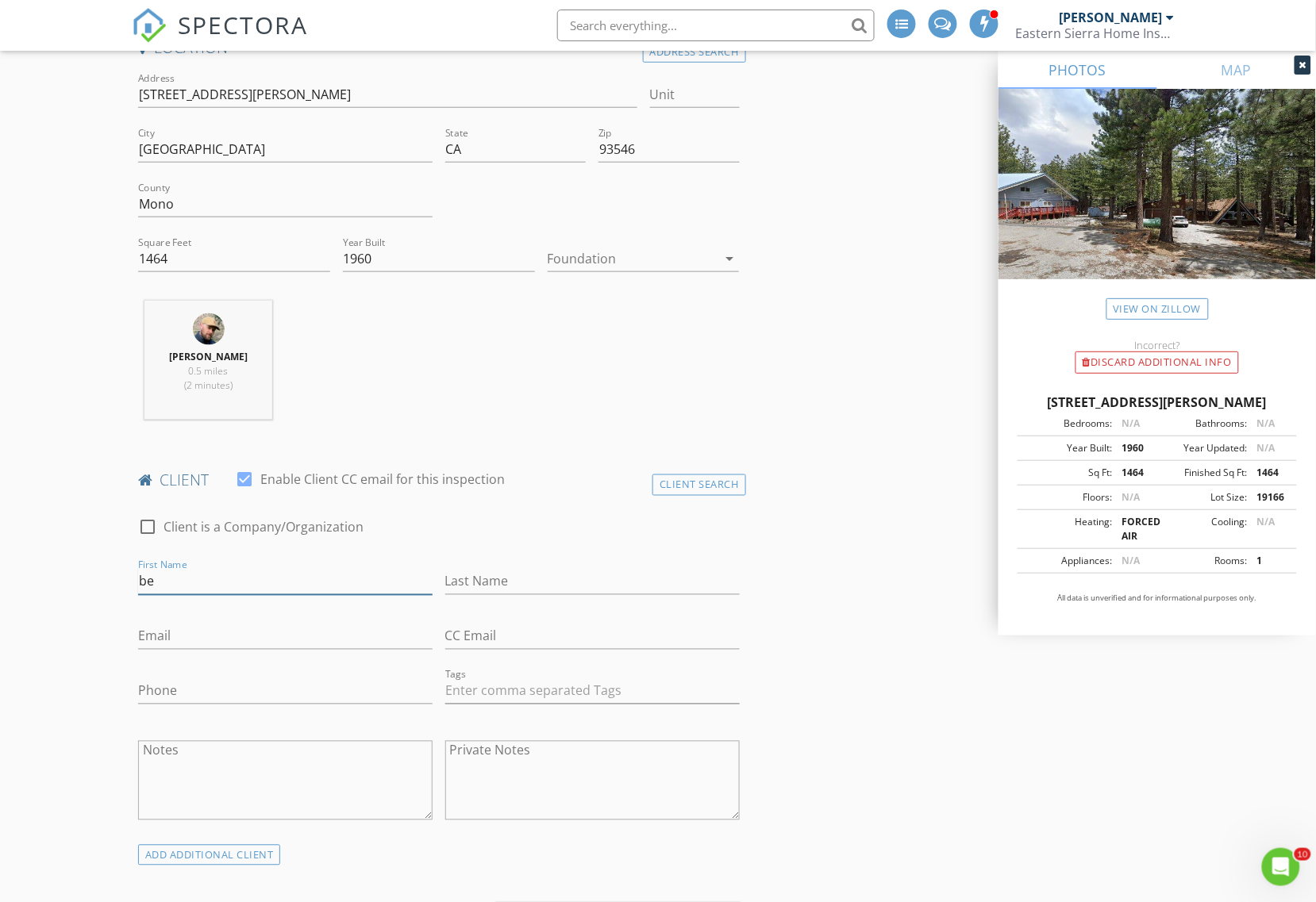 type on "b" 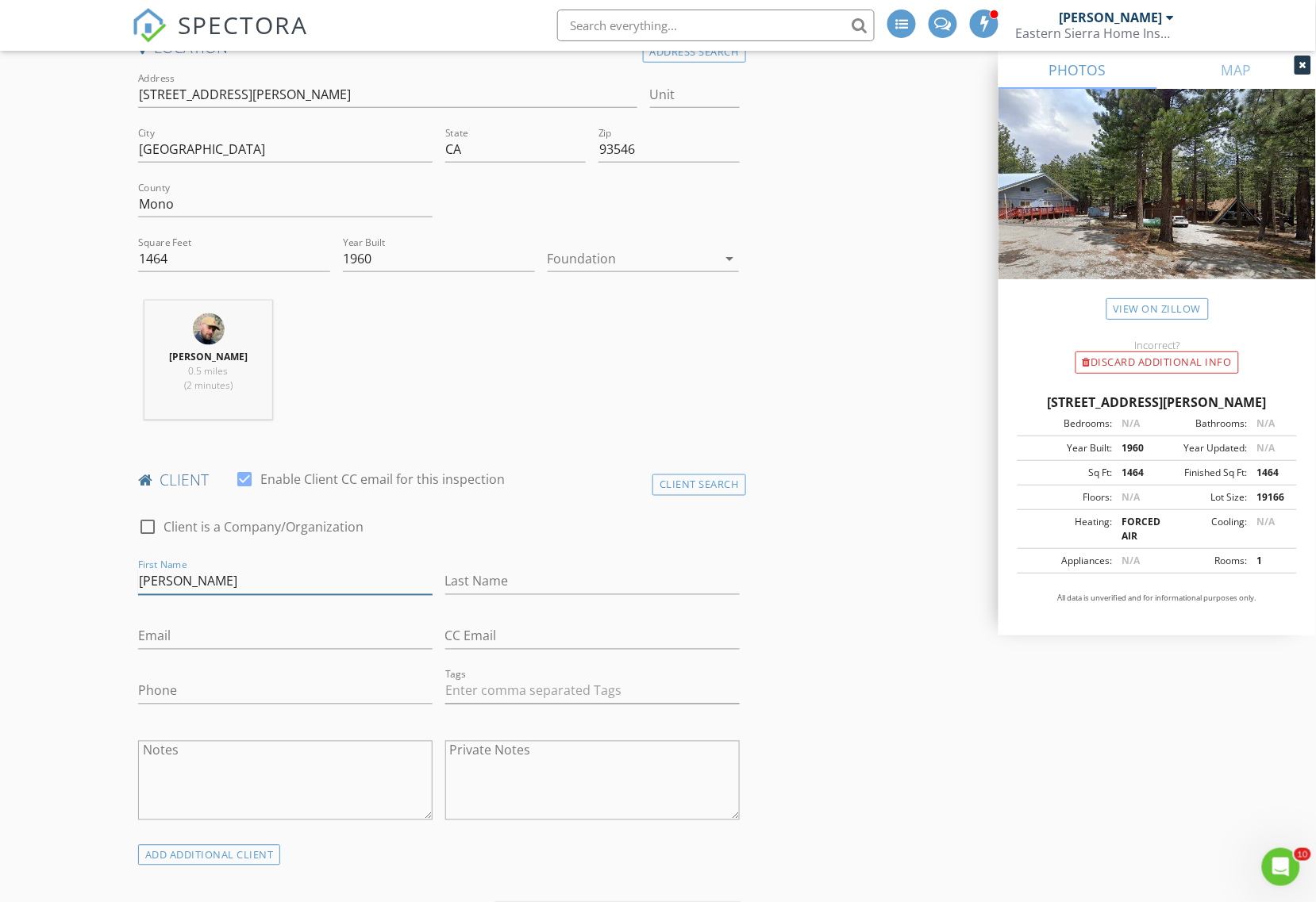 type on "[PERSON_NAME]" 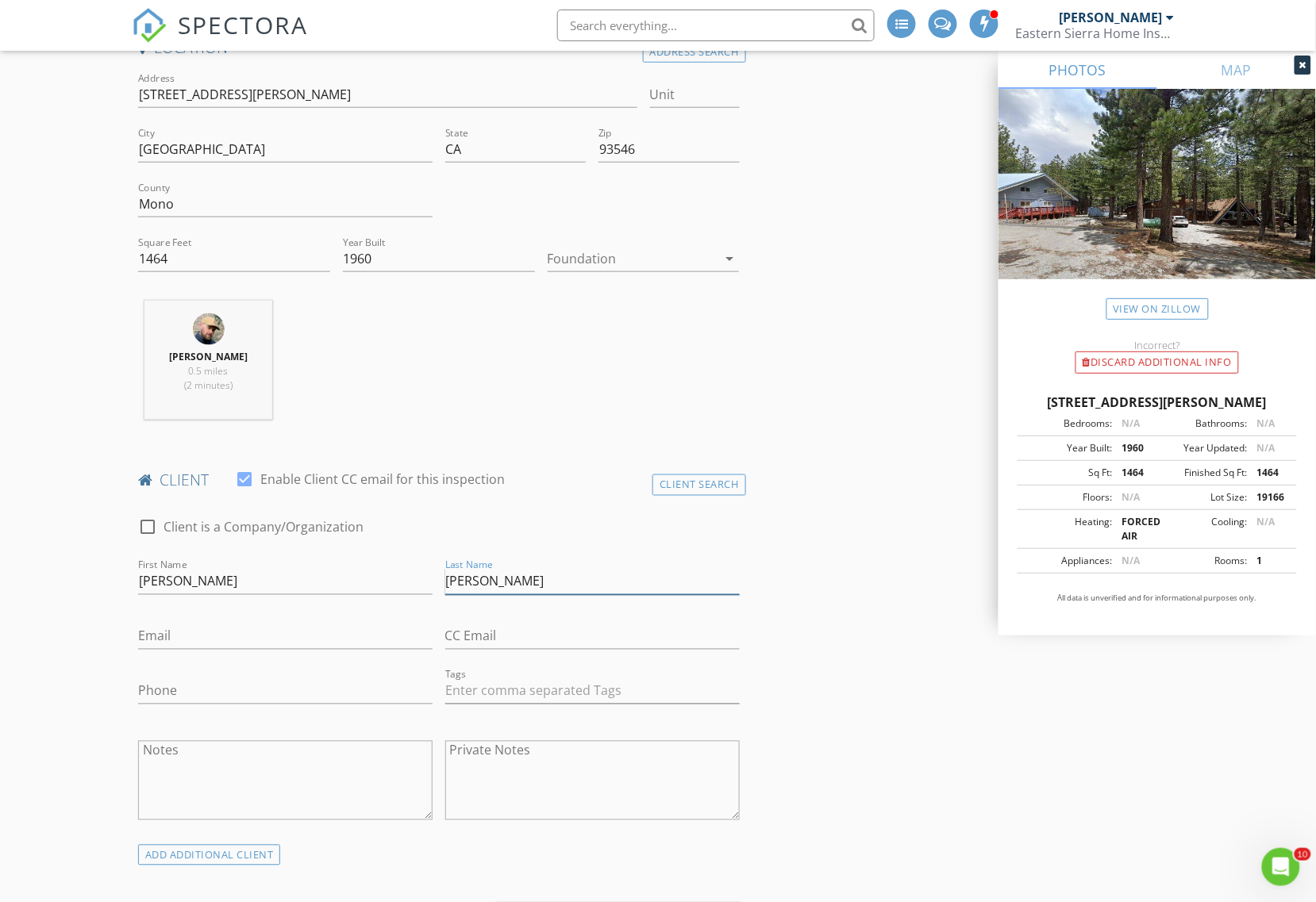 type on "[PERSON_NAME]" 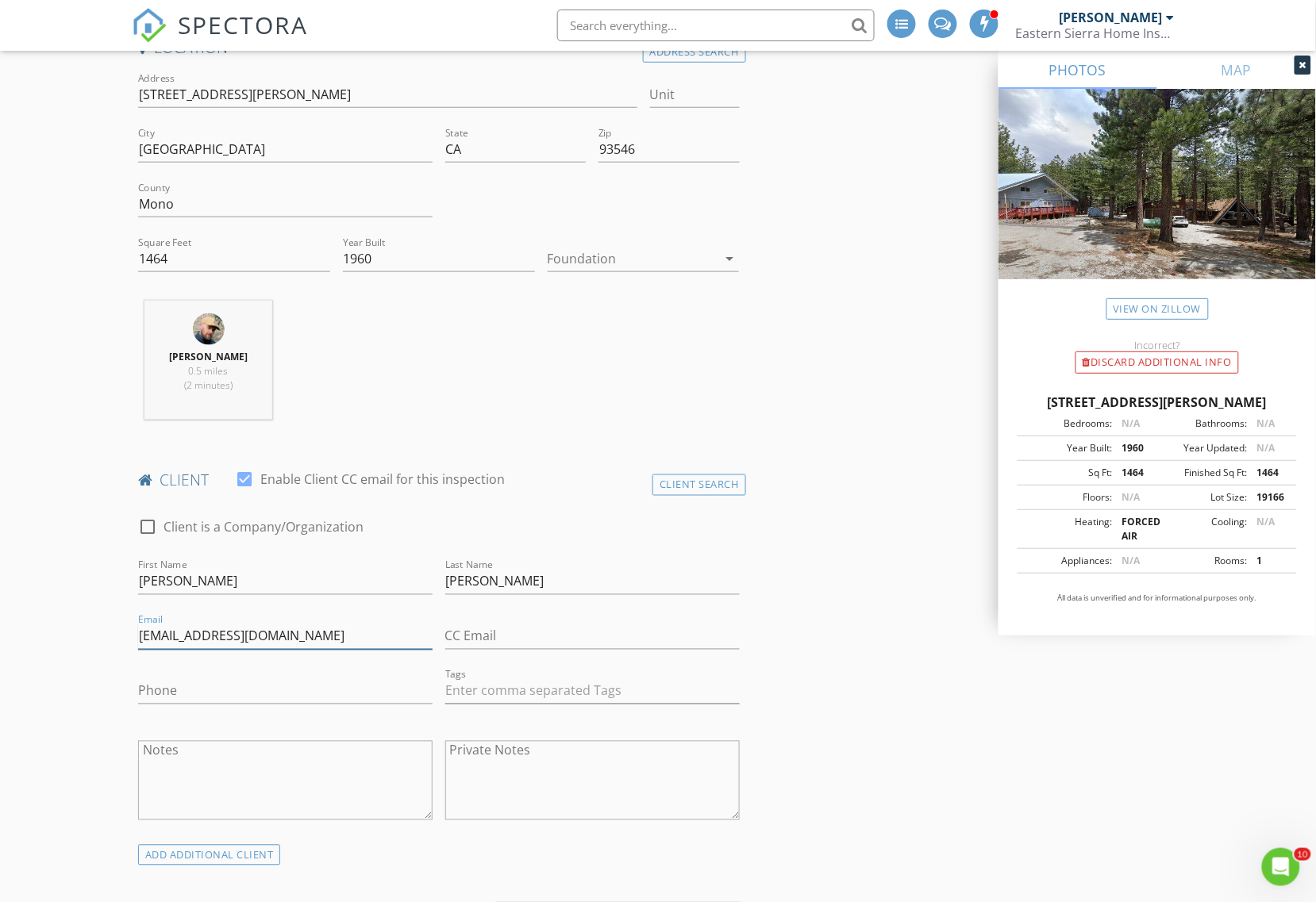 type on "rademacb@gmail.com" 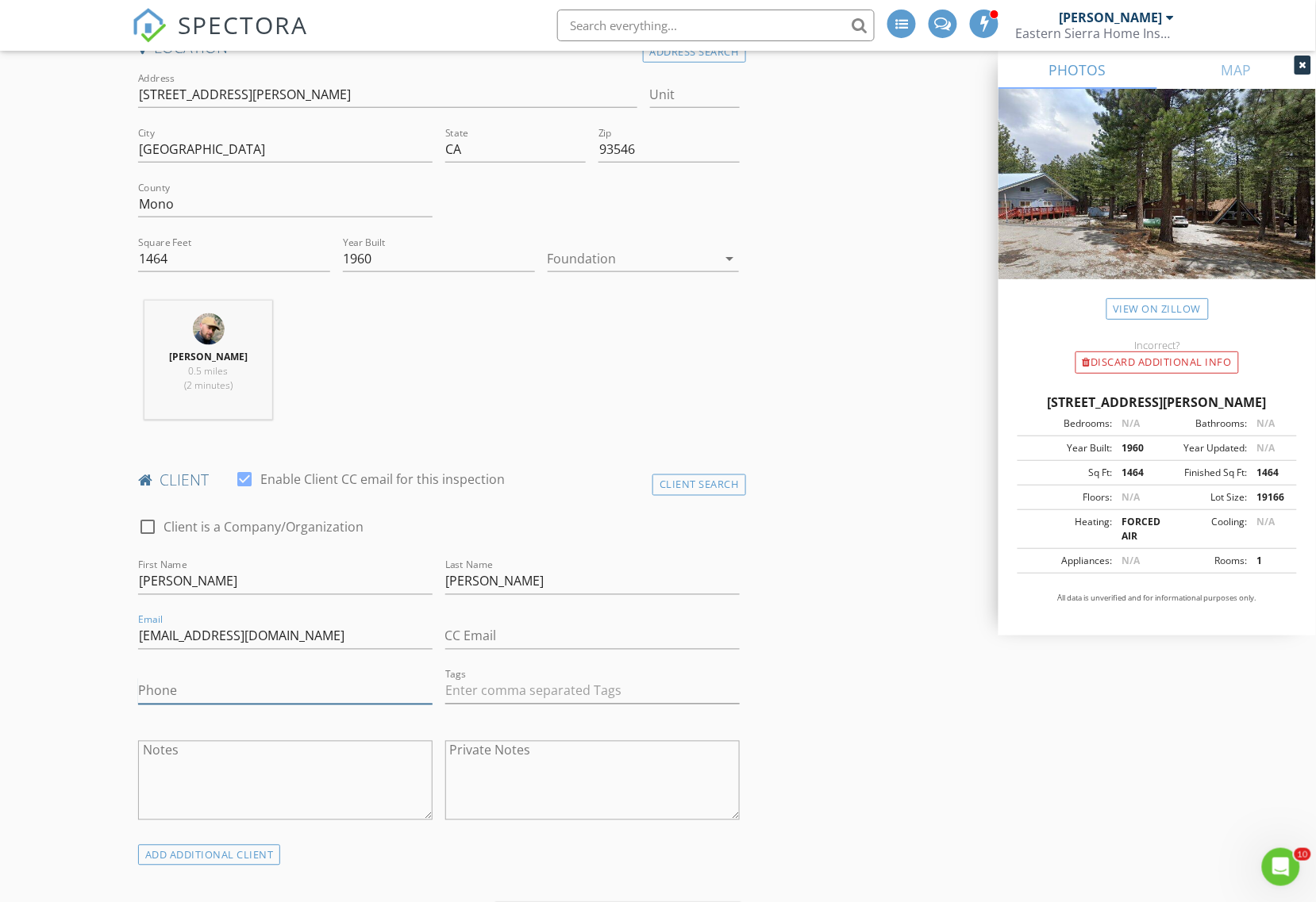 click on "Phone" at bounding box center [285, 691] 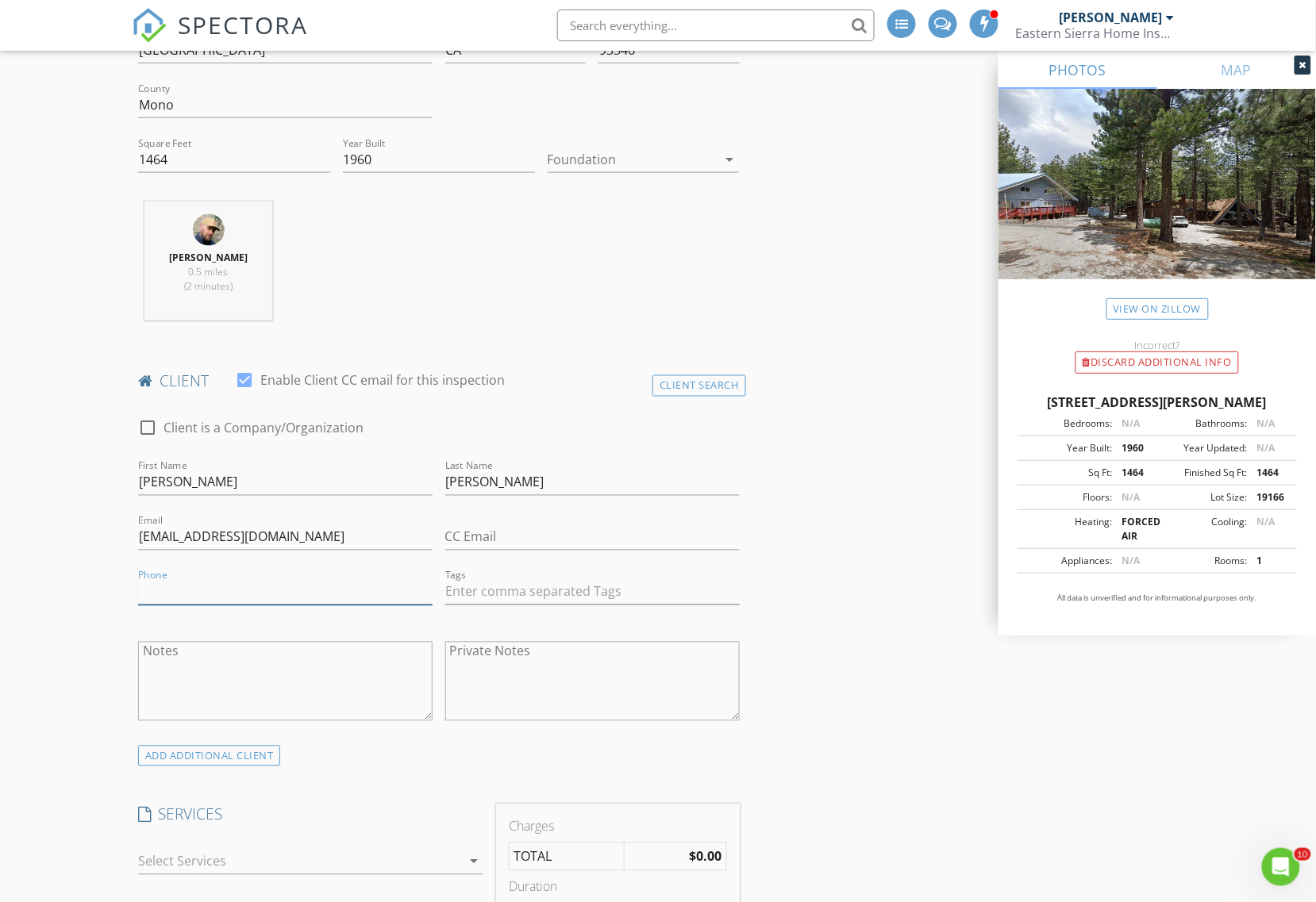 scroll, scrollTop: 595, scrollLeft: 0, axis: vertical 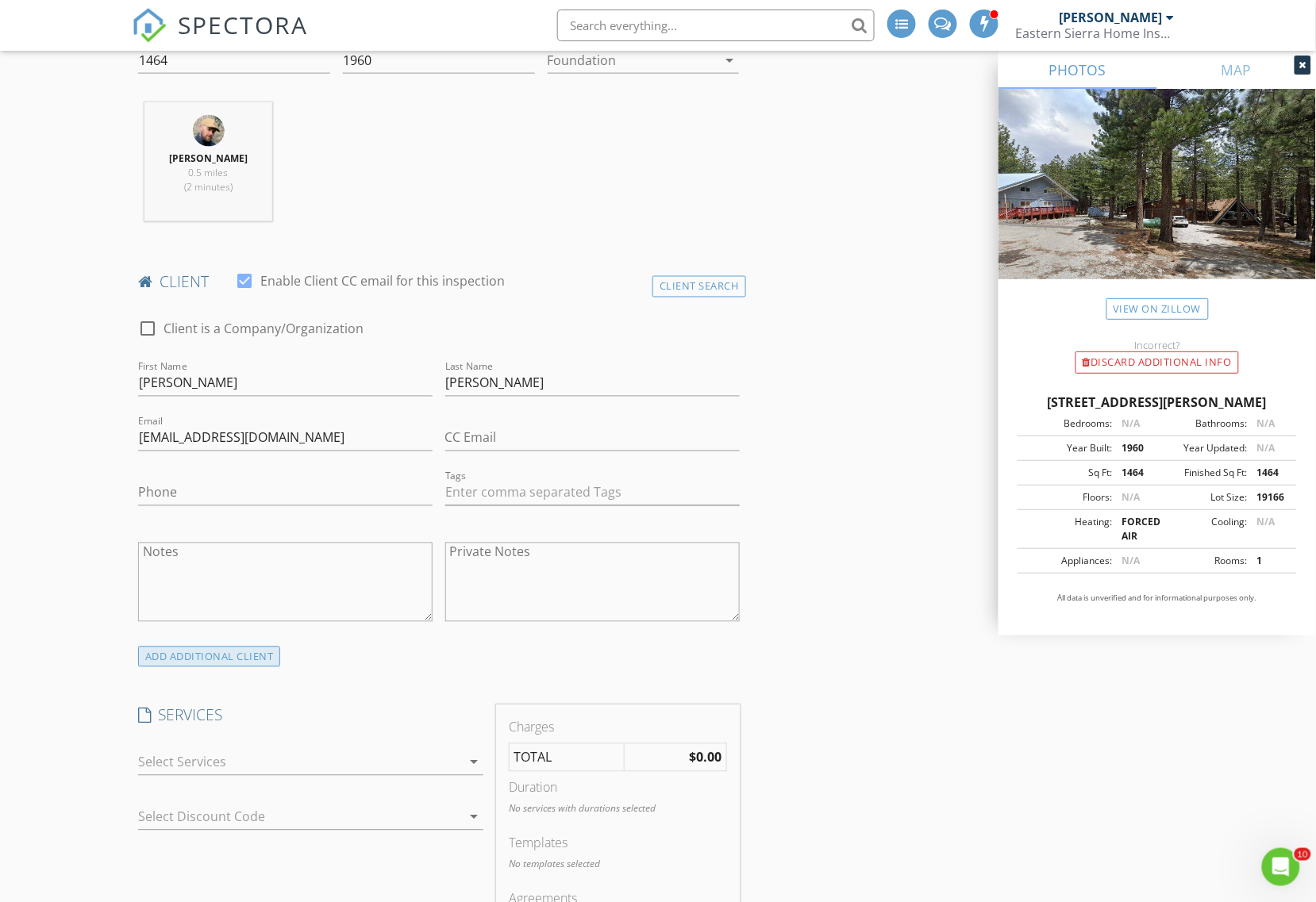 click on "ADD ADDITIONAL client" at bounding box center [210, 657] 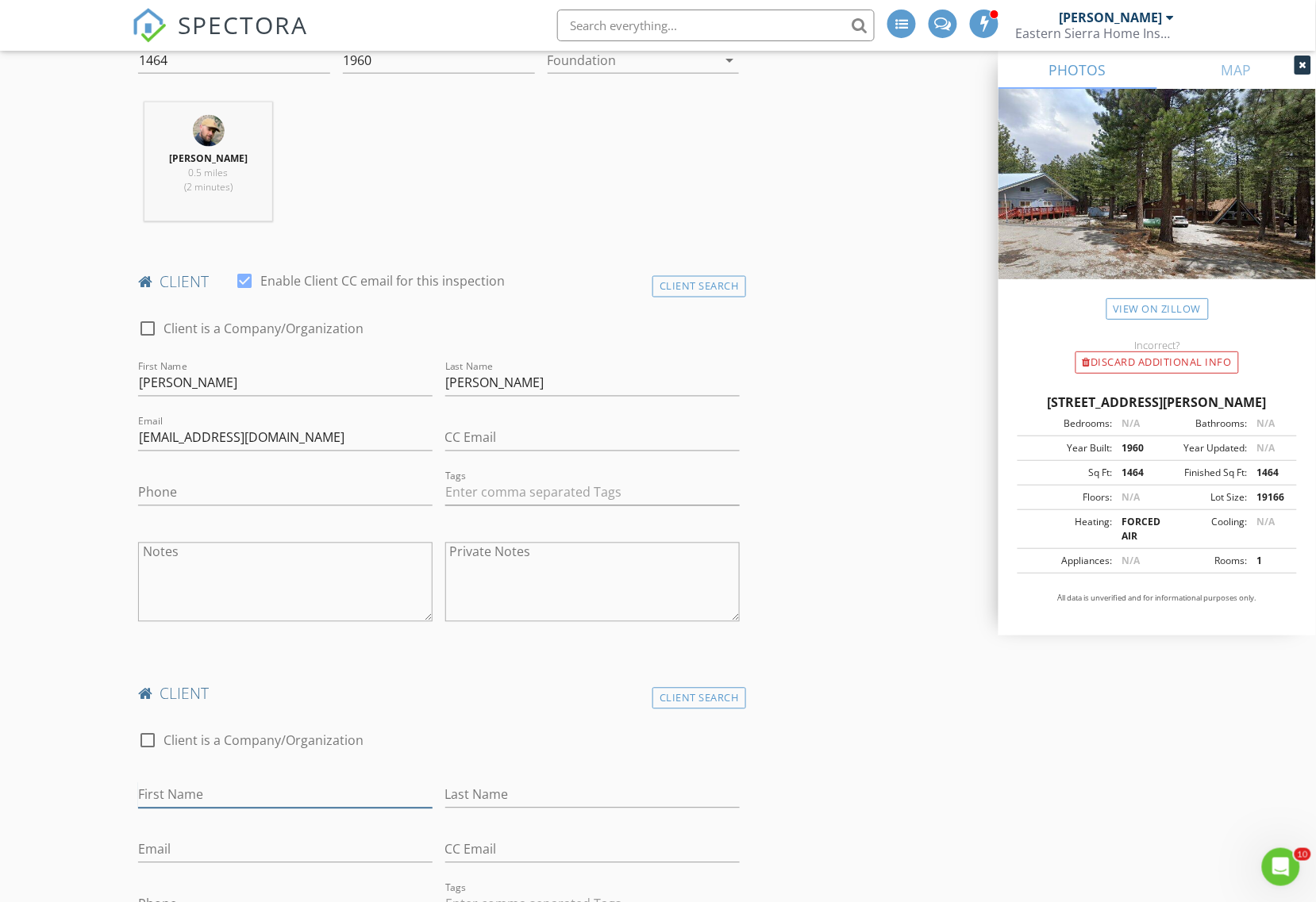 click on "First Name" at bounding box center (285, 795) 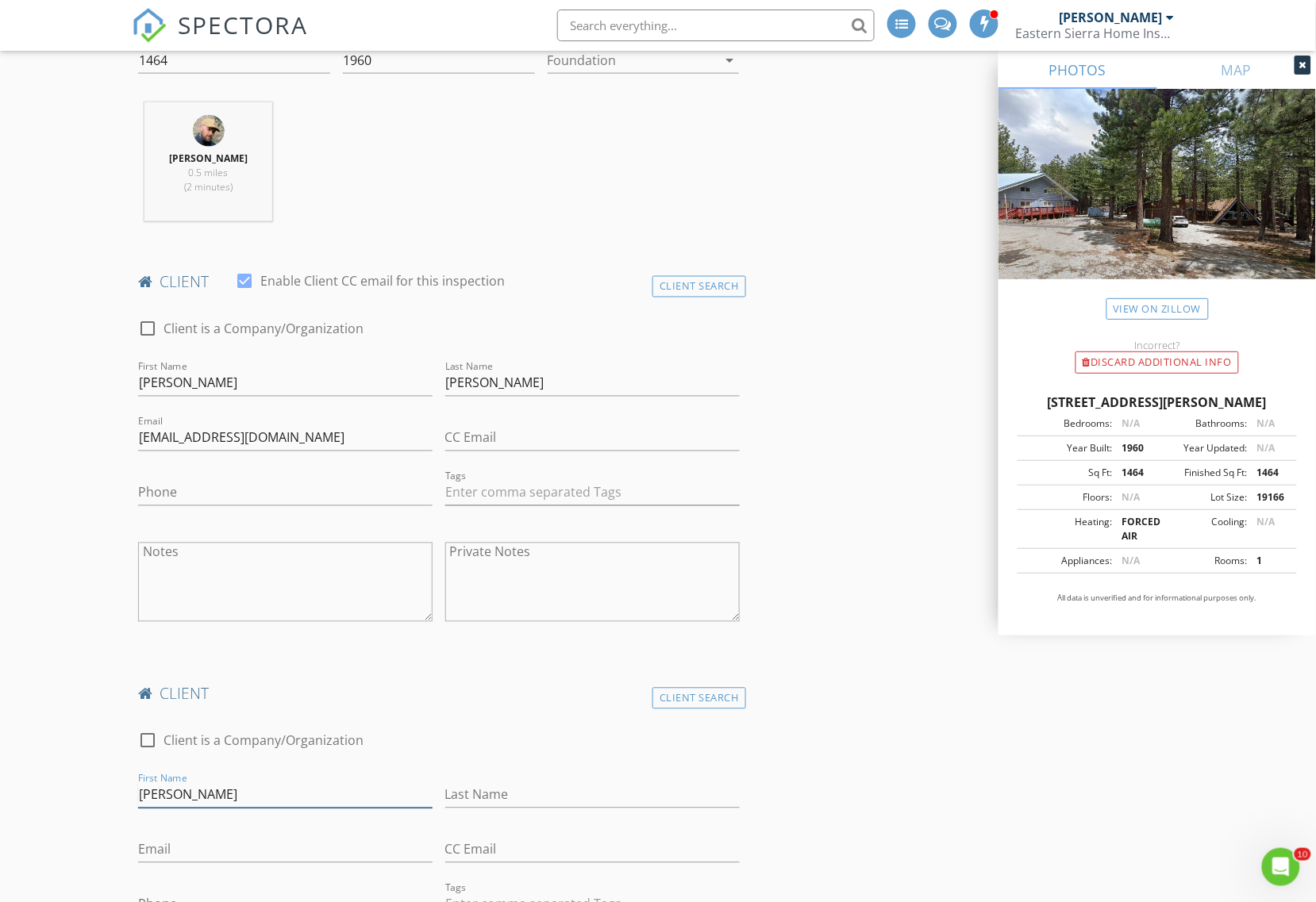 type on "Kristen" 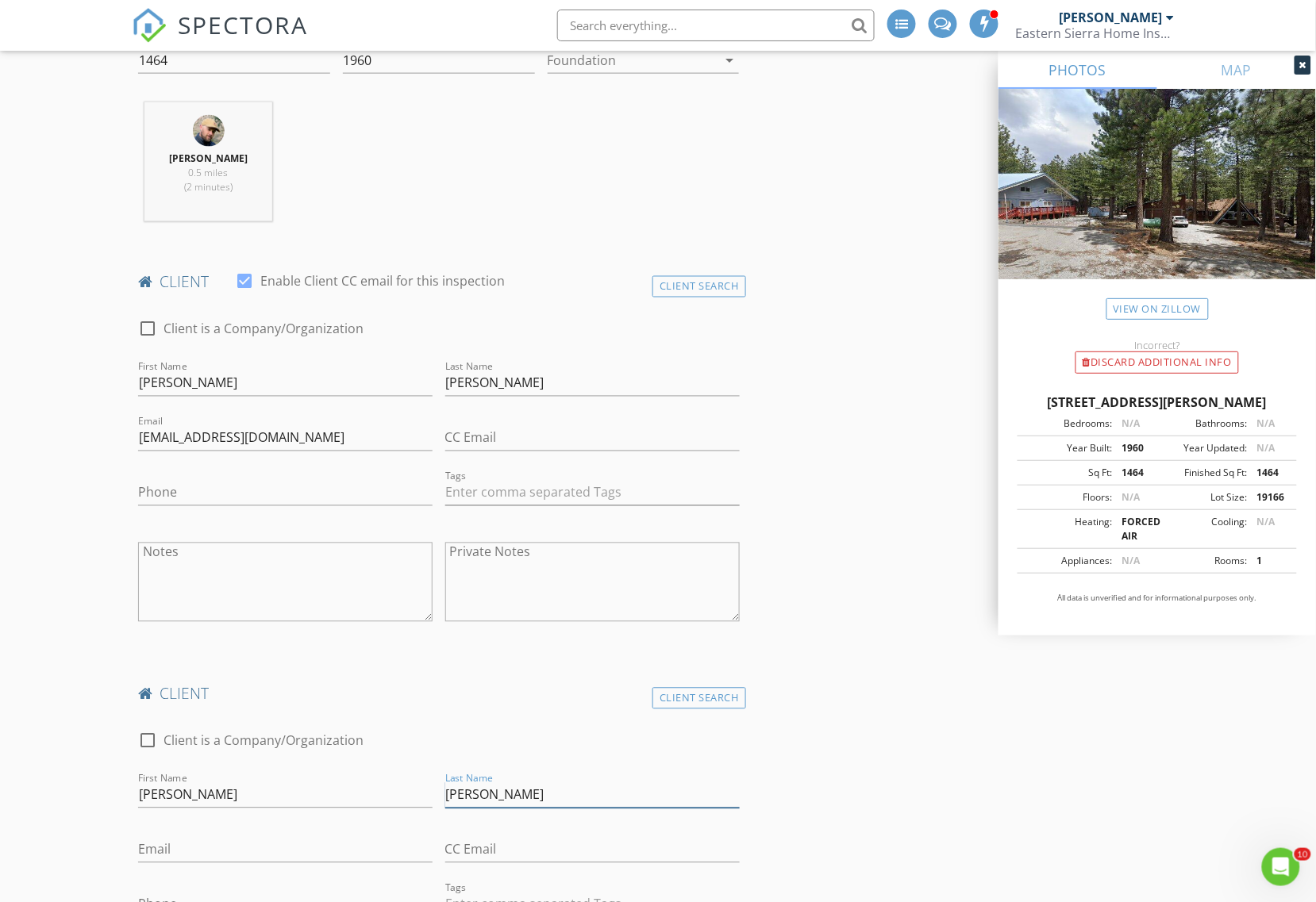 type on "Musson" 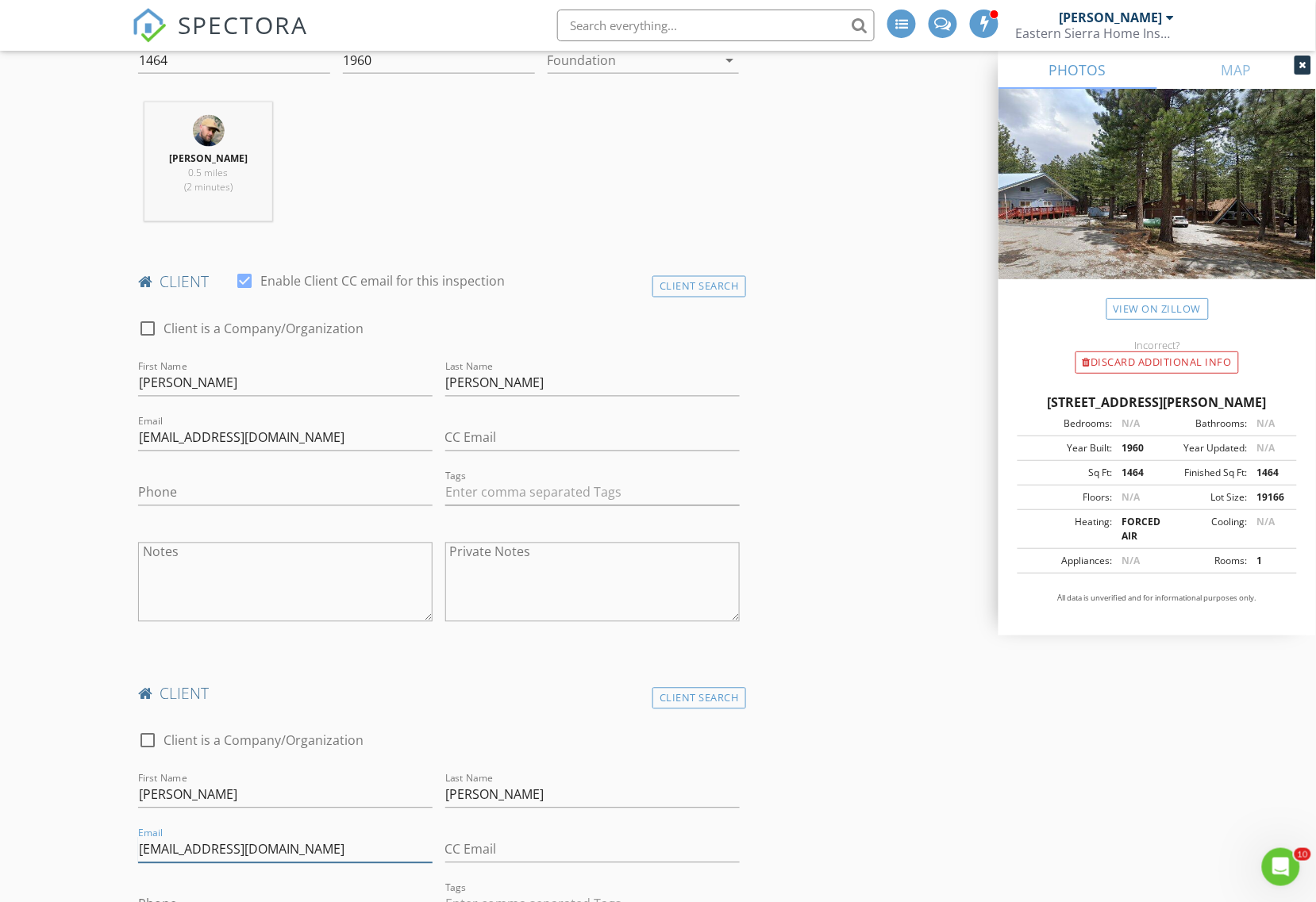 type on "kristenmuss@gmail.com" 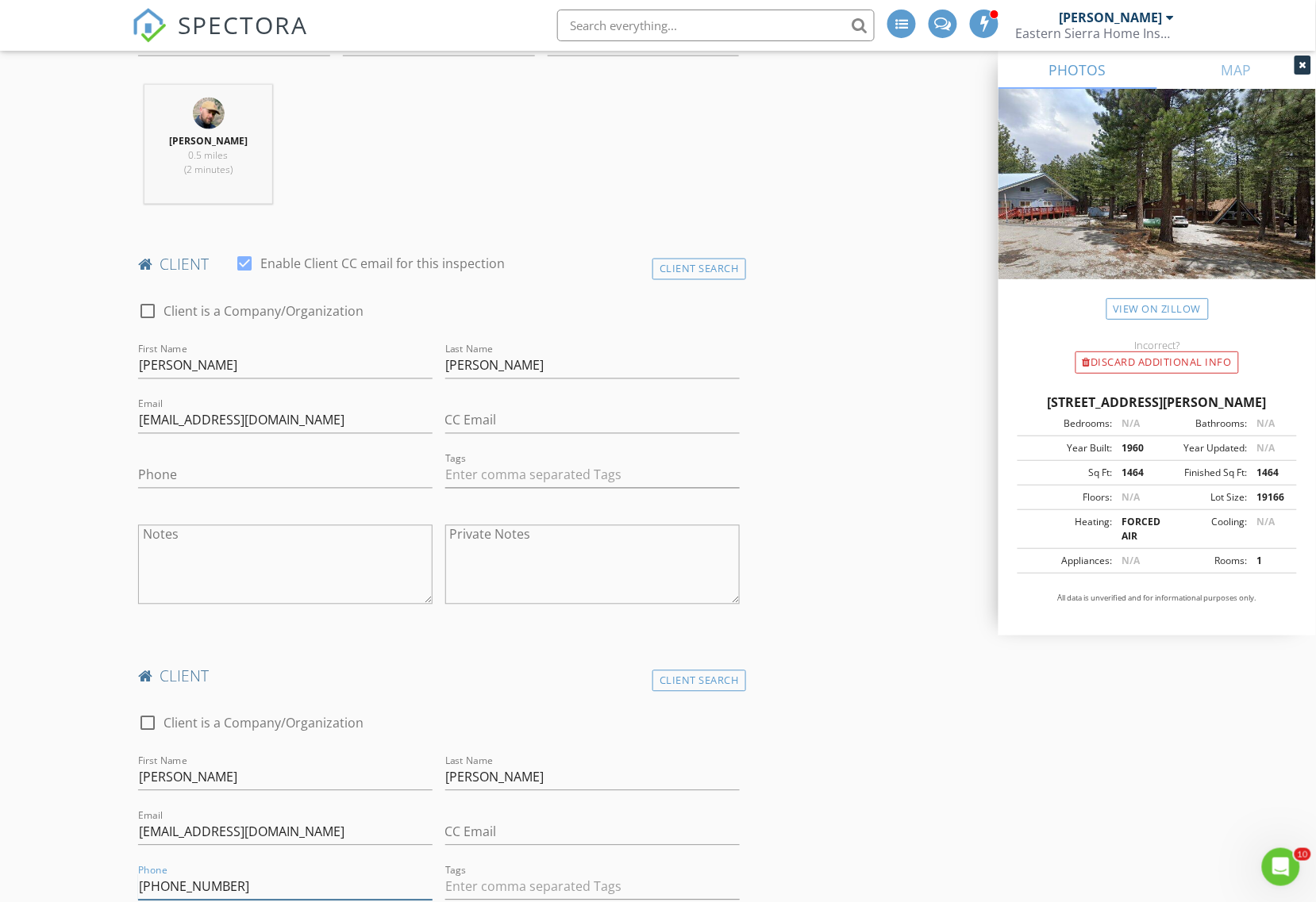 scroll, scrollTop: 1009, scrollLeft: 0, axis: vertical 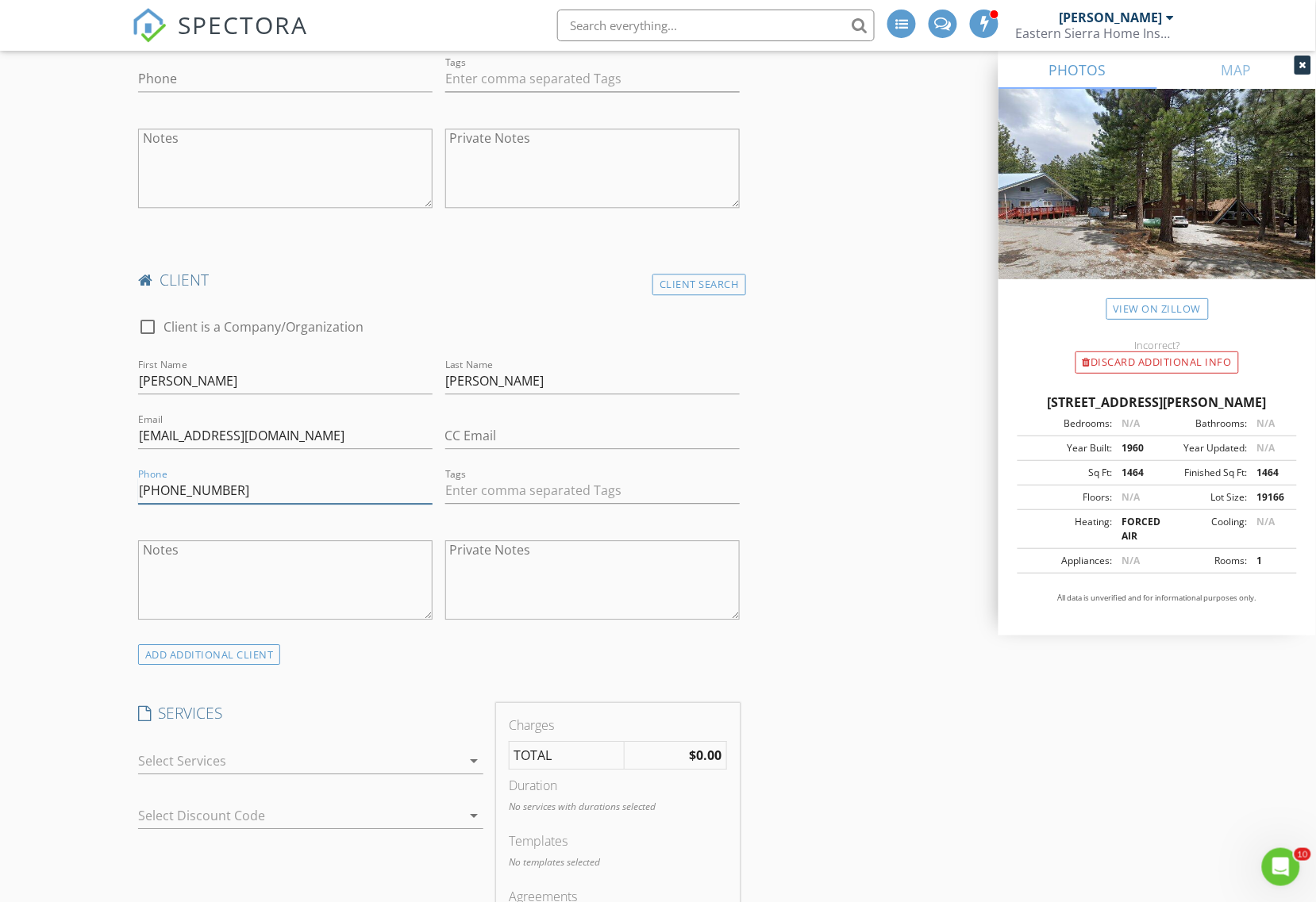 type on "619-504-5685" 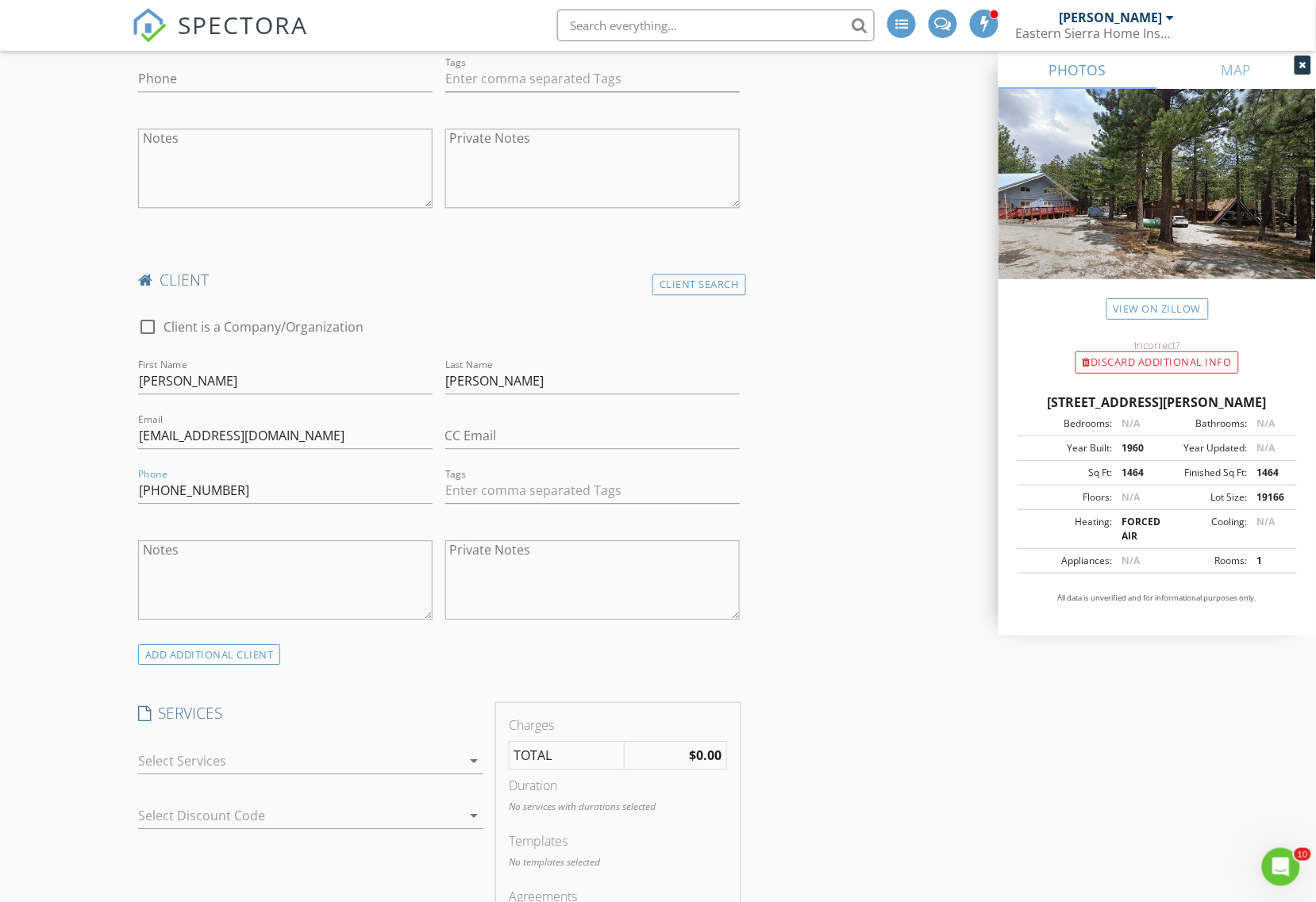 click at bounding box center (299, 761) 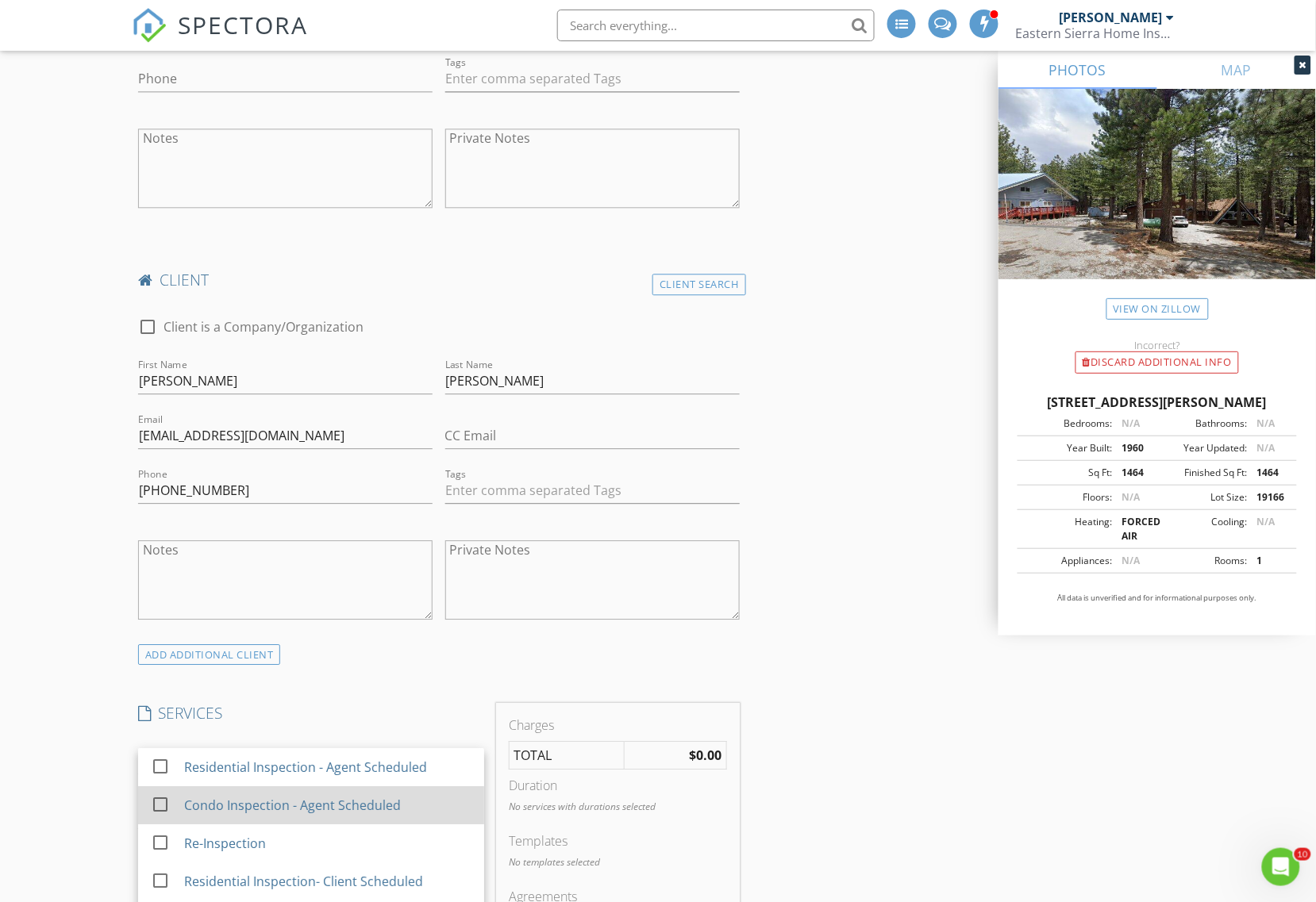 click at bounding box center (160, 804) 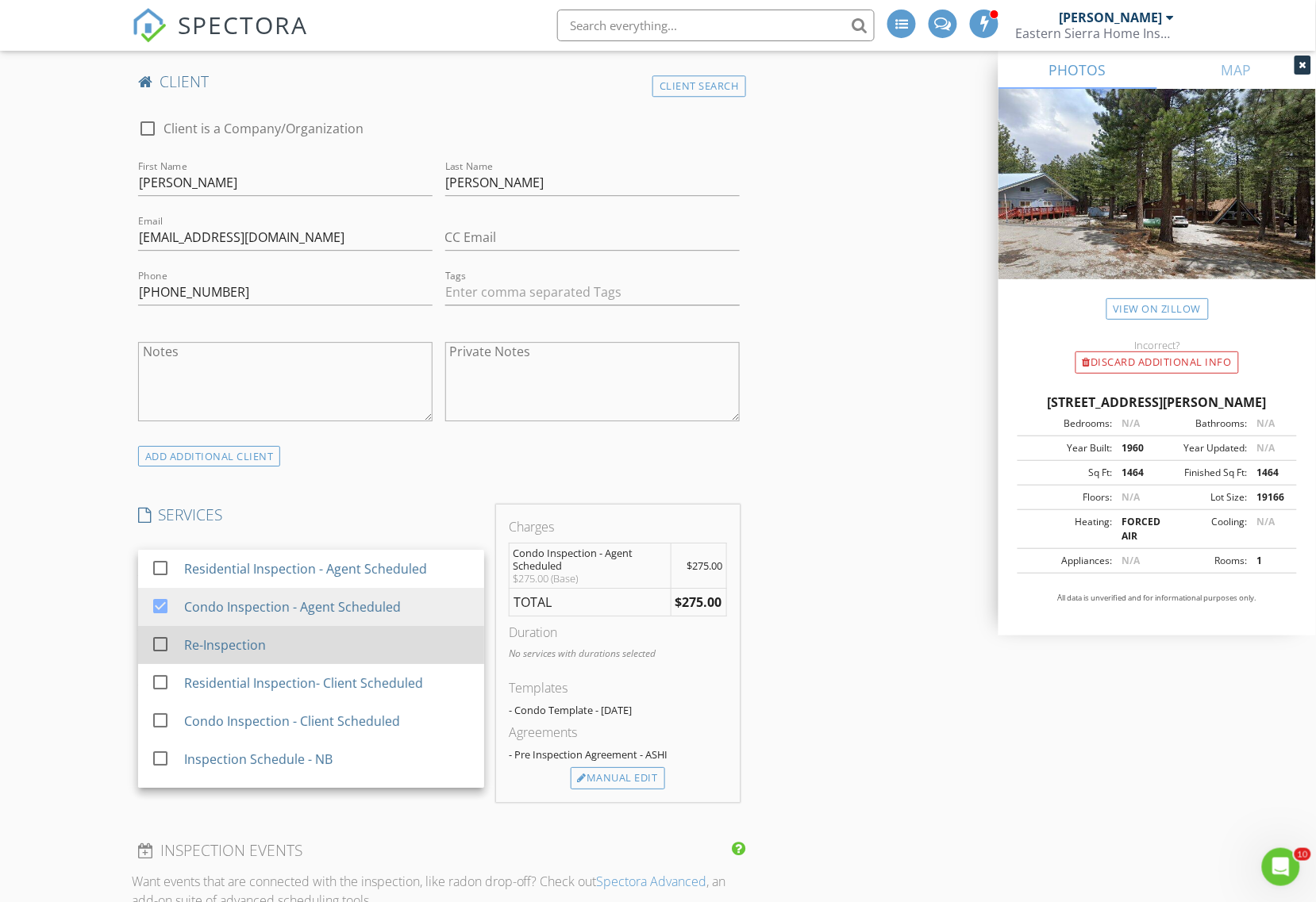 scroll, scrollTop: 1307, scrollLeft: 0, axis: vertical 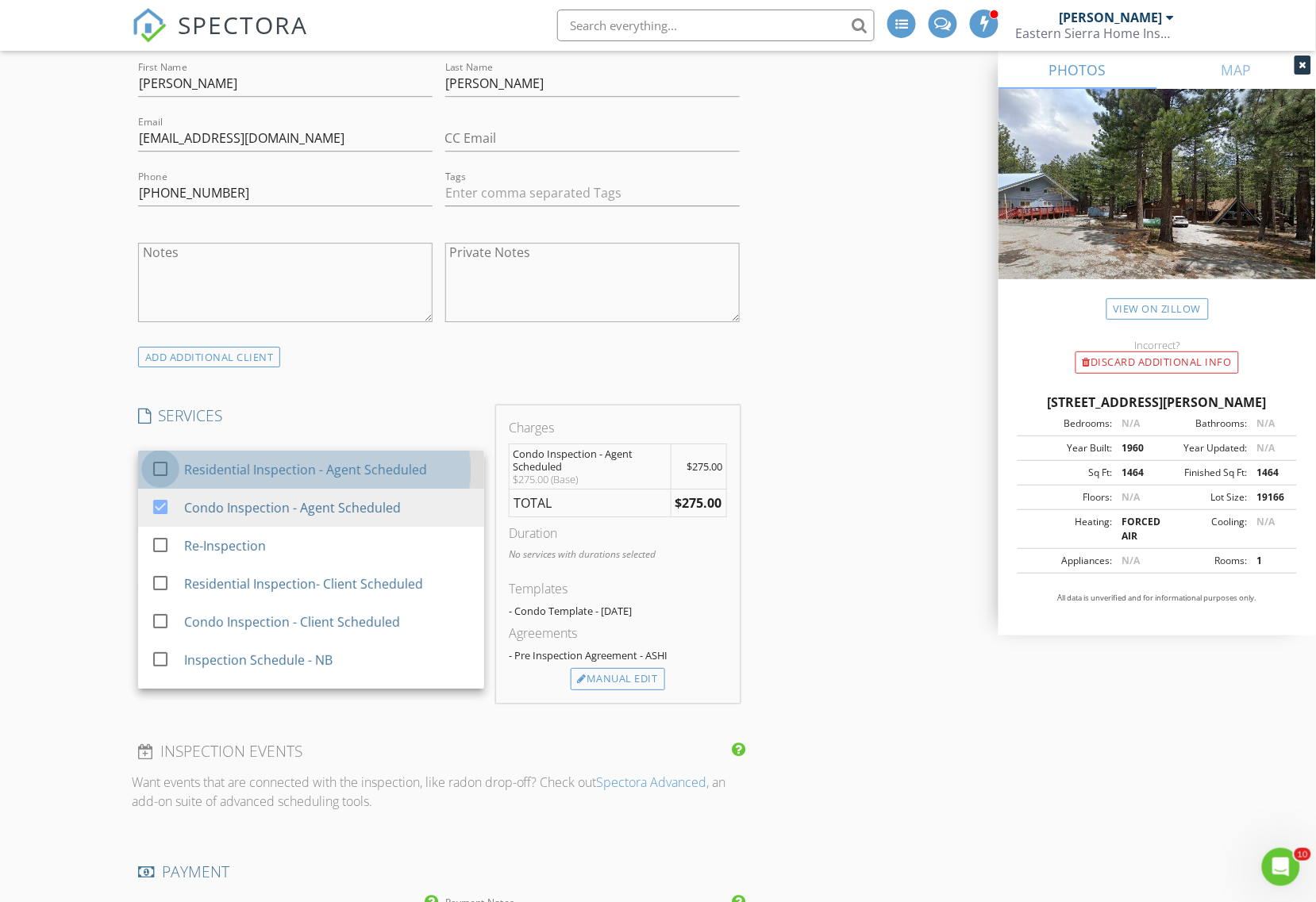 click at bounding box center (160, 468) 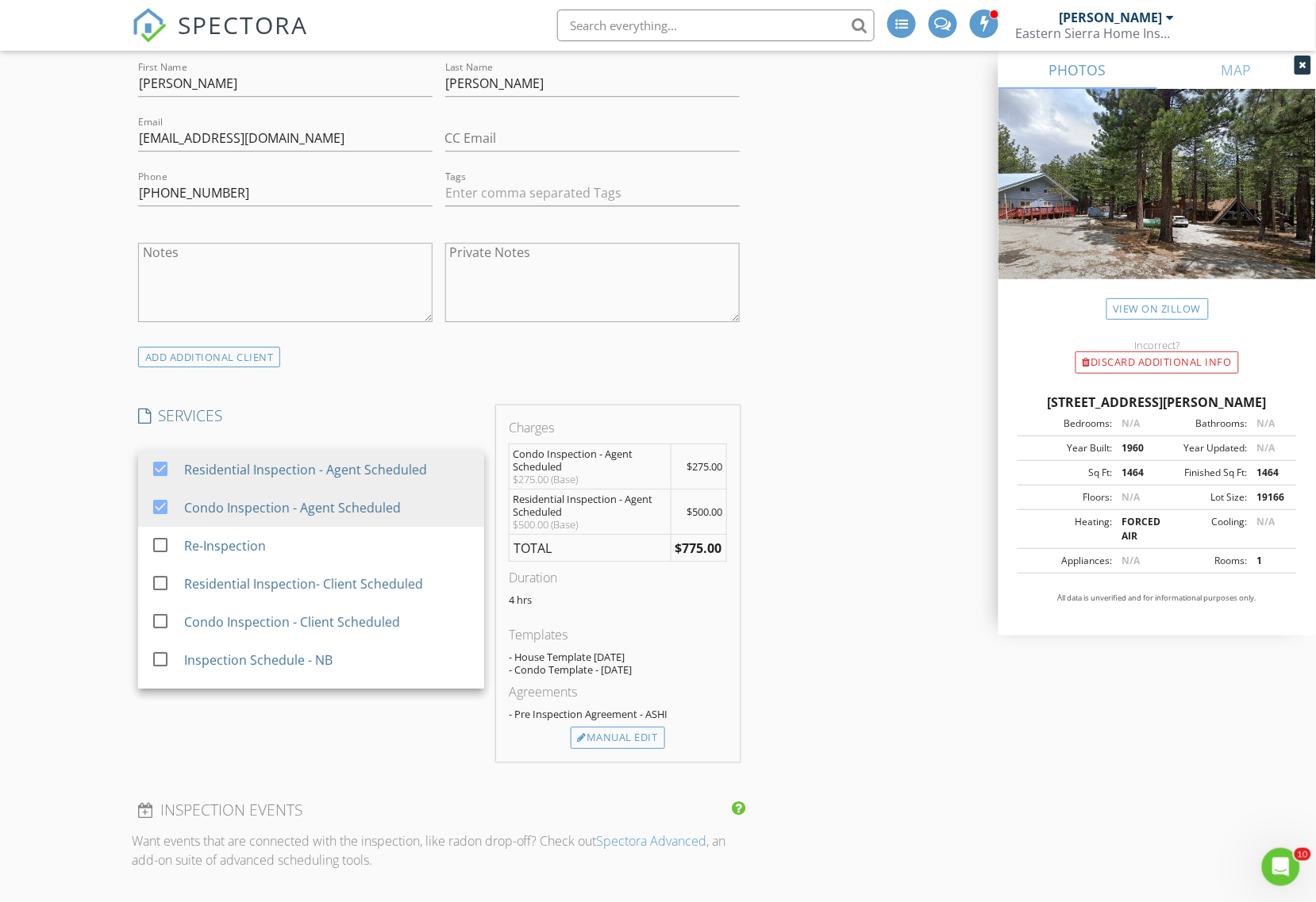 click on "SERVICES
check_box   Residential Inspection - Agent Scheduled   check_box   Condo Inspection - Agent Scheduled   check_box_outline_blank   Re-Inspection   check_box_outline_blank   Residential Inspection- Client Scheduled   check_box_outline_blank   Condo Inspection - Client Scheduled   check_box_outline_blank   Inspection Schedule - NB   check_box_outline_blank   TOT Inspection   check_box_outline_blank   Past Client - Client Schedules   check_box_outline_blank   Past Client - Agent Schedules   check_box_outline_blank   Inspection Scheduled   check_box_outline_blank   Client Scheduled   check_box_outline_blank   No Intro - Just Process Condo   check_box_outline_blank   No Intro - Just Process House   Condo Inspection - Agent Scheduled,  Residential Inspection - Agent Scheduled arrow_drop_down   check_box_outline_blank   Transient Rental Inspection   Condo Inspection - Agent Scheduled Options arrow_drop_down   Select Discount Code arrow_drop_down" at bounding box center [310, 583] 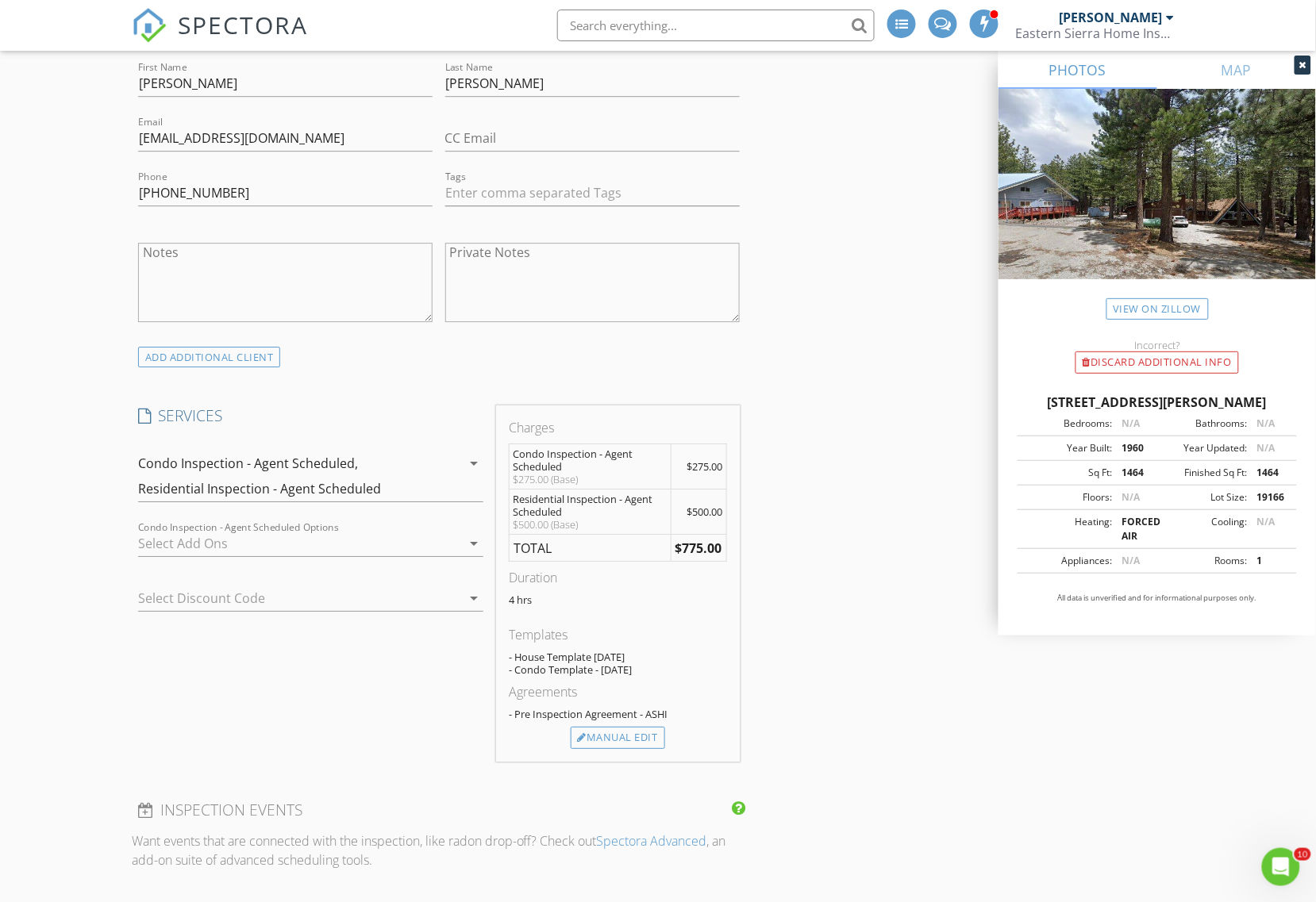 click on "arrow_drop_down" at bounding box center (474, 463) 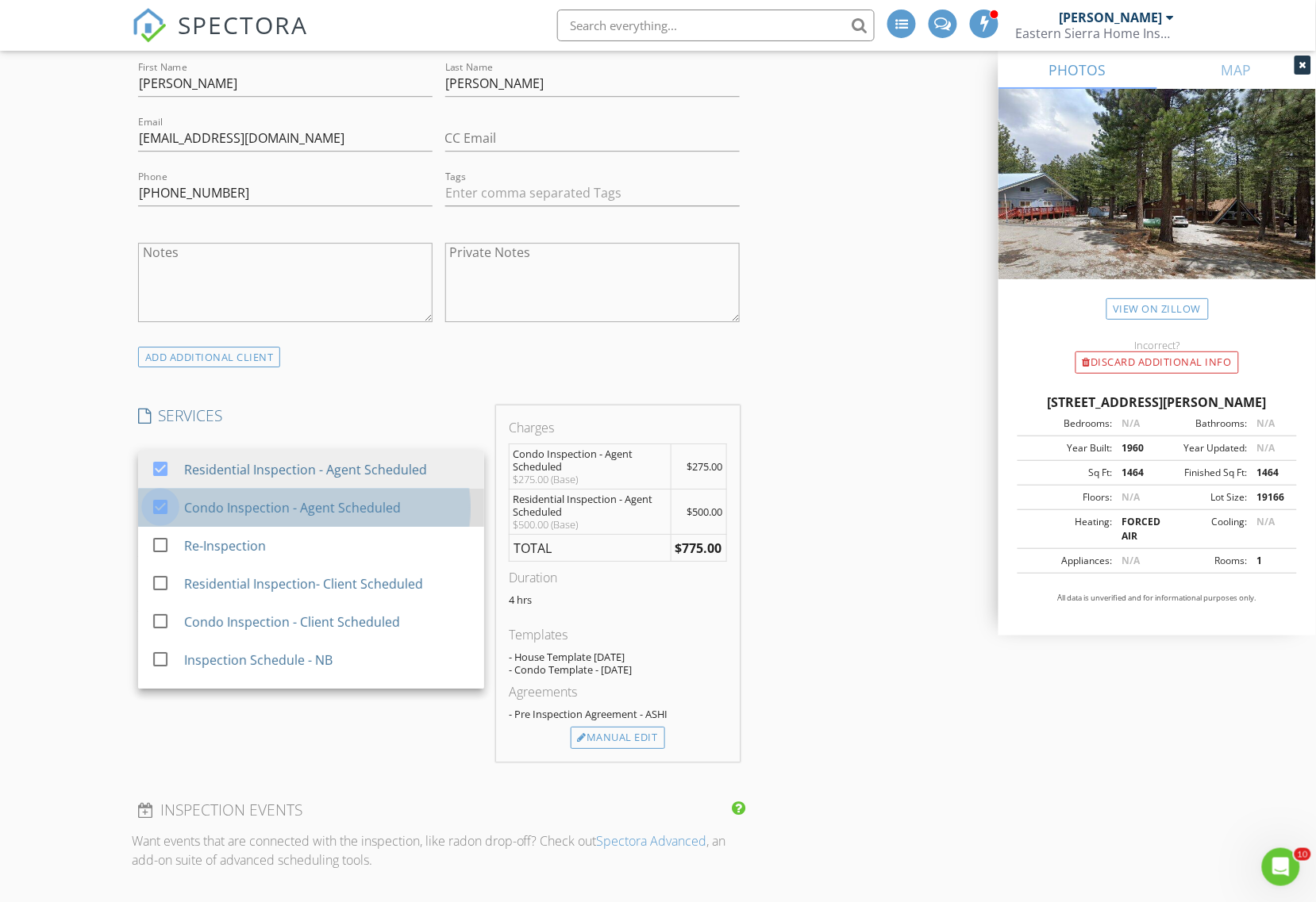 click at bounding box center (160, 506) 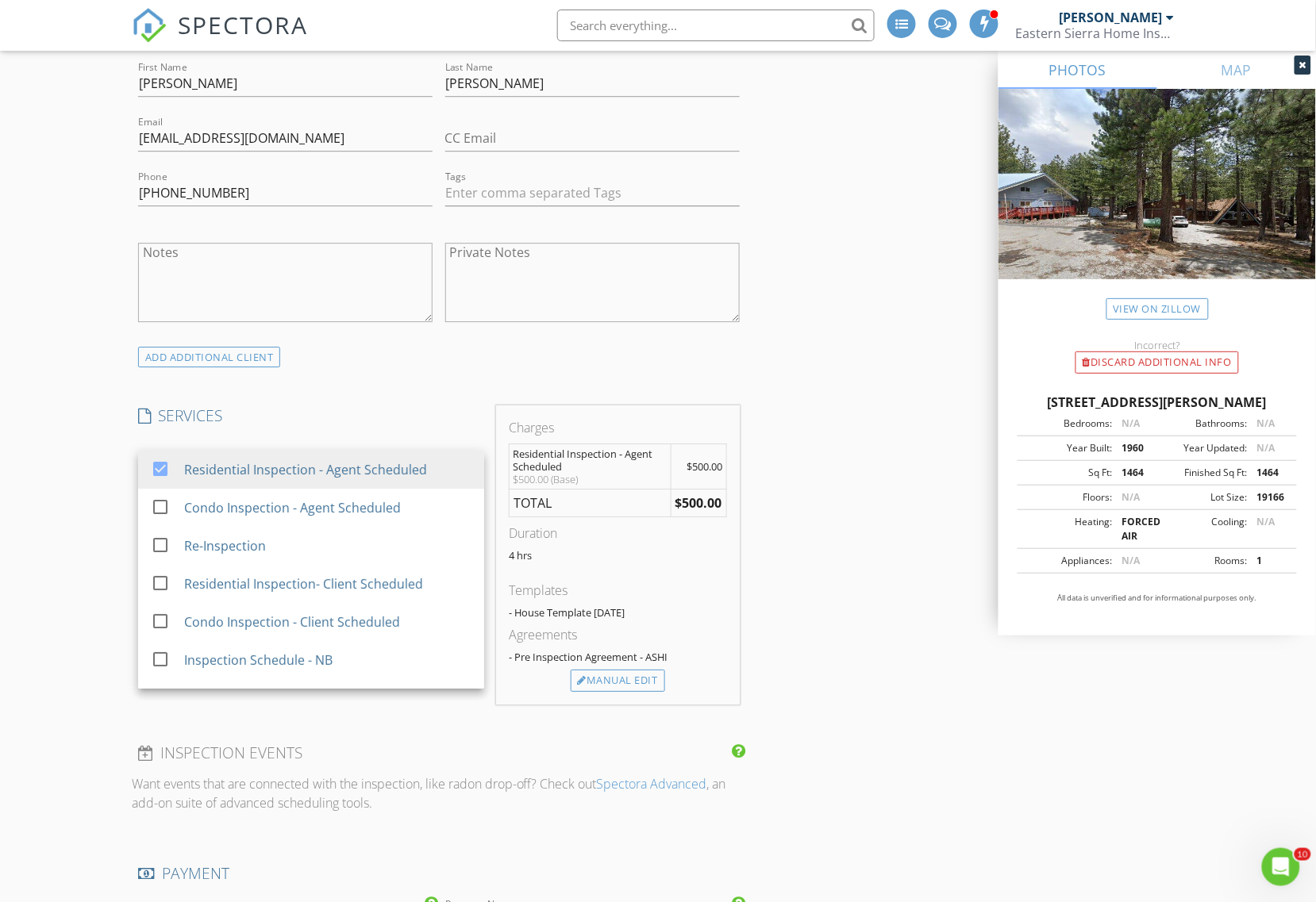 click on "INSPECTOR(S)
check_box   Ryan Farnes   PRIMARY   Ryan Farnes arrow_drop_down   check_box_outline_blank Ryan Farnes specifically requested
Date/Time
07/19/2025 8:30 AM
Location
Address Search       Address 207 Joaquin Rd   Unit   City Mammoth Lakes   State CA   Zip 93546   County Mono     Square Feet 1464   Year Built 1960   Foundation arrow_drop_down     Ryan Farnes     0.5 miles     (2 minutes)
client
check_box Enable Client CC email for this inspection   Client Search     check_box_outline_blank Client is a Company/Organization     First Name Benjamin   Last Name Rademacher   Email rademacb@gmail.com   CC Email   Phone         Tags         Notes   Private Notes
client
Client Search     check_box_outline_blank Client is a Company/Organization     First Name Kristen   Last Name Musson   Email kristenmuss@gmail.com   CC Email" at bounding box center [439, 453] 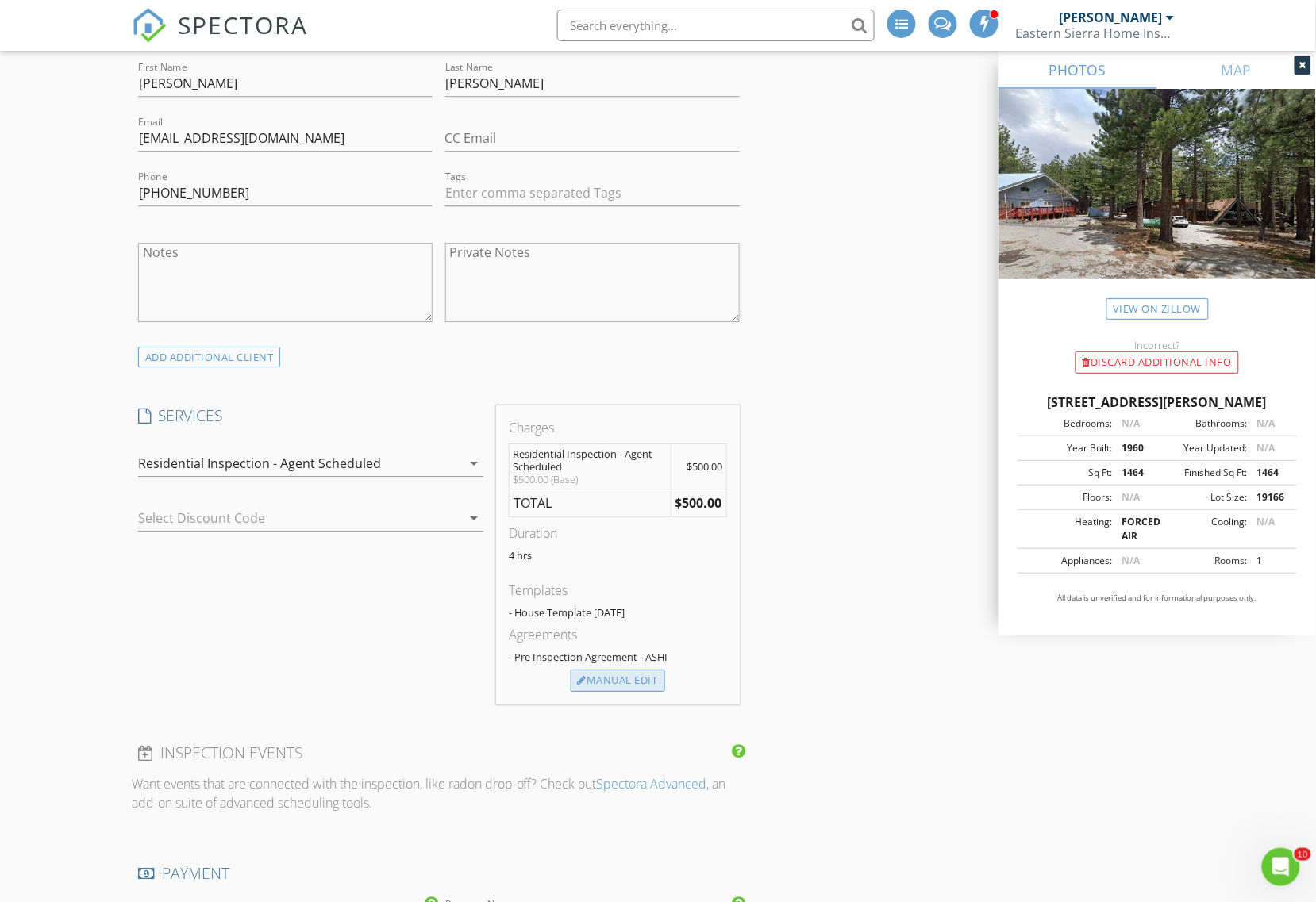 drag, startPoint x: 627, startPoint y: 673, endPoint x: 648, endPoint y: 545, distance: 129.71122 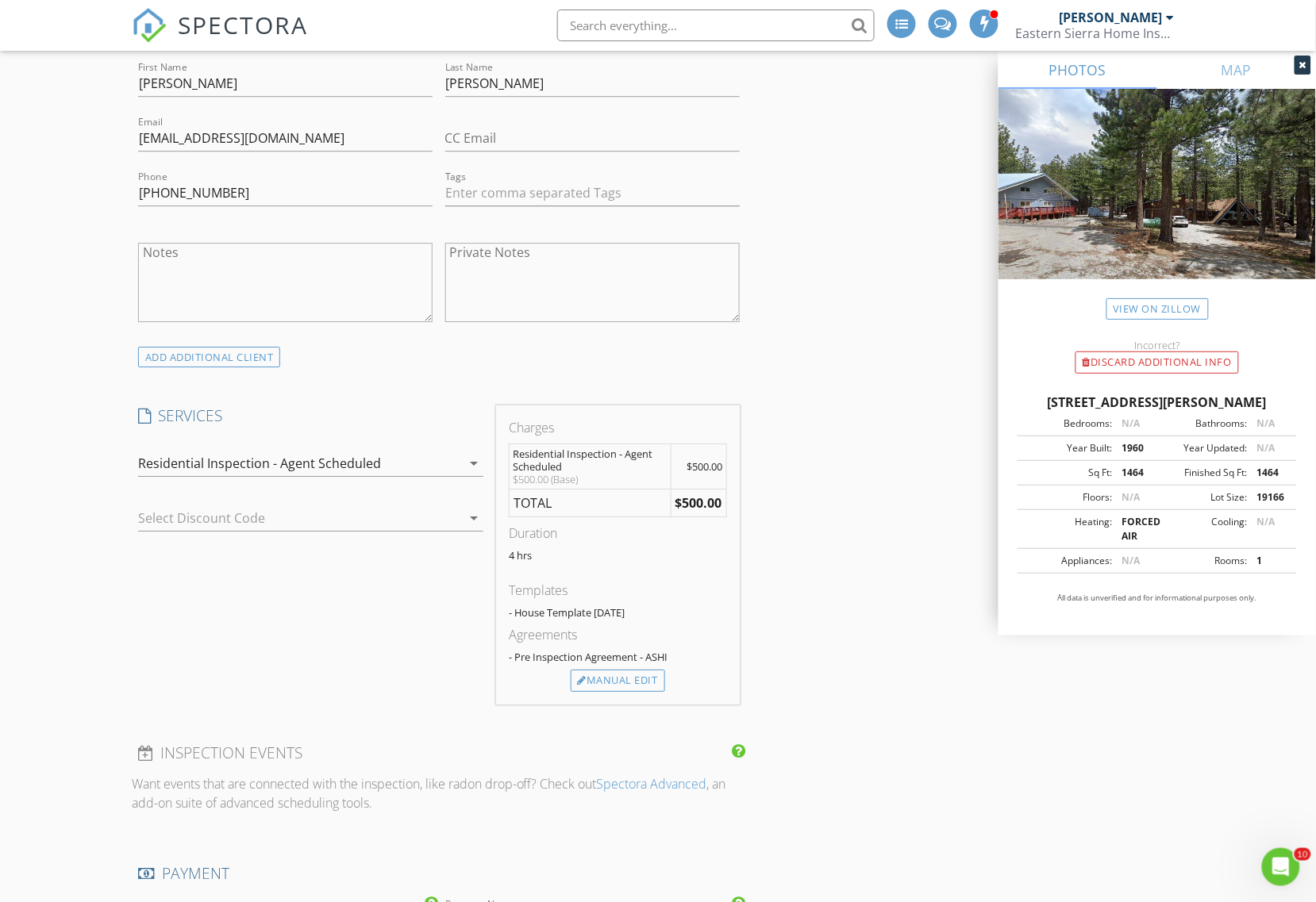 click on "Manual Edit" at bounding box center [618, 681] 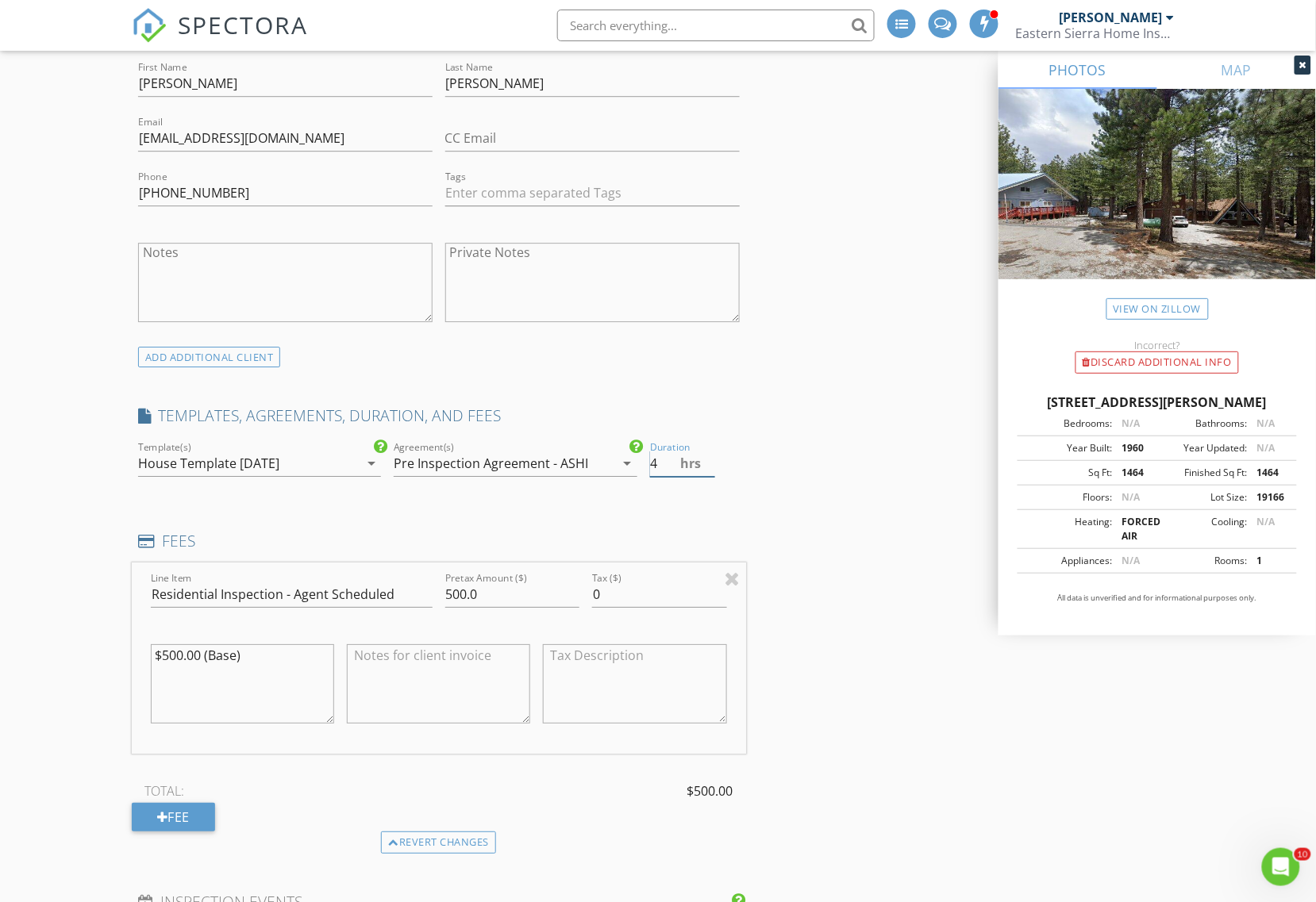 drag, startPoint x: 671, startPoint y: 462, endPoint x: 618, endPoint y: 462, distance: 53 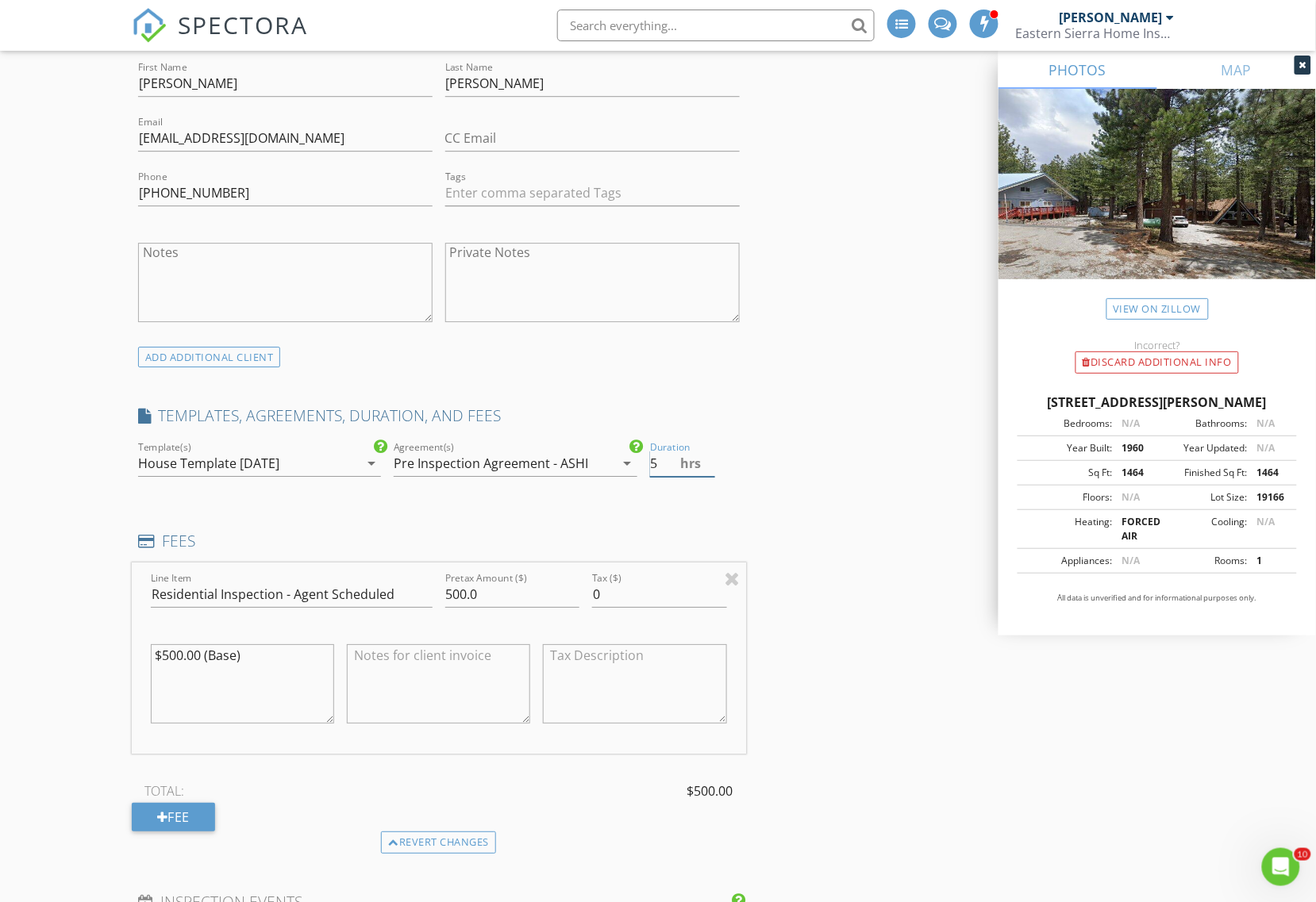 type on "5" 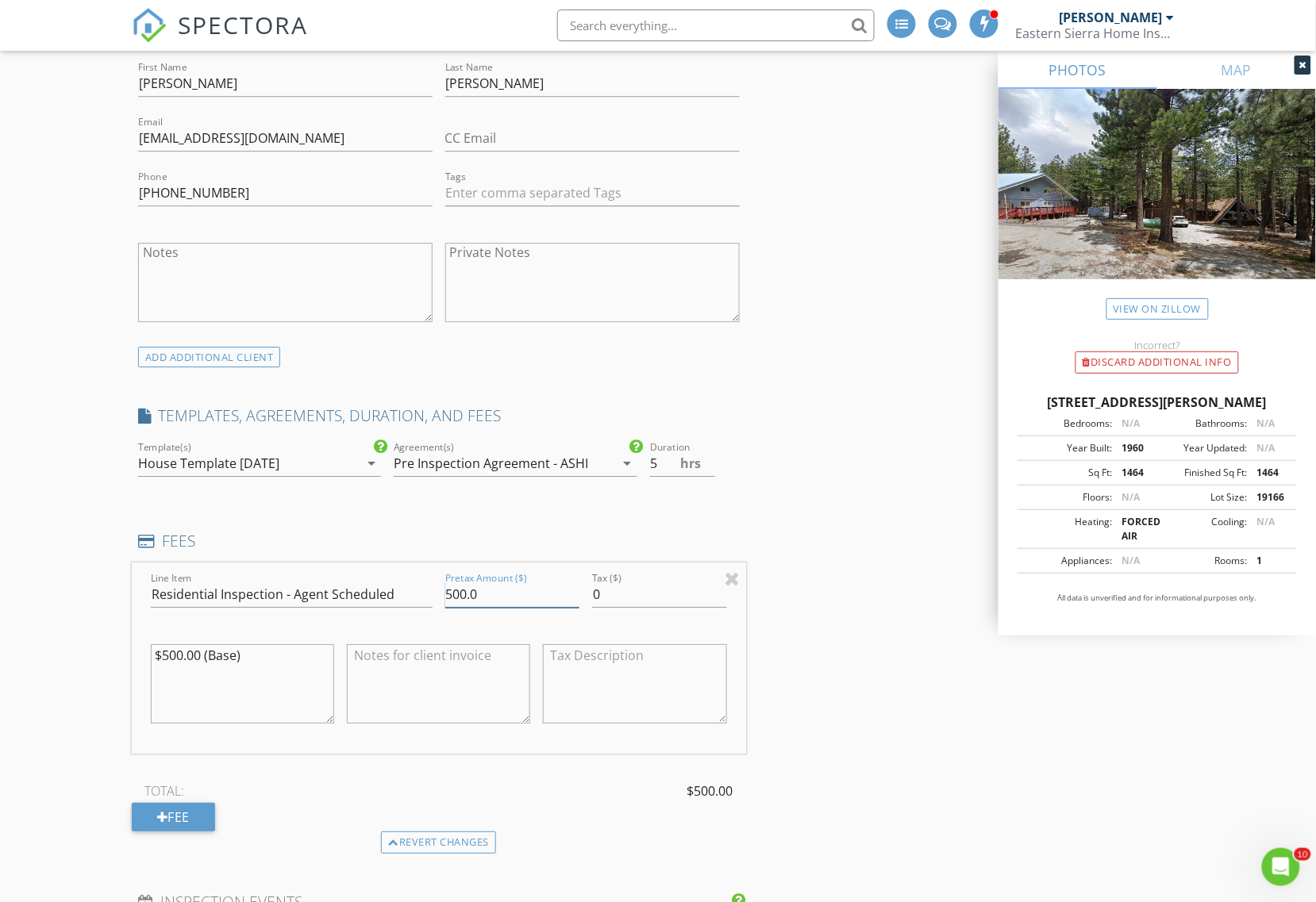 drag, startPoint x: 493, startPoint y: 591, endPoint x: 406, endPoint y: 592, distance: 87.005747 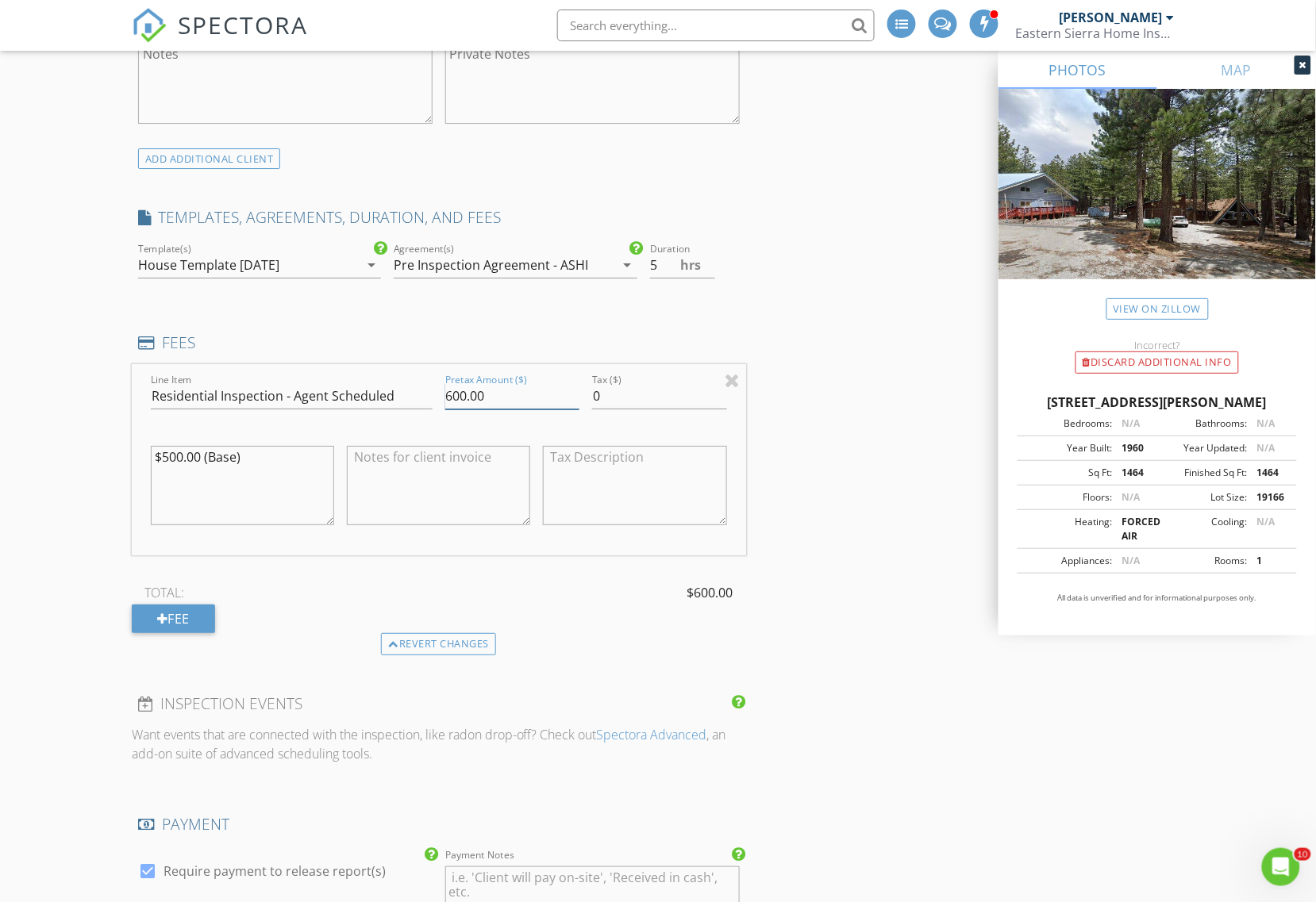 scroll, scrollTop: 1802, scrollLeft: 0, axis: vertical 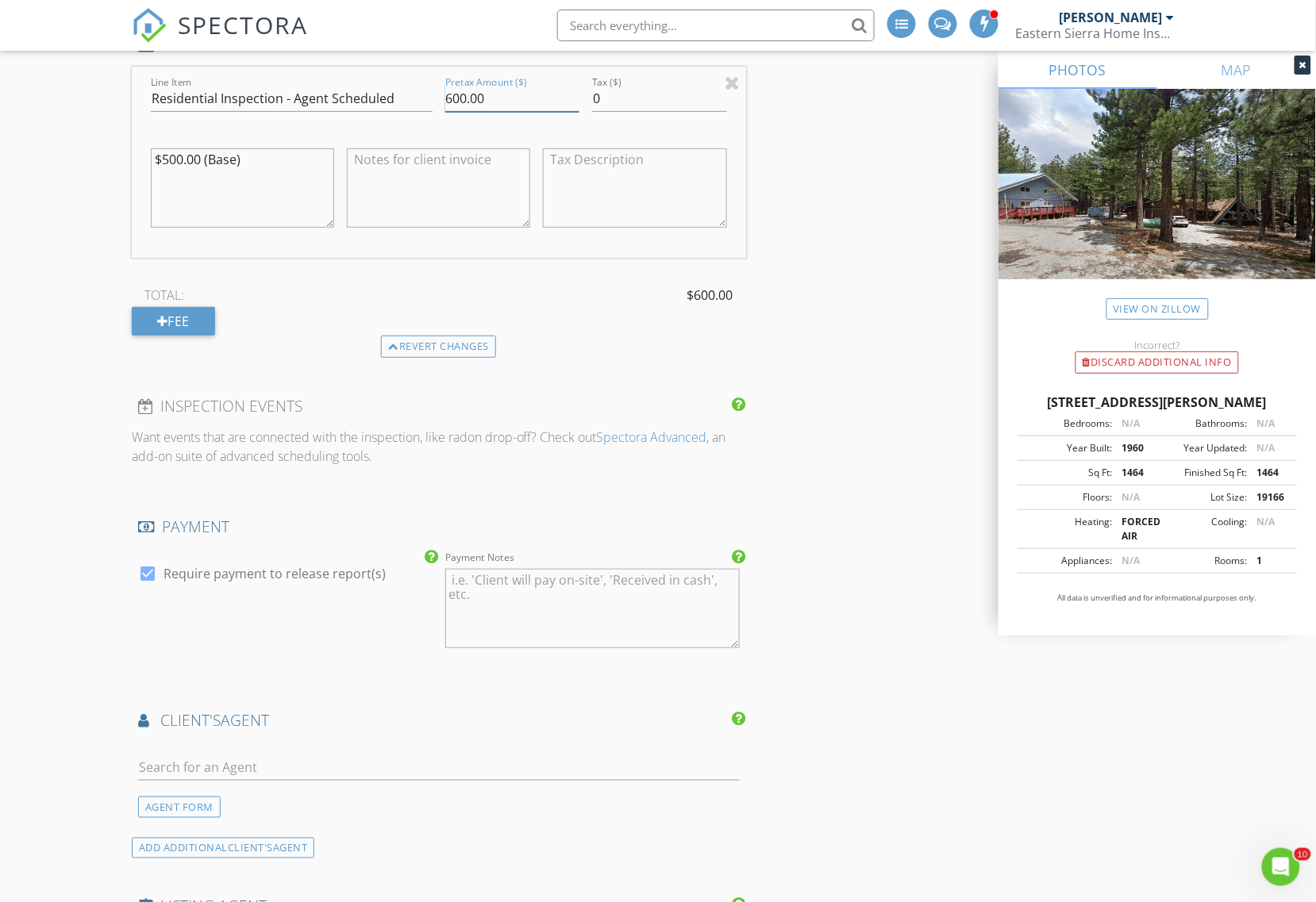 type on "600.00" 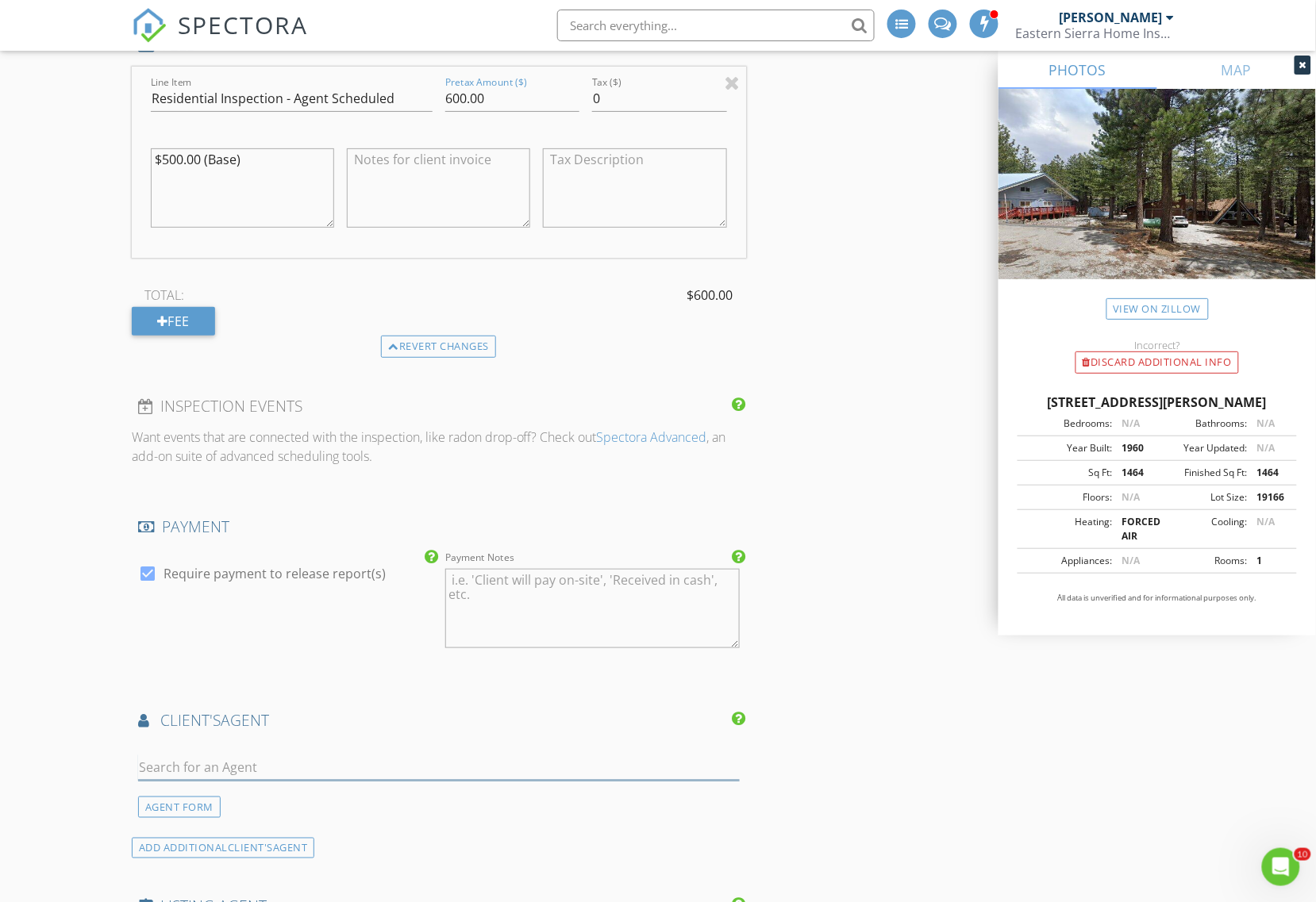 click at bounding box center (439, 767) 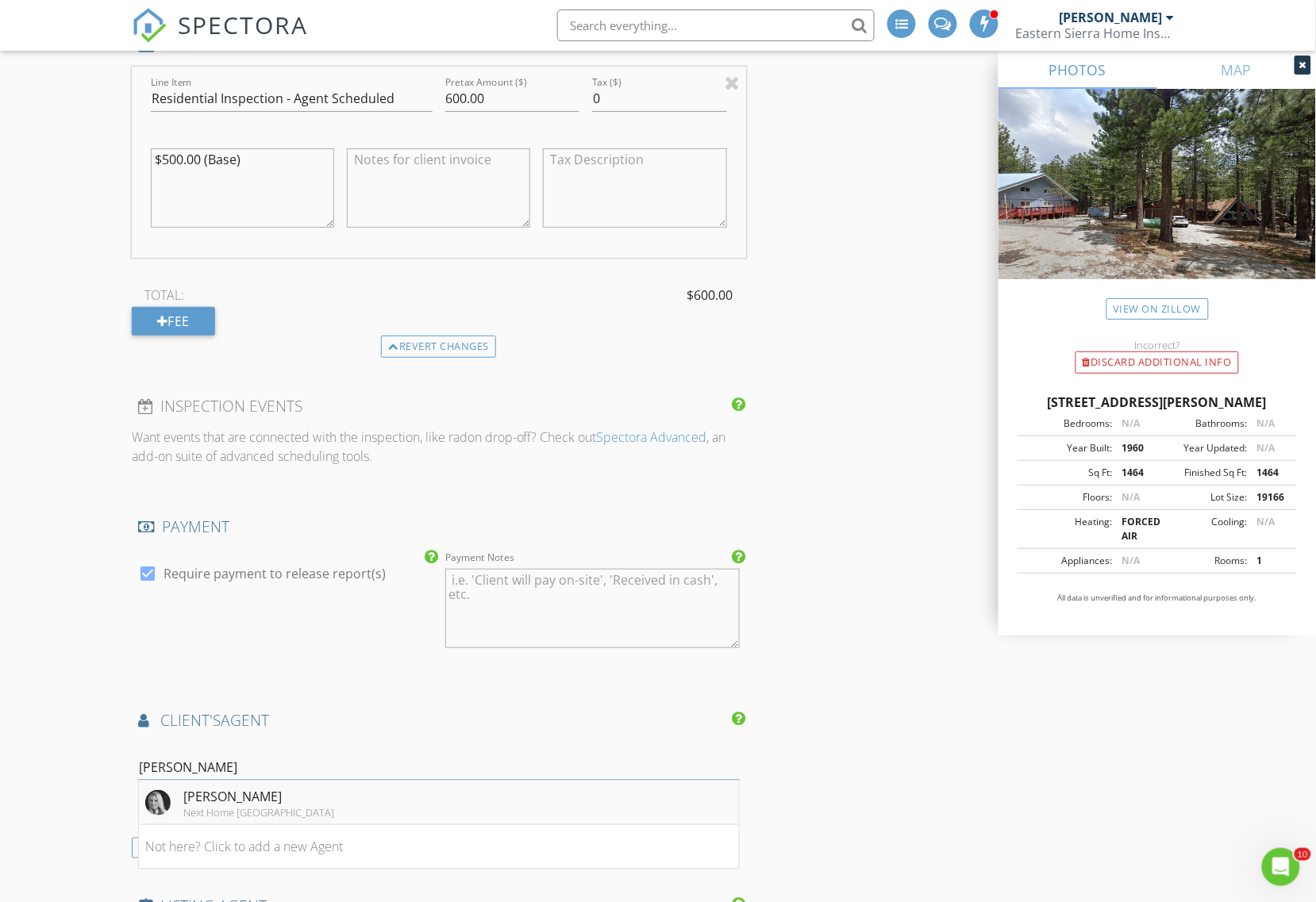 type on "Cynthi" 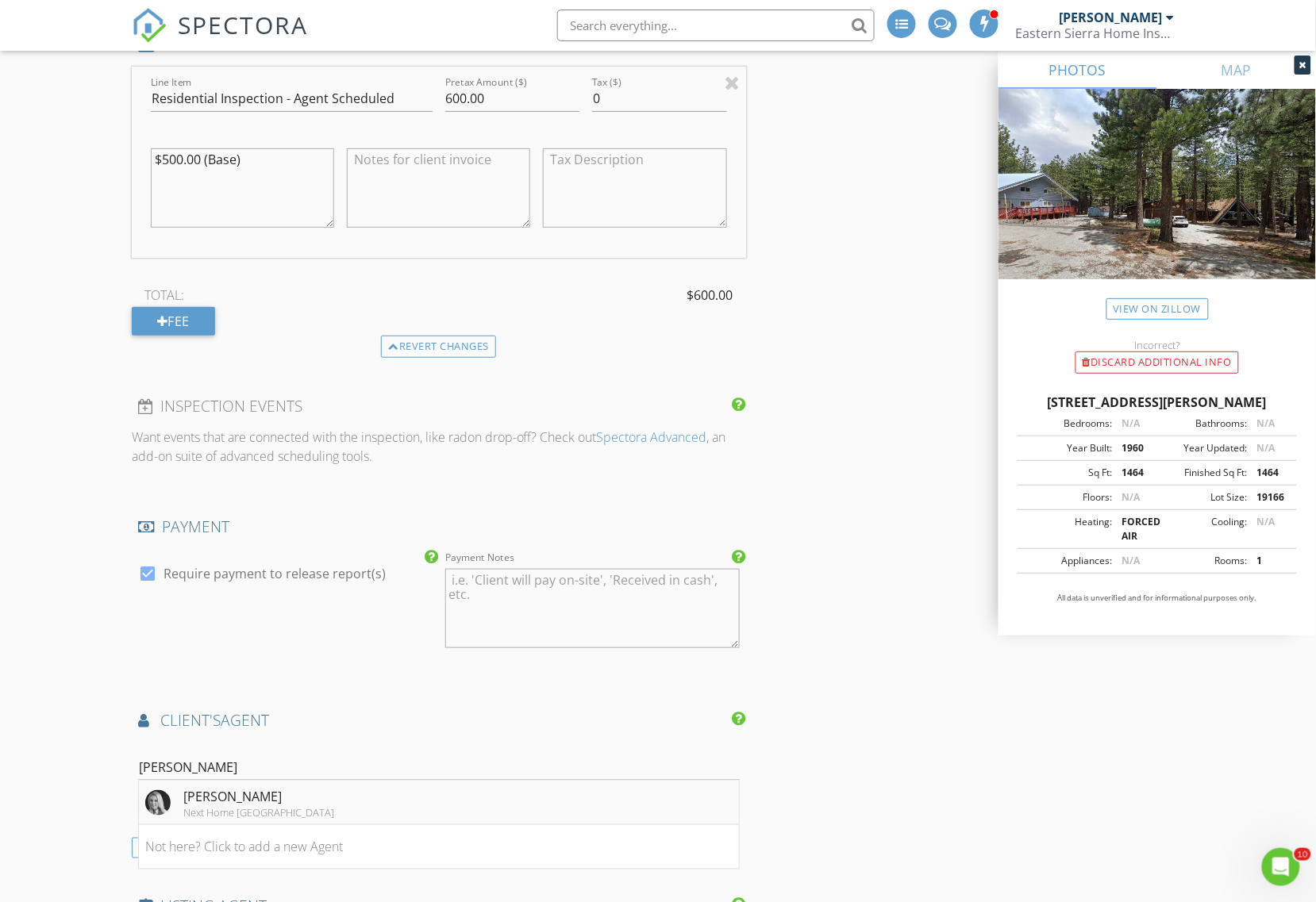 click on "Cynthia Fleming" at bounding box center (259, 796) 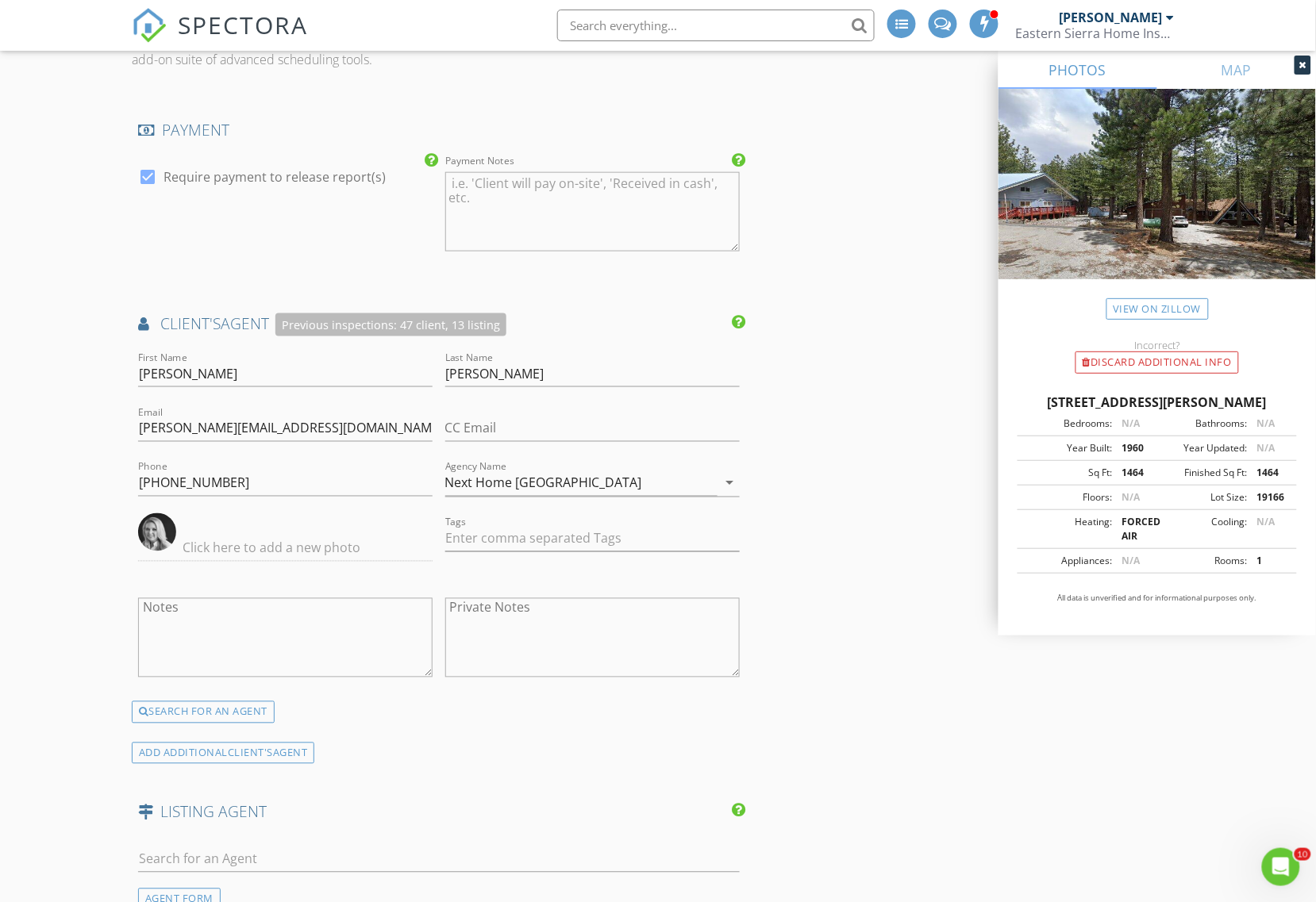 scroll, scrollTop: 2497, scrollLeft: 0, axis: vertical 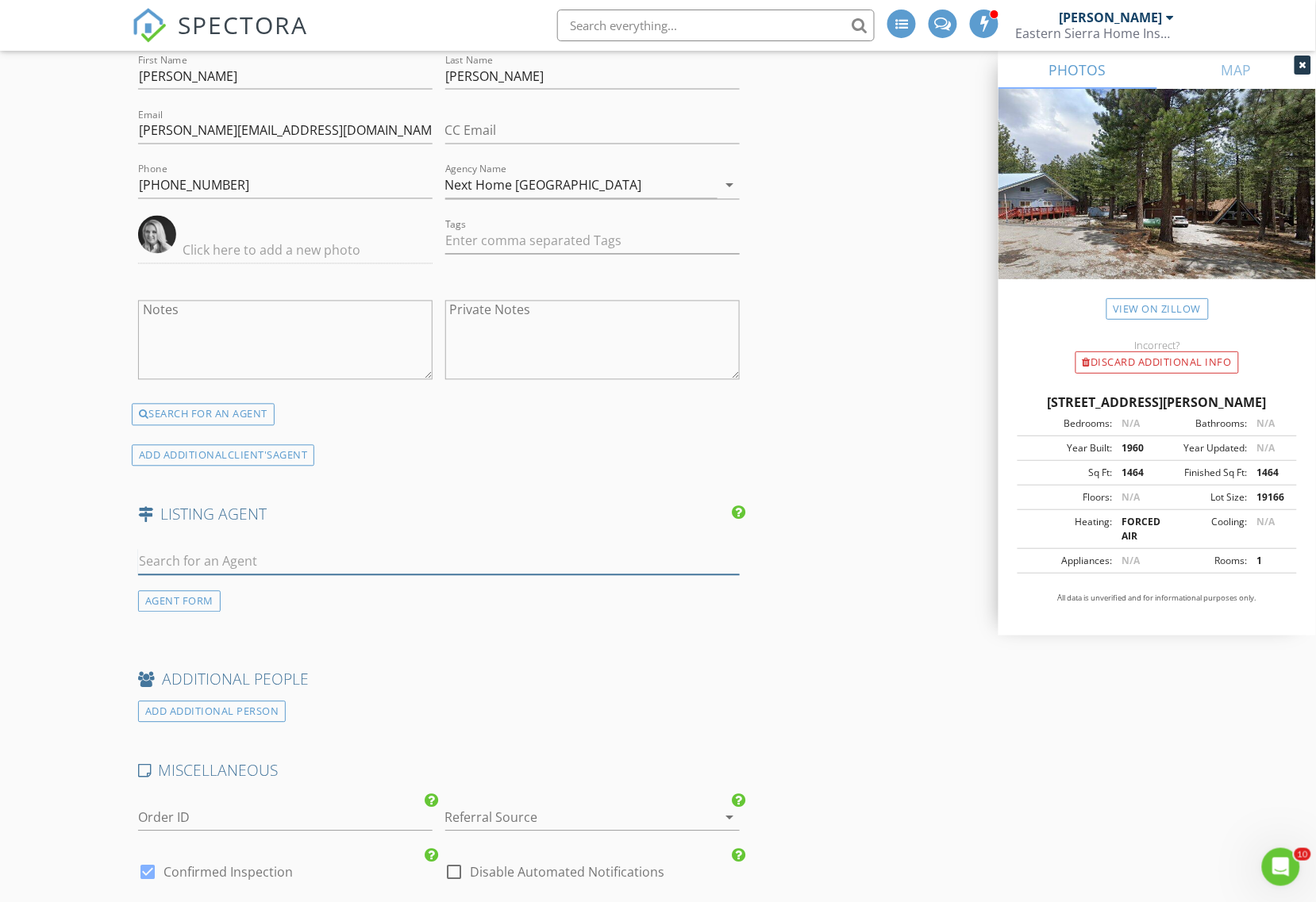 click at bounding box center [439, 562] 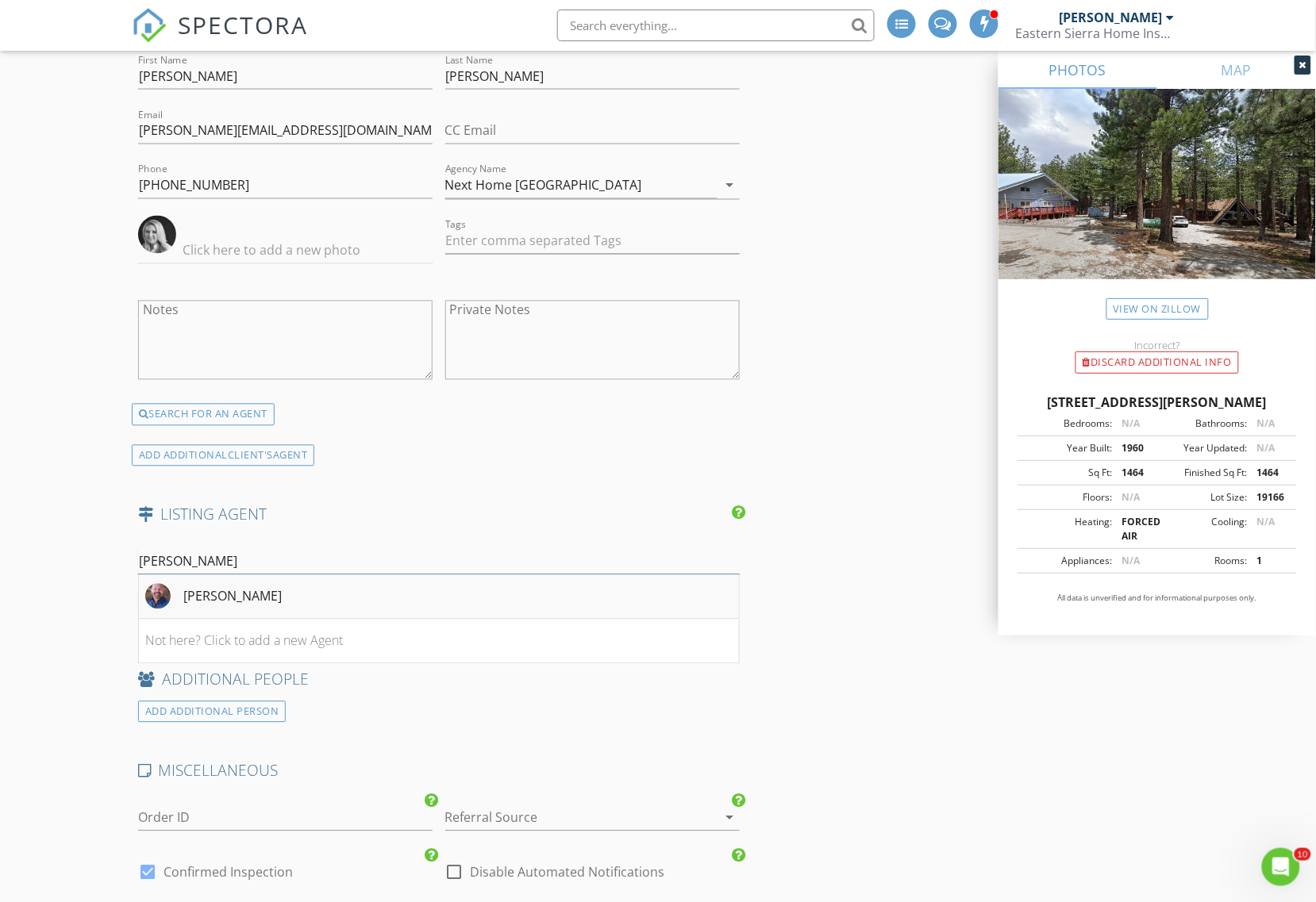 type on "kerri" 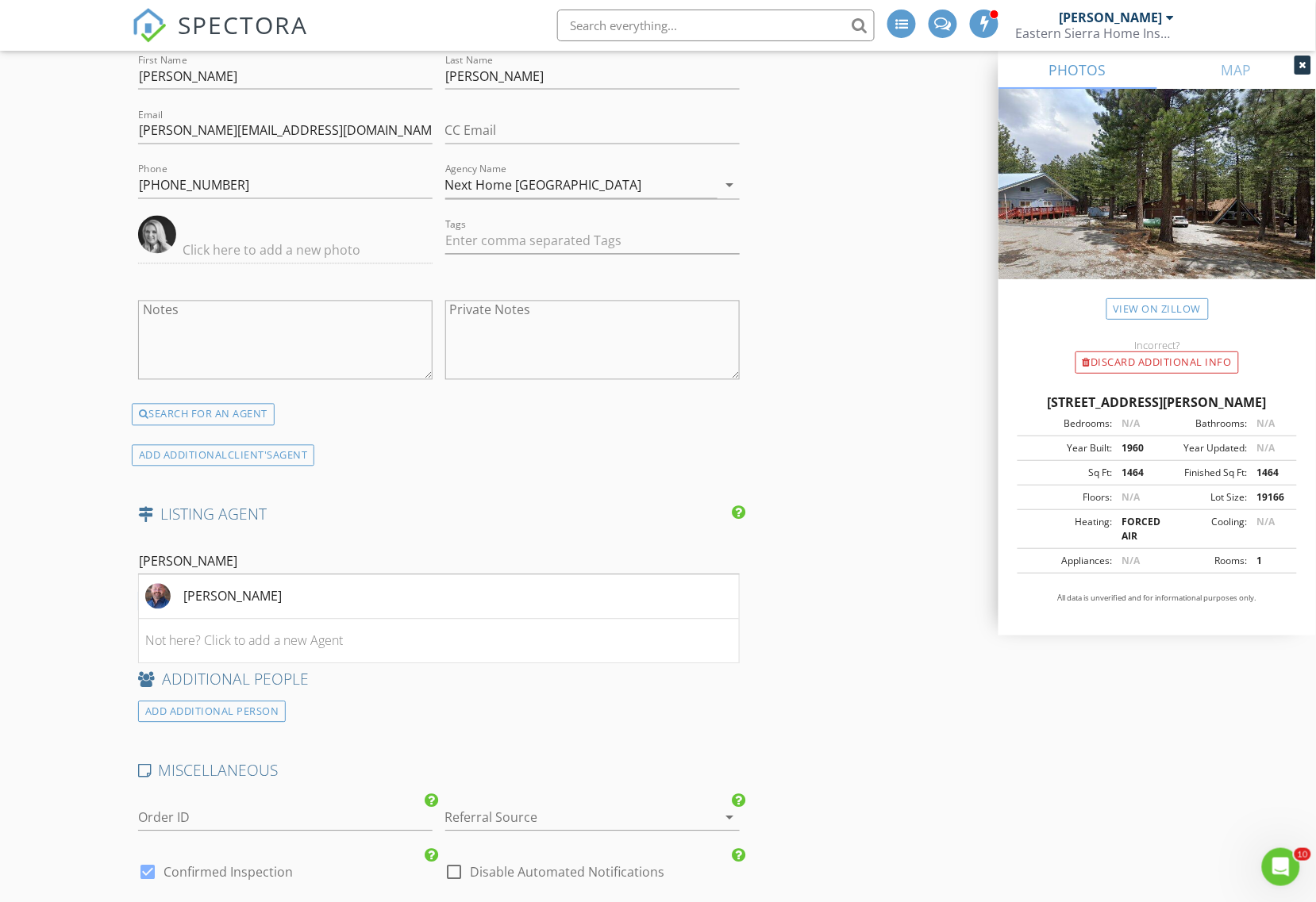 click on "[PERSON_NAME]" at bounding box center [233, 597] 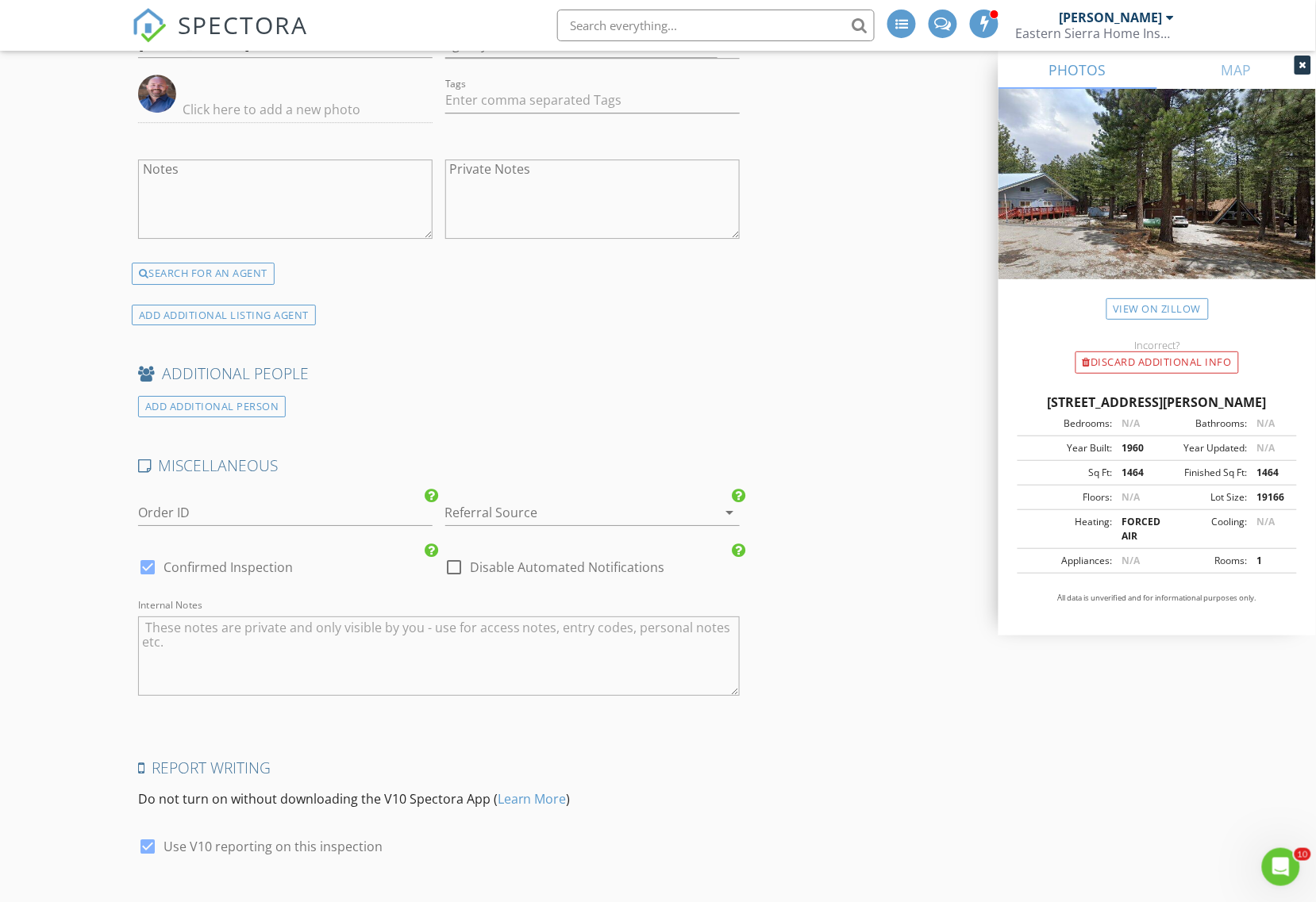 scroll, scrollTop: 3026, scrollLeft: 0, axis: vertical 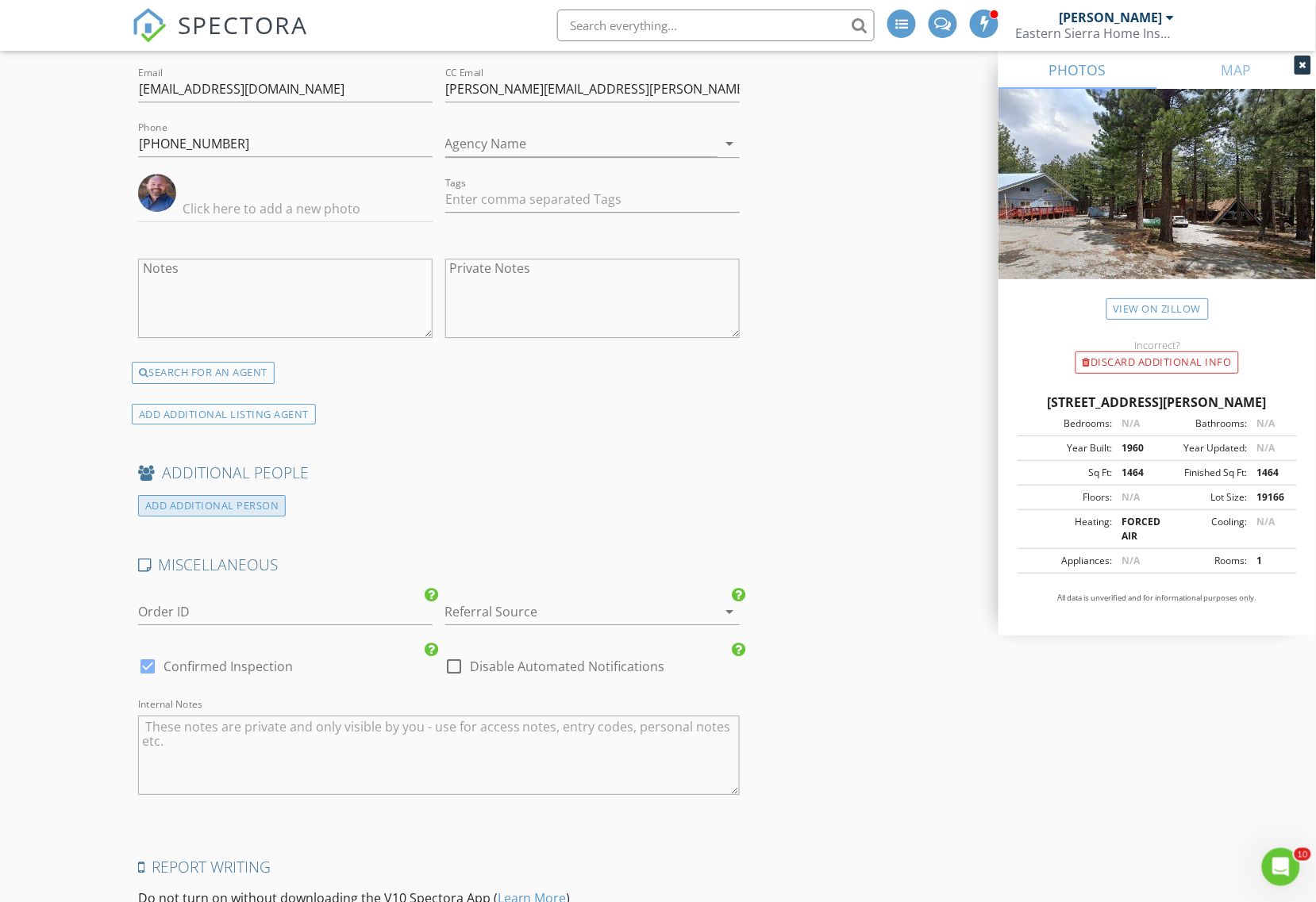 click on "ADD ADDITIONAL PERSON" at bounding box center [212, 505] 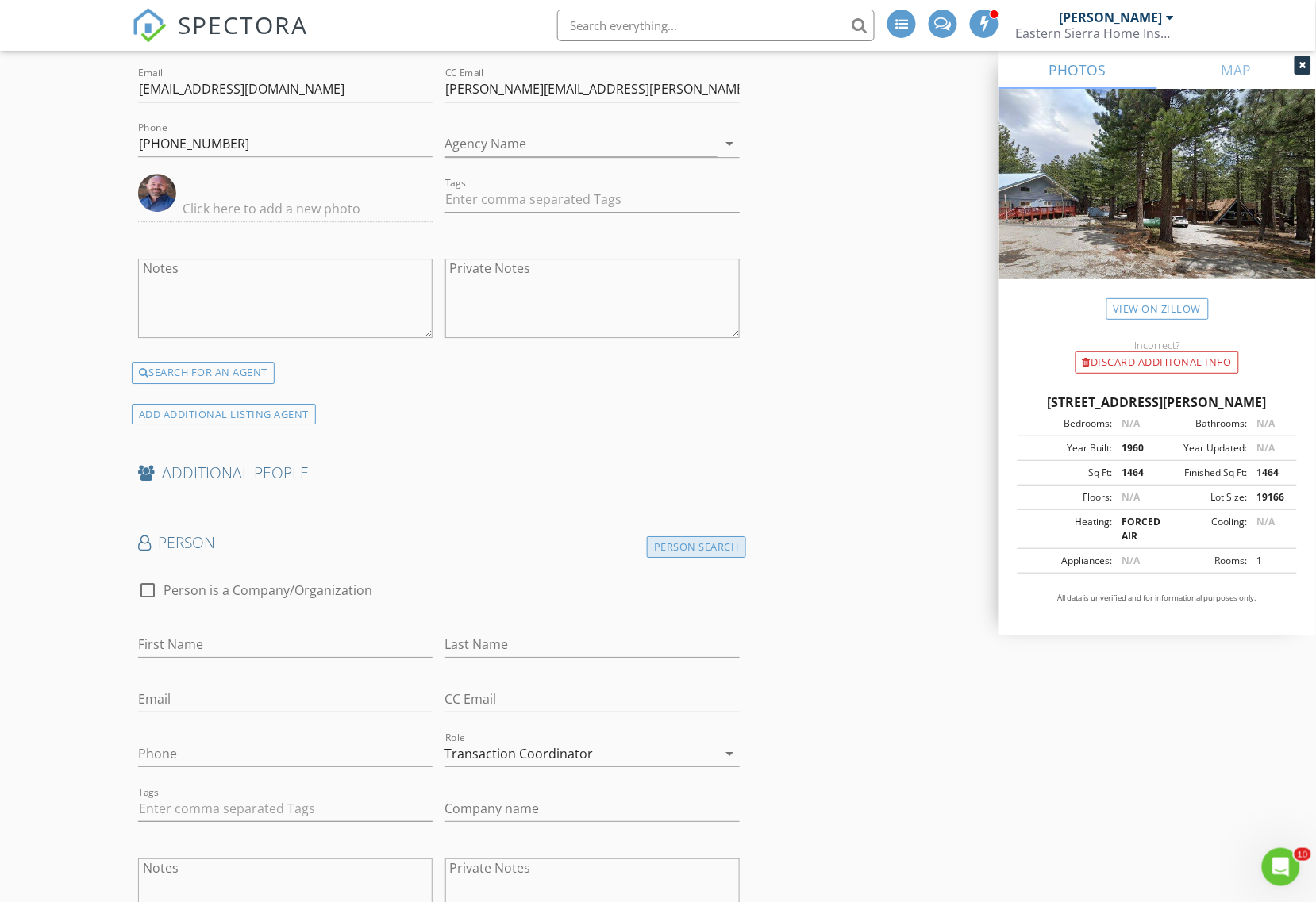 click on "Person Search" at bounding box center (696, 547) 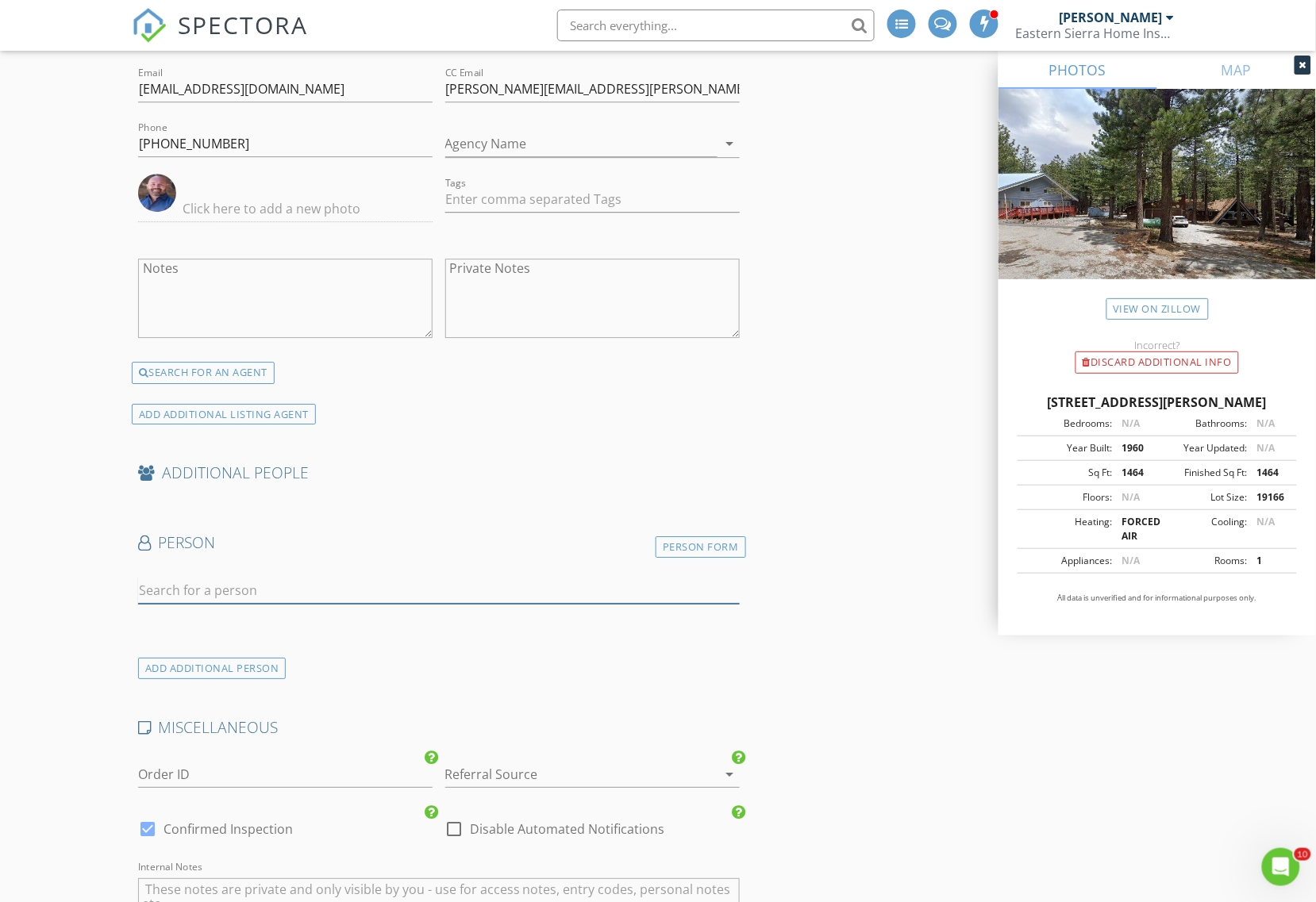 click at bounding box center [439, 590] 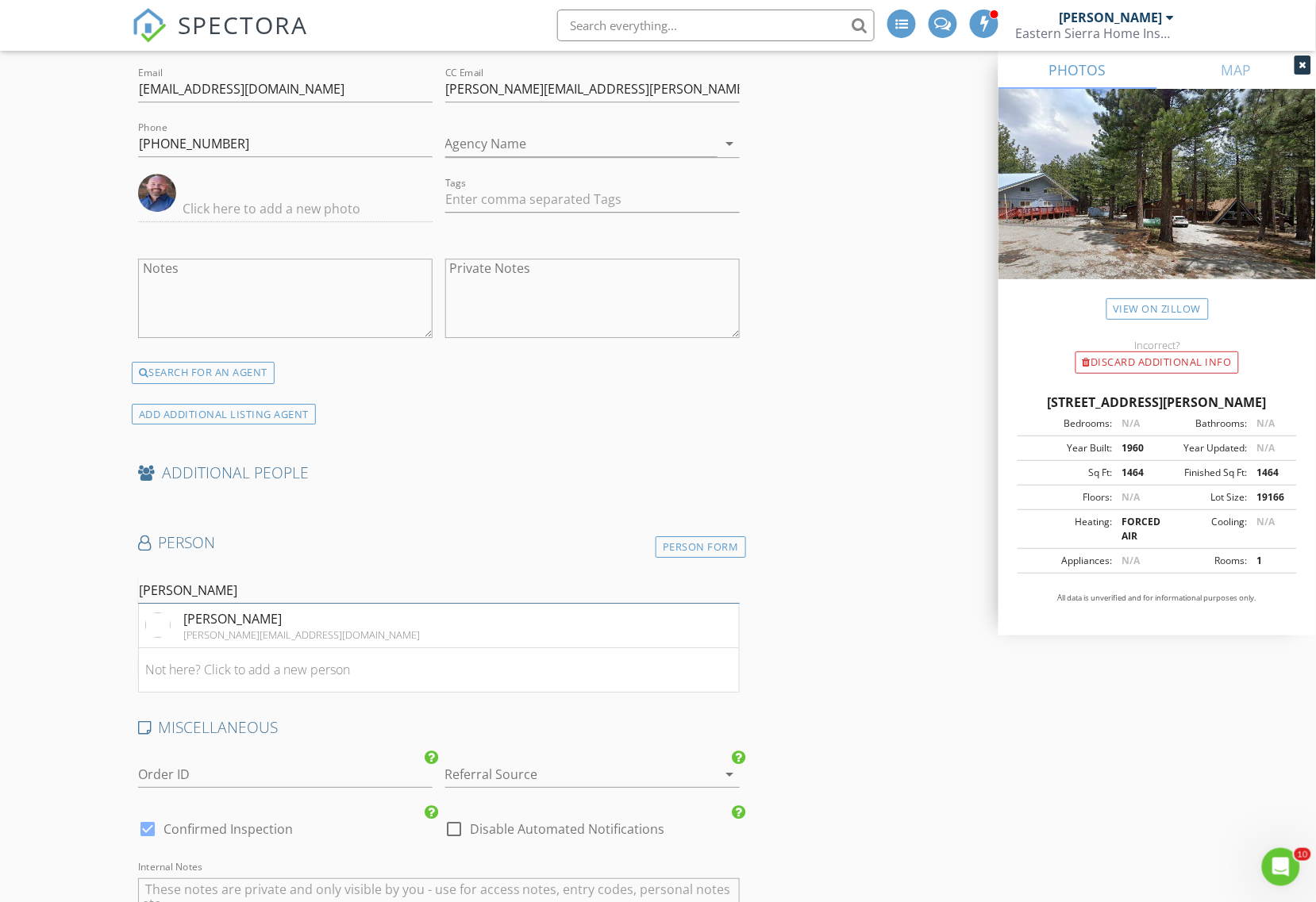 type on "leslie" 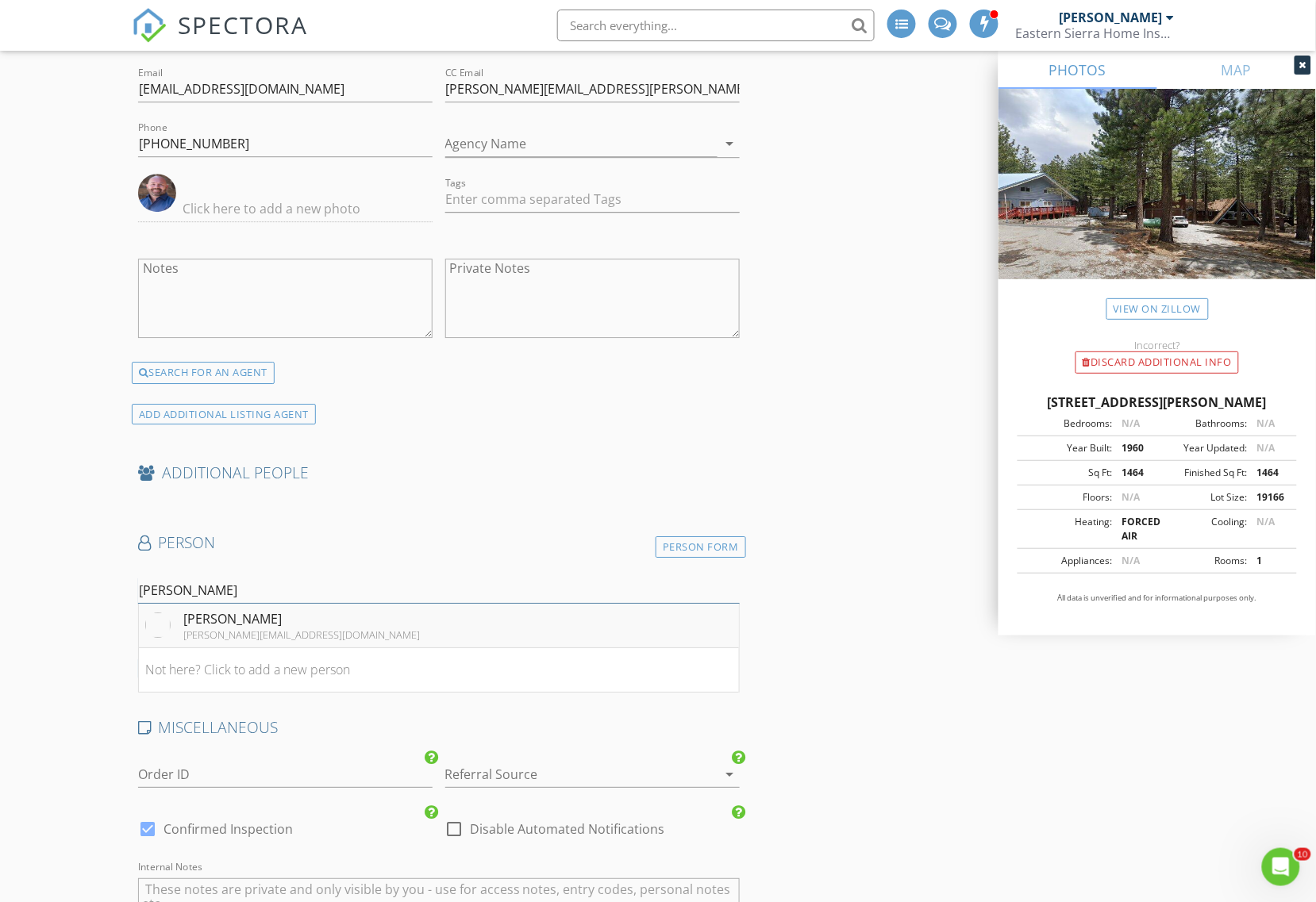 scroll, scrollTop: 3126, scrollLeft: 0, axis: vertical 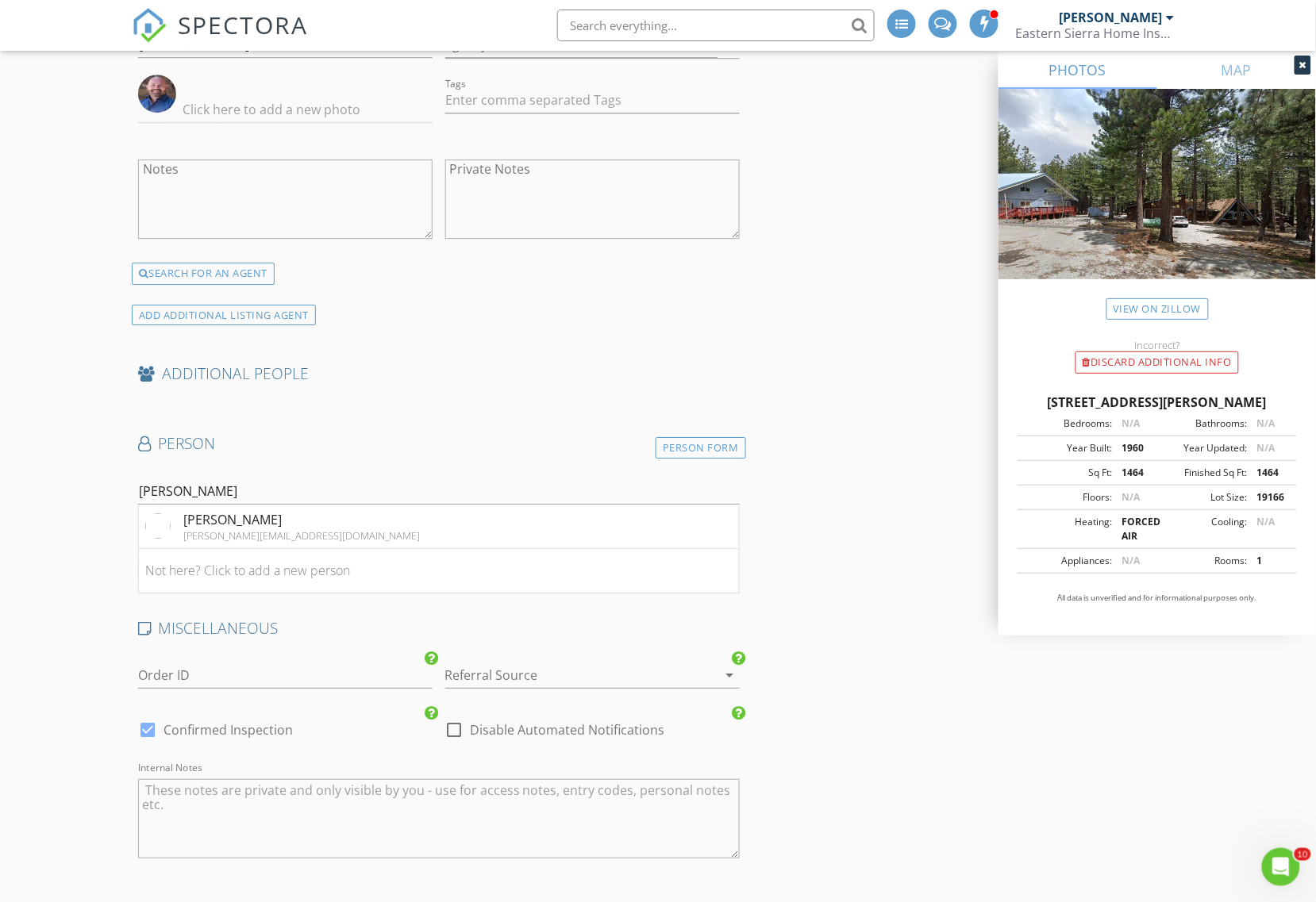 click on "INSPECTOR(S)
check_box   Ryan Farnes   PRIMARY   Ryan Farnes arrow_drop_down   check_box_outline_blank Ryan Farnes specifically requested
Date/Time
07/19/2025 8:30 AM
Location
Address Search       Address 207 Joaquin Rd   Unit   City Mammoth Lakes   State CA   Zip 93546   County Mono     Square Feet 1464   Year Built 1960   Foundation arrow_drop_down     Ryan Farnes     0.5 miles     (2 minutes)
client
check_box Enable Client CC email for this inspection   Client Search     check_box_outline_blank Client is a Company/Organization     First Name Benjamin   Last Name Rademacher   Email rademacb@gmail.com   CC Email   Phone         Tags         Notes   Private Notes
client
Client Search     check_box_outline_blank Client is a Company/Organization     First Name Kristen   Last Name Musson   Email kristenmuss@gmail.com" at bounding box center (658, -851) 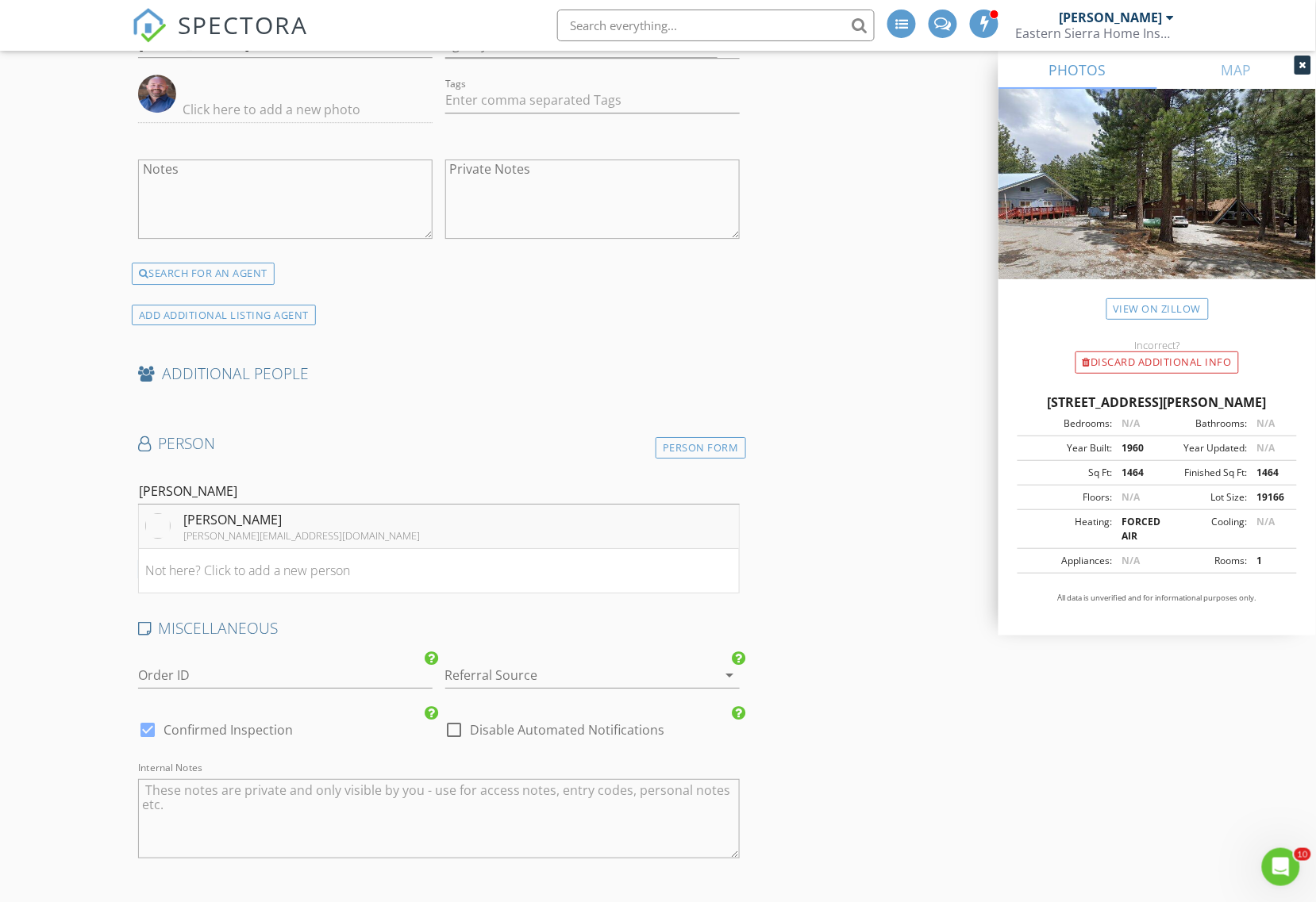 click on "Leslie O'Berry
leslie@tcmammoth.com" at bounding box center (439, 527) 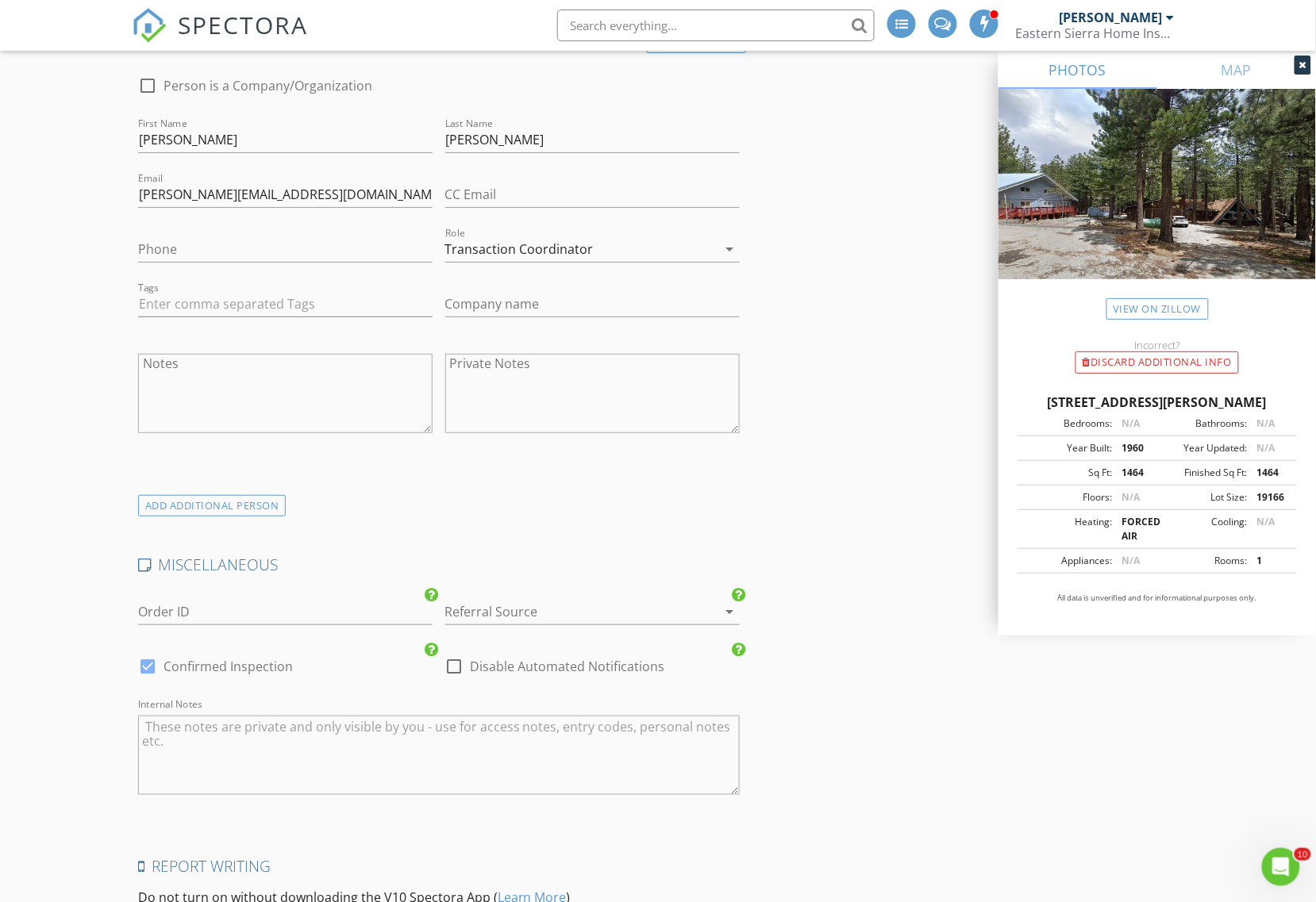 scroll, scrollTop: 3829, scrollLeft: 0, axis: vertical 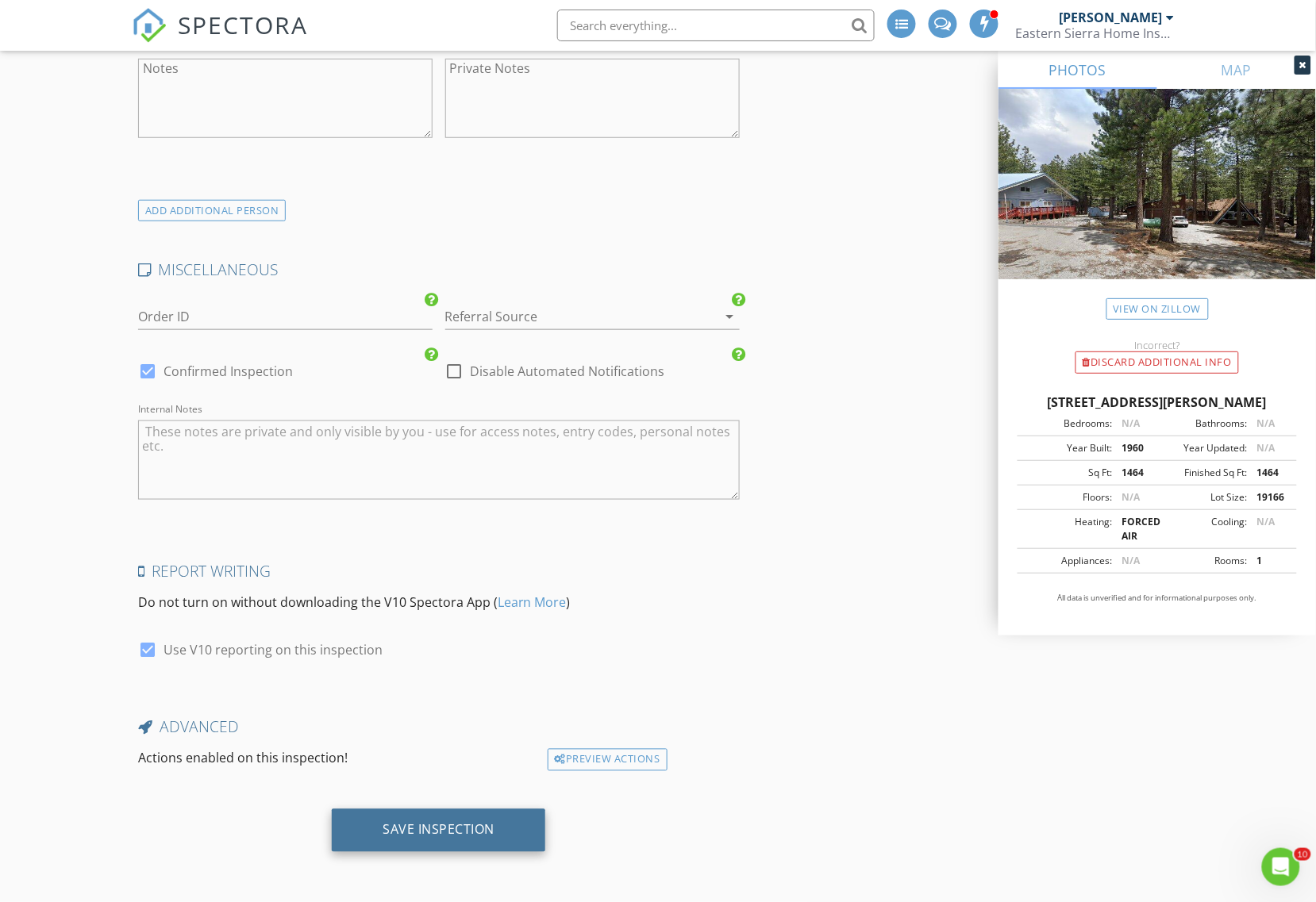 click on "Save Inspection" at bounding box center (438, 830) 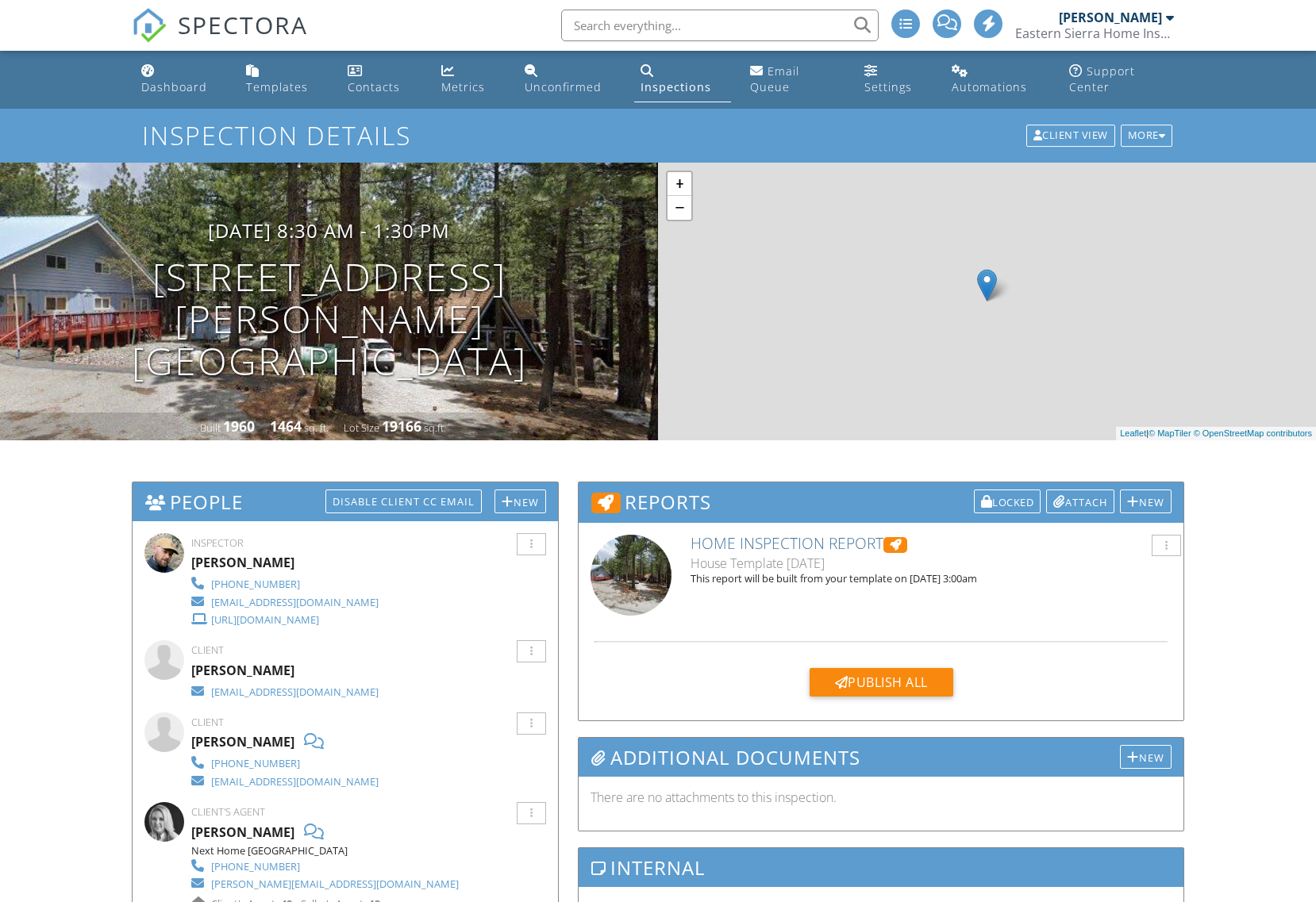 scroll, scrollTop: 0, scrollLeft: 0, axis: both 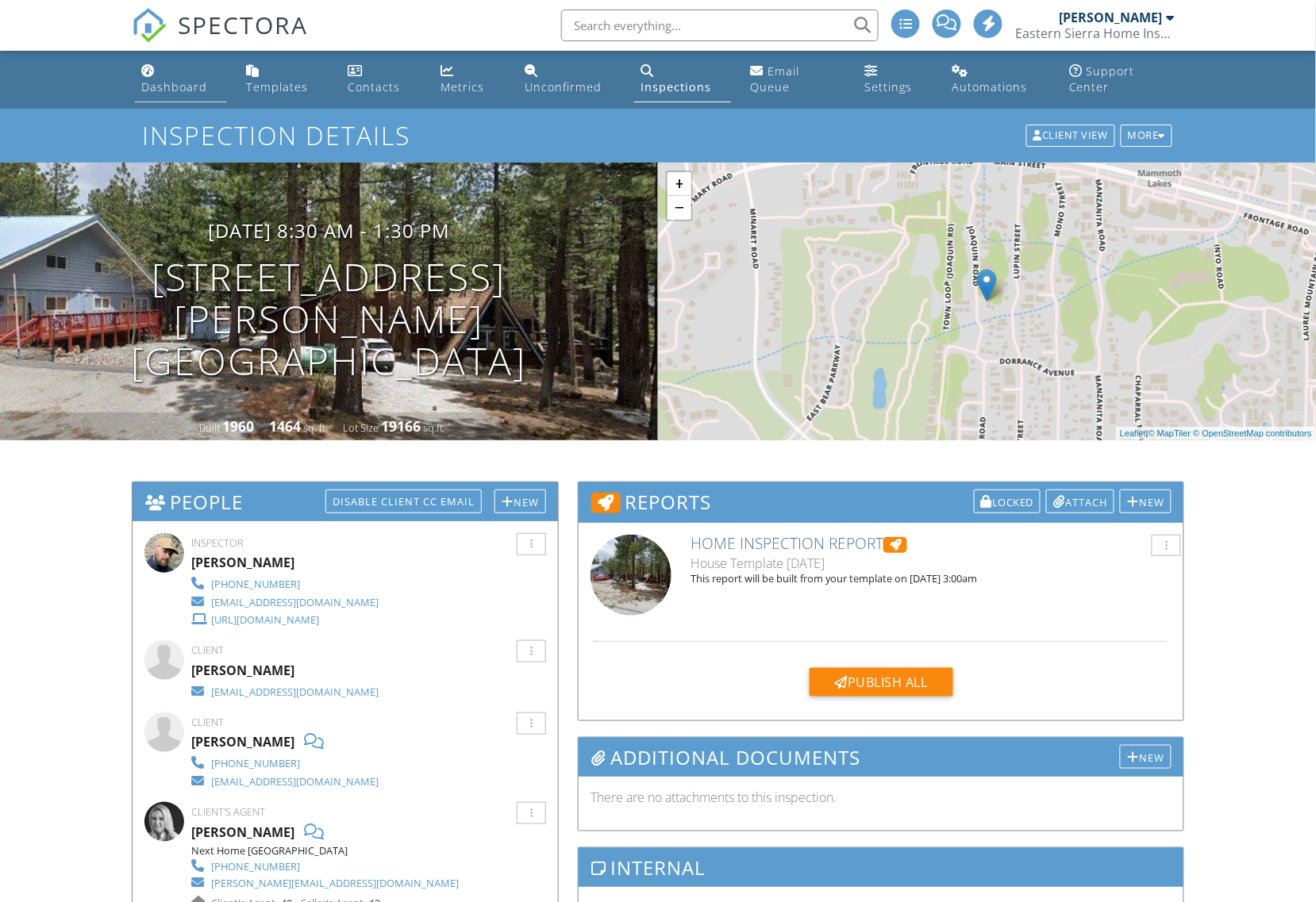 click on "Dashboard" at bounding box center [174, 86] 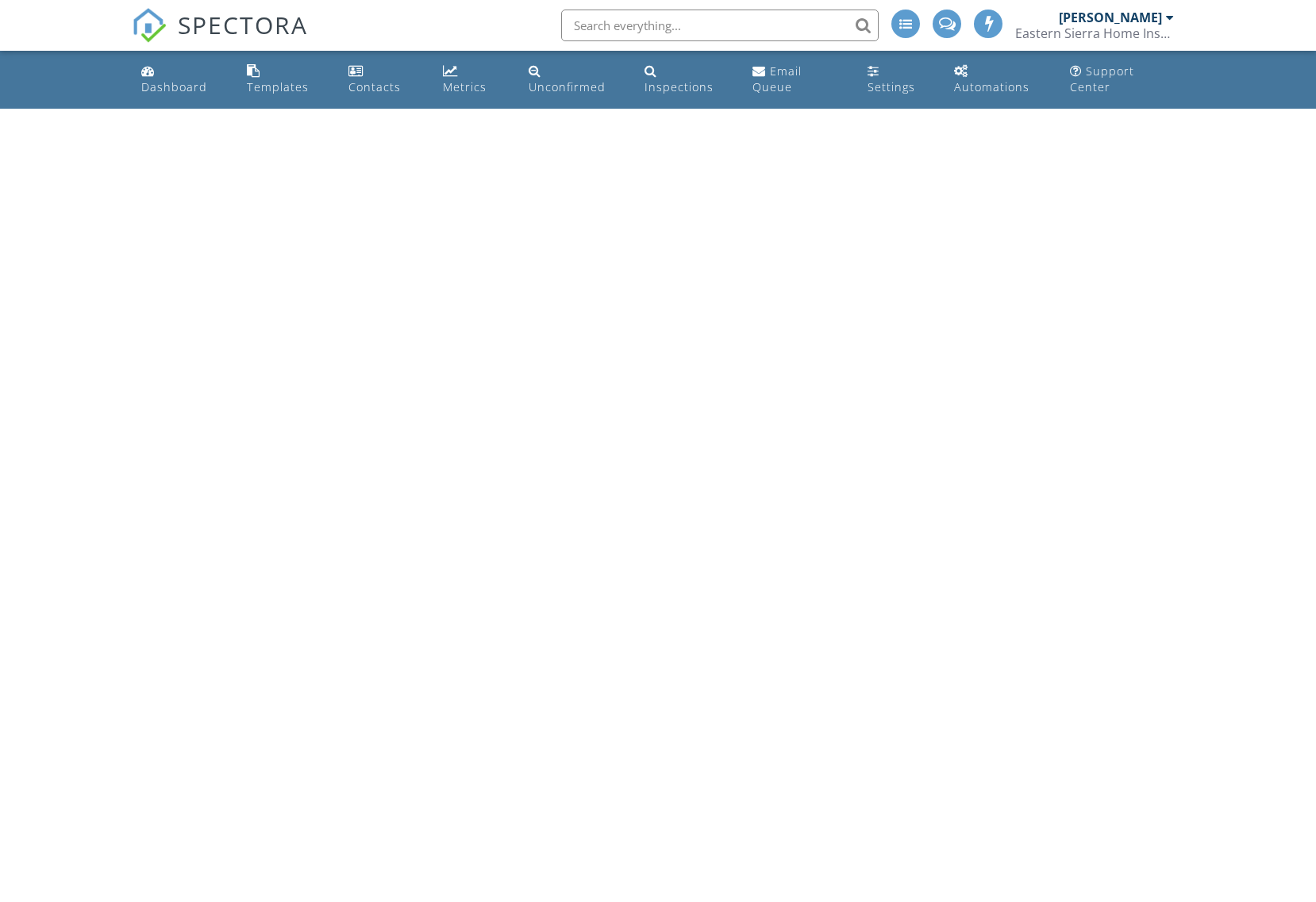 scroll, scrollTop: 0, scrollLeft: 0, axis: both 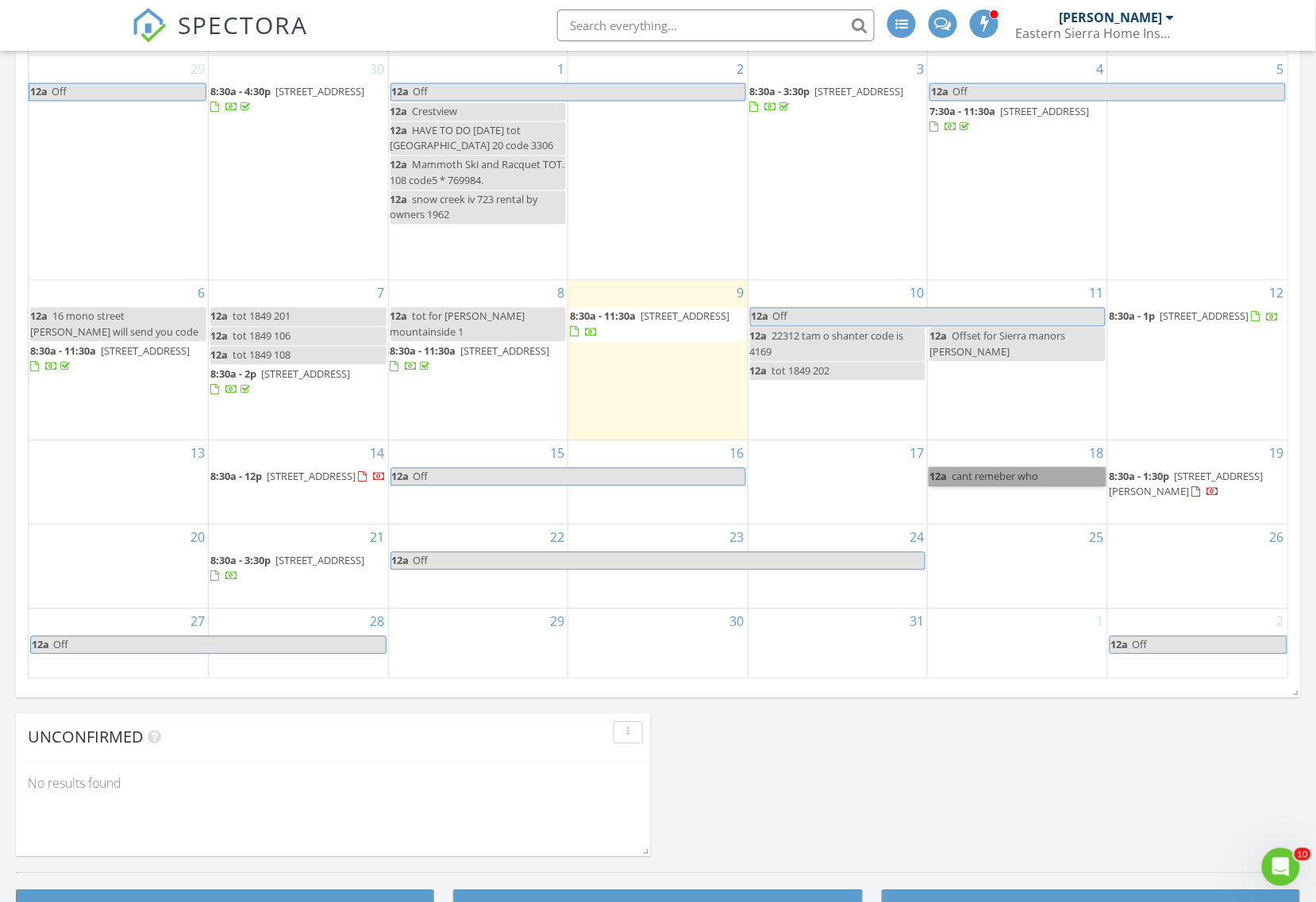 drag, startPoint x: 962, startPoint y: 473, endPoint x: 946, endPoint y: 477, distance: 16.492423 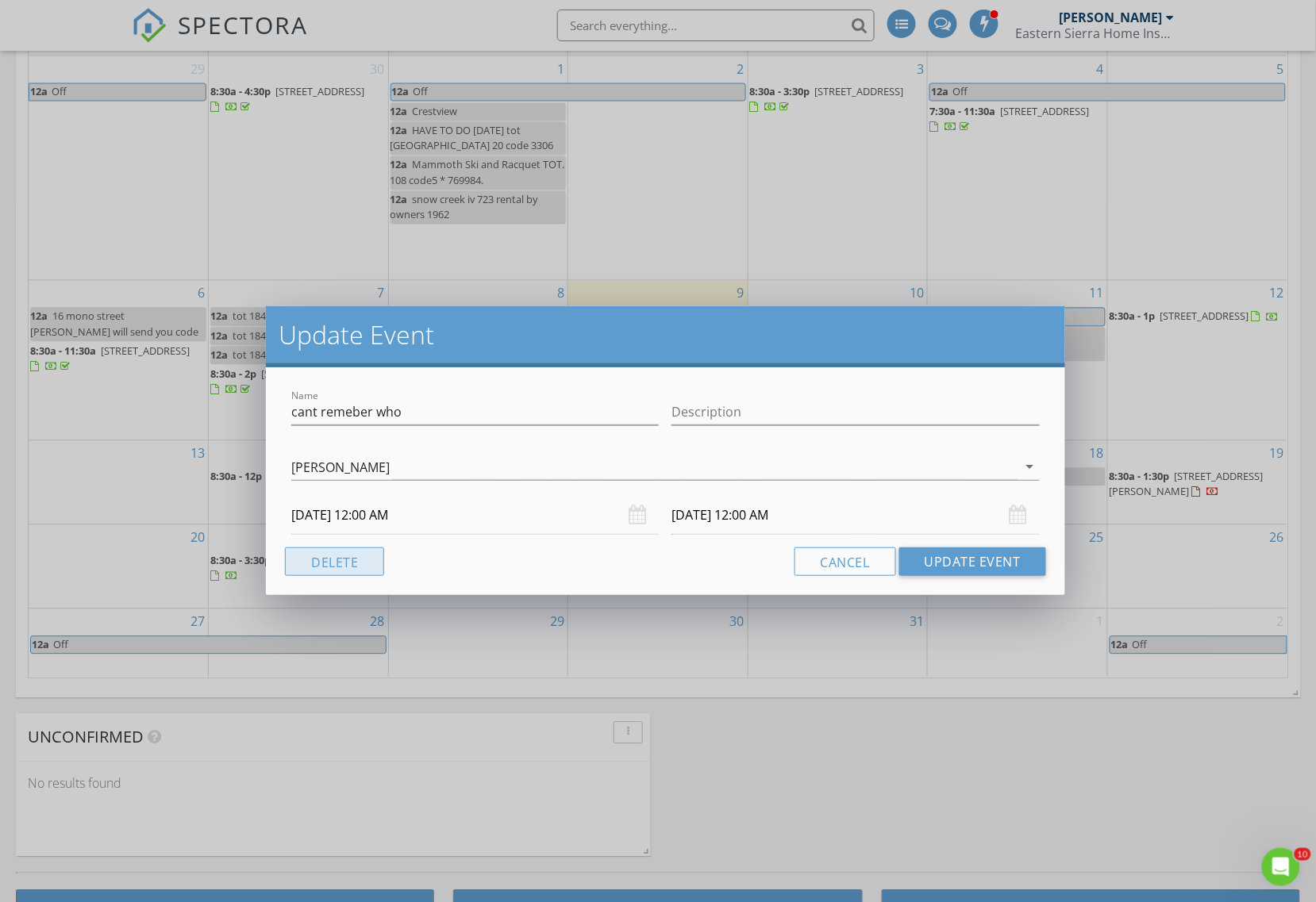 click on "Delete" at bounding box center [334, 562] 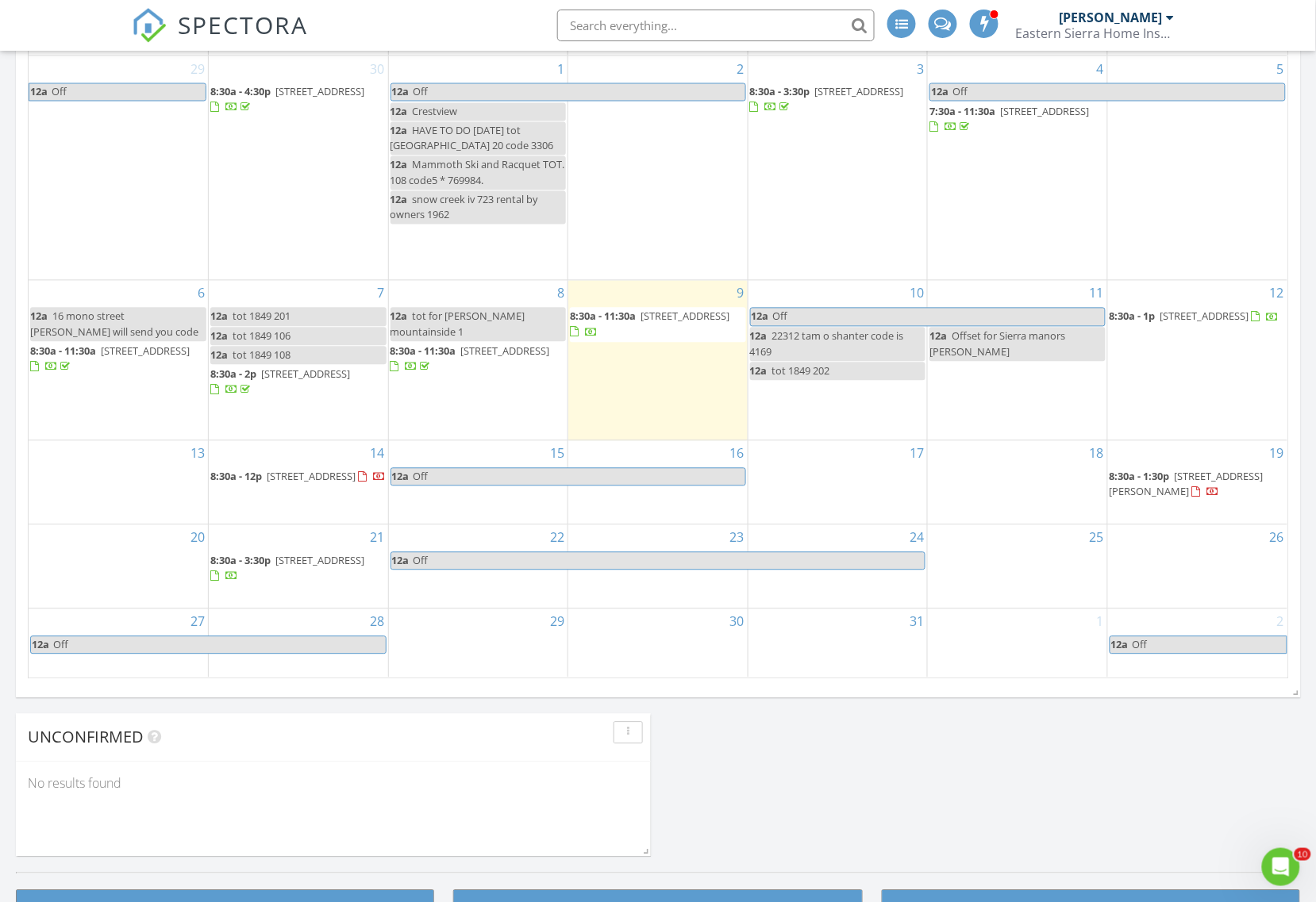 click on "18" at bounding box center (1018, 482) 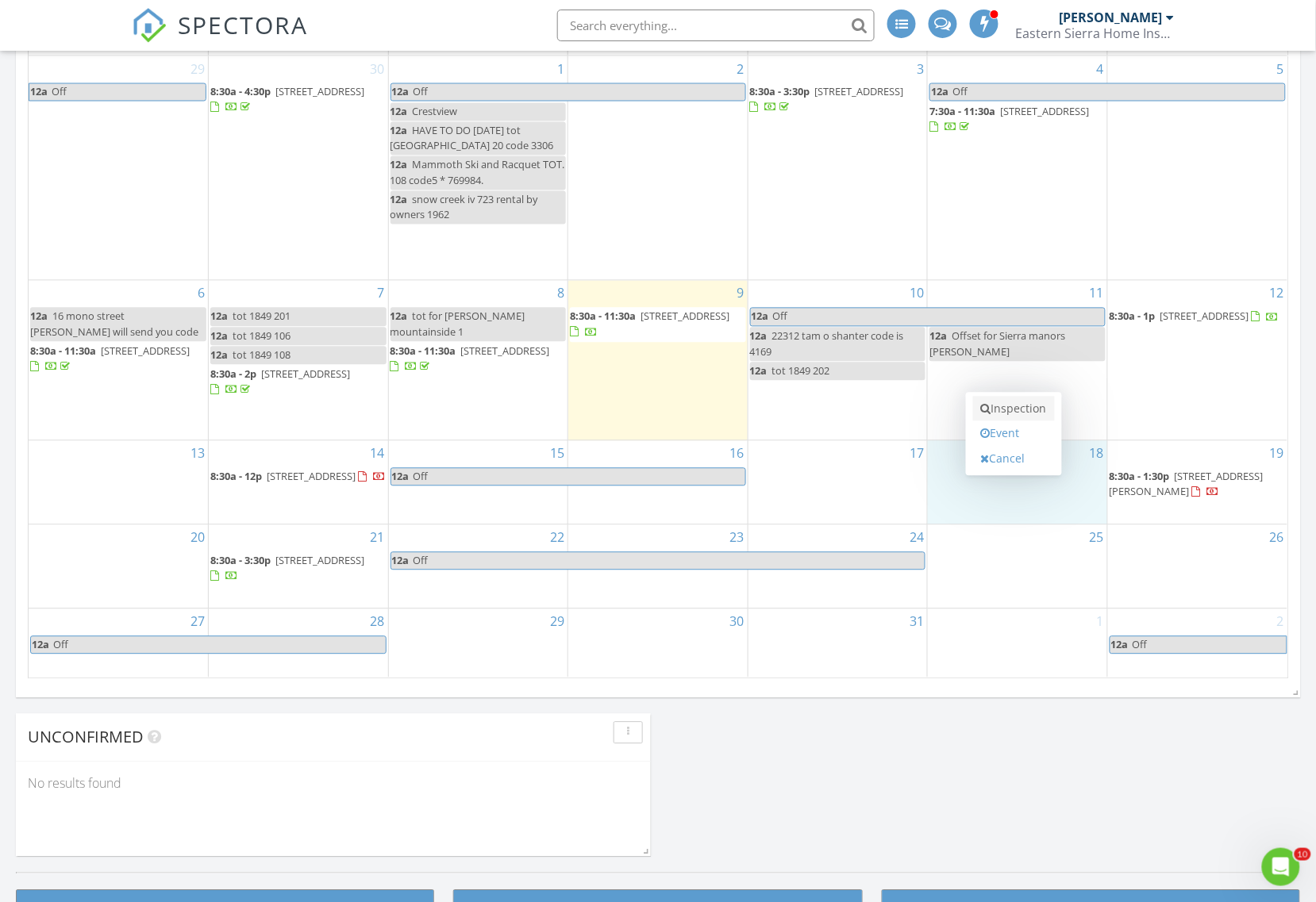click on "Inspection" at bounding box center [1014, 409] 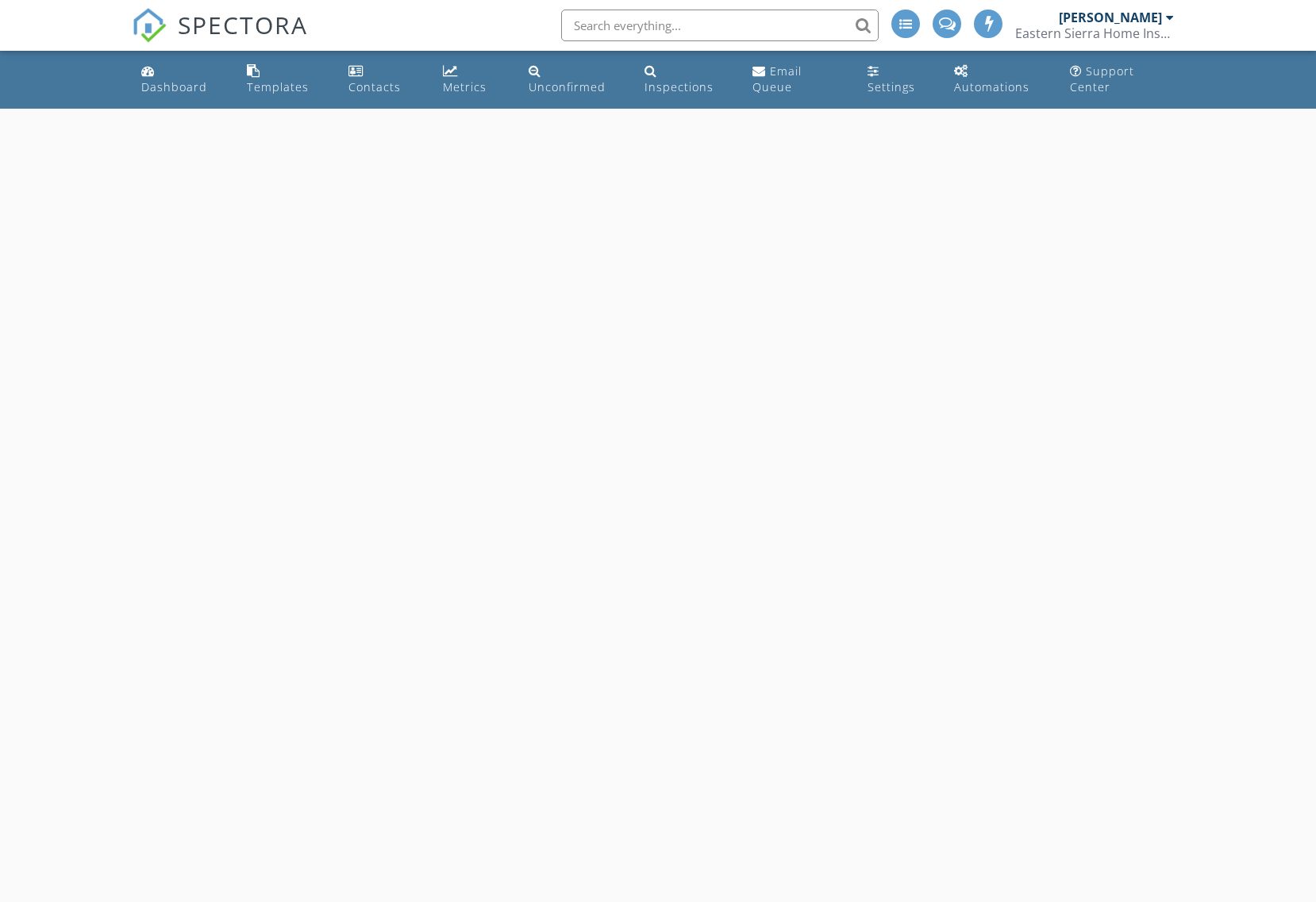 scroll, scrollTop: 0, scrollLeft: 0, axis: both 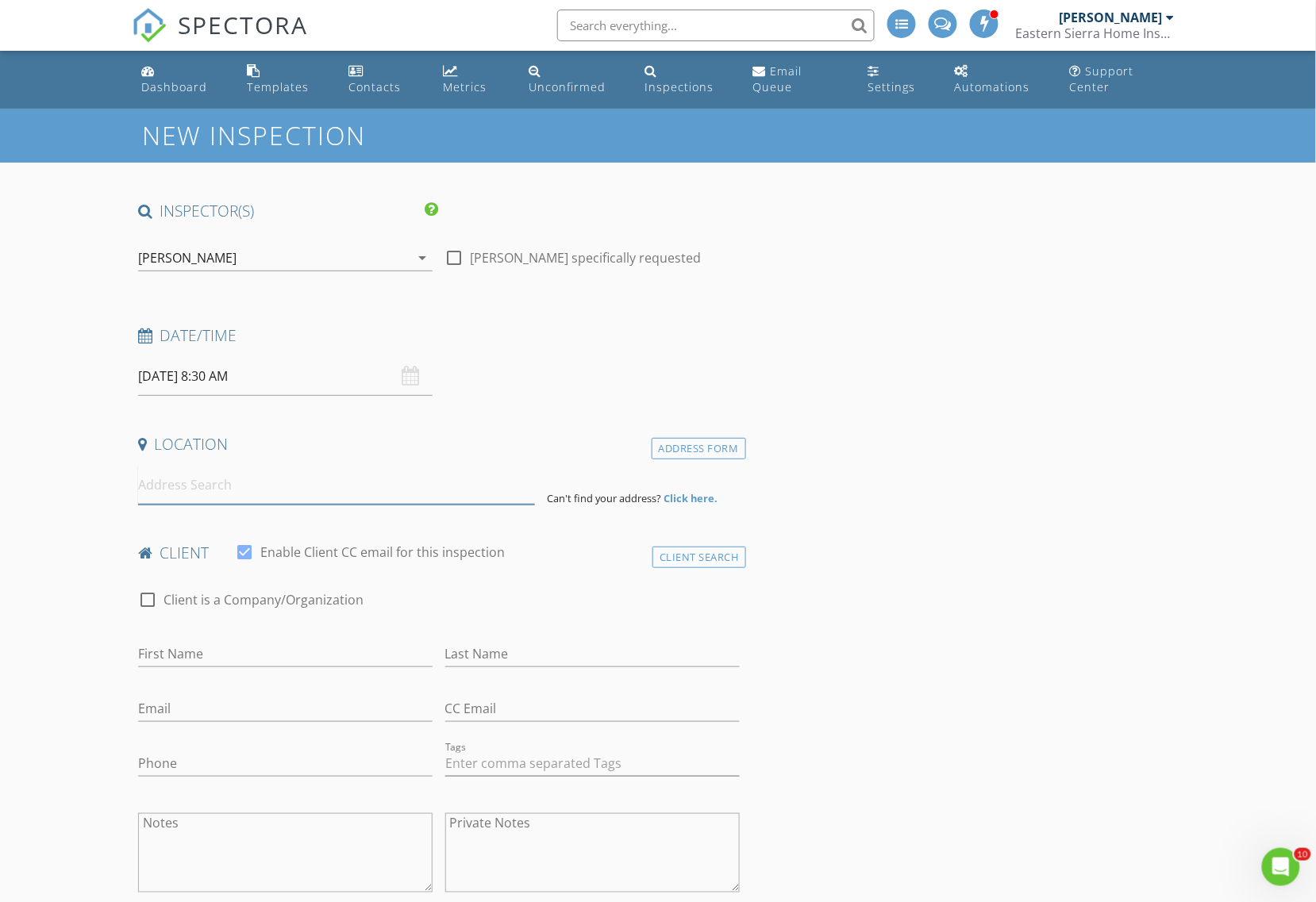 click at bounding box center [337, 485] 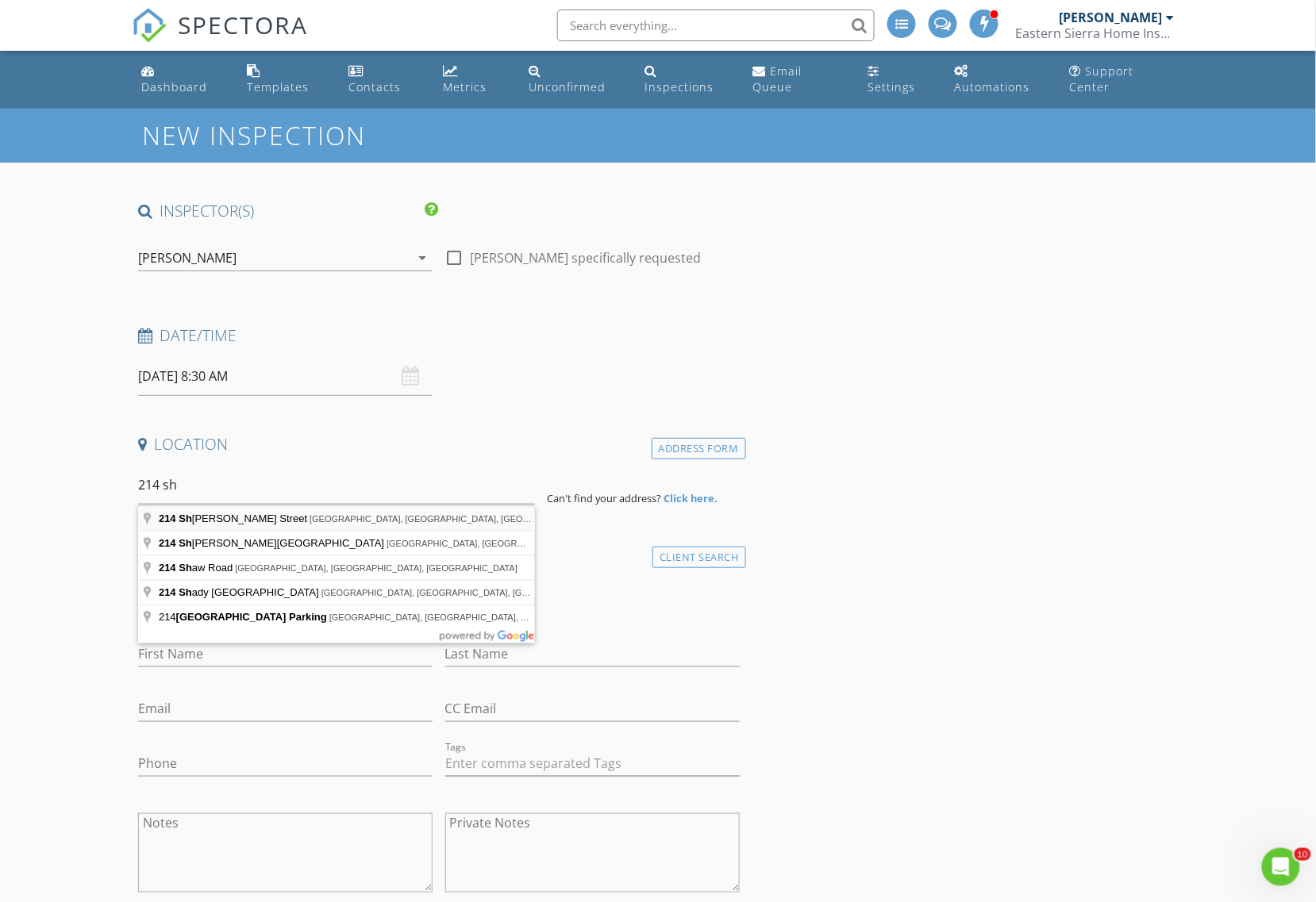 type on "[STREET_ADDRESS]" 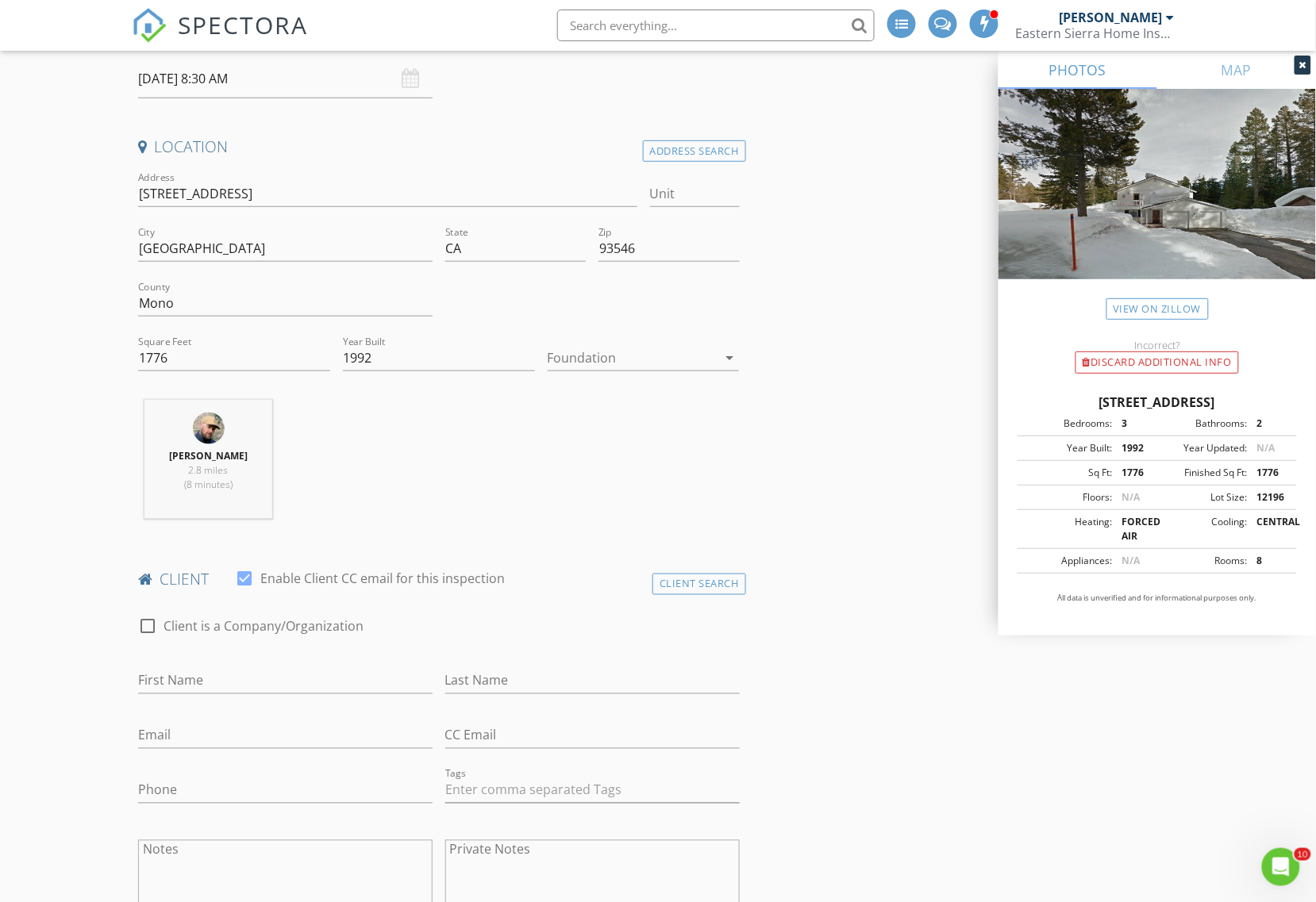 scroll, scrollTop: 397, scrollLeft: 0, axis: vertical 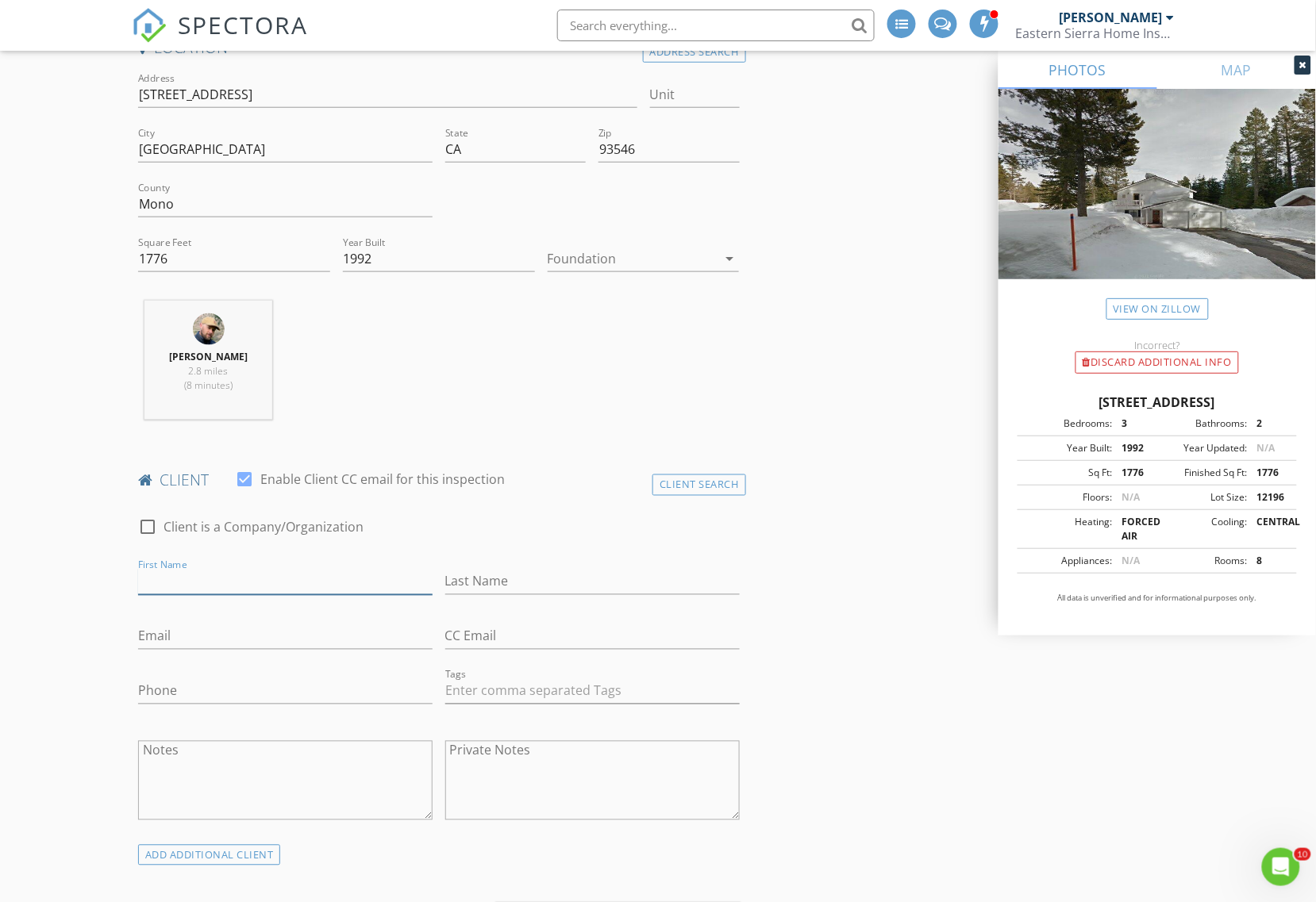 click on "First Name" at bounding box center (285, 582) 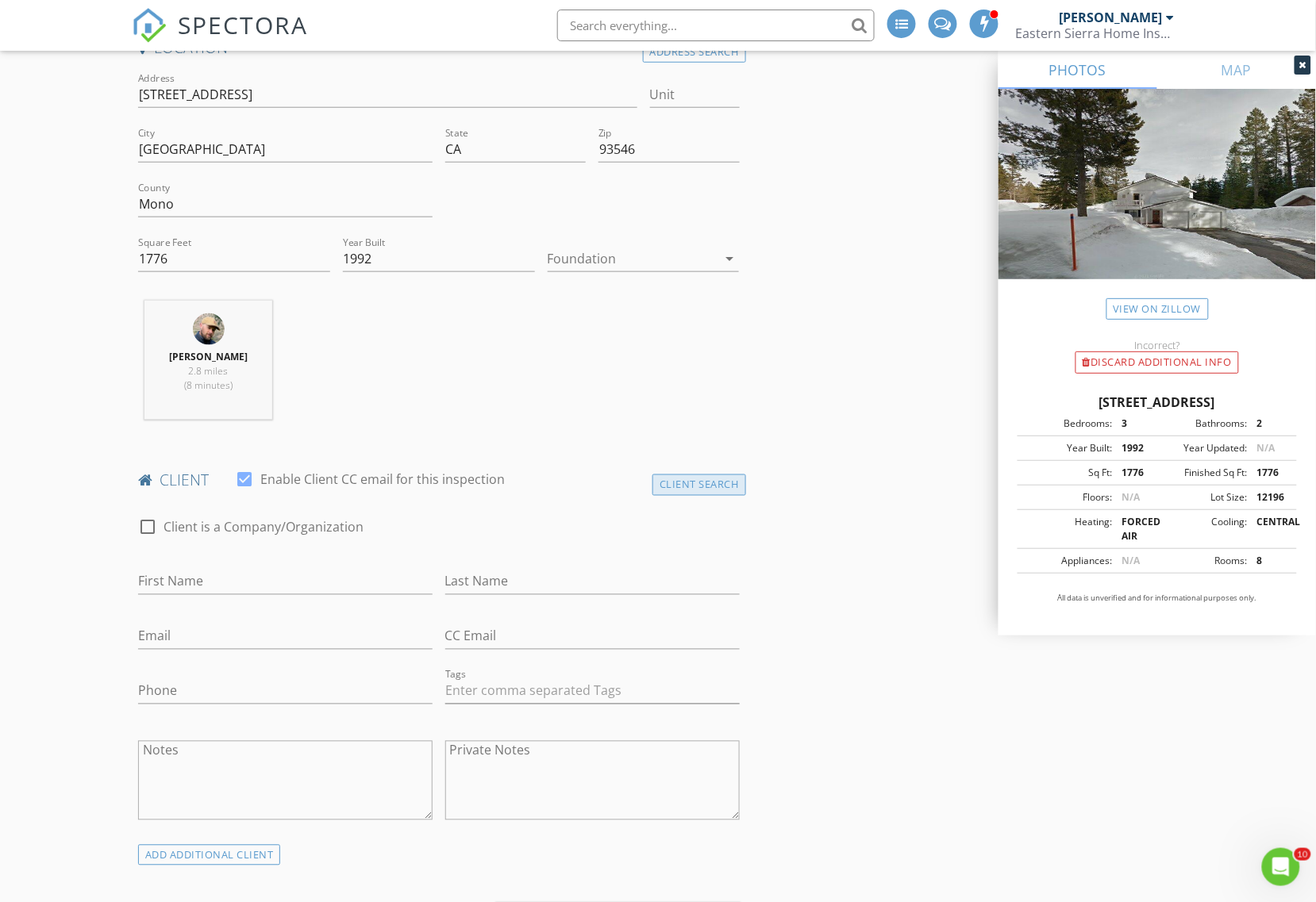 click on "Client Search" at bounding box center [699, 485] 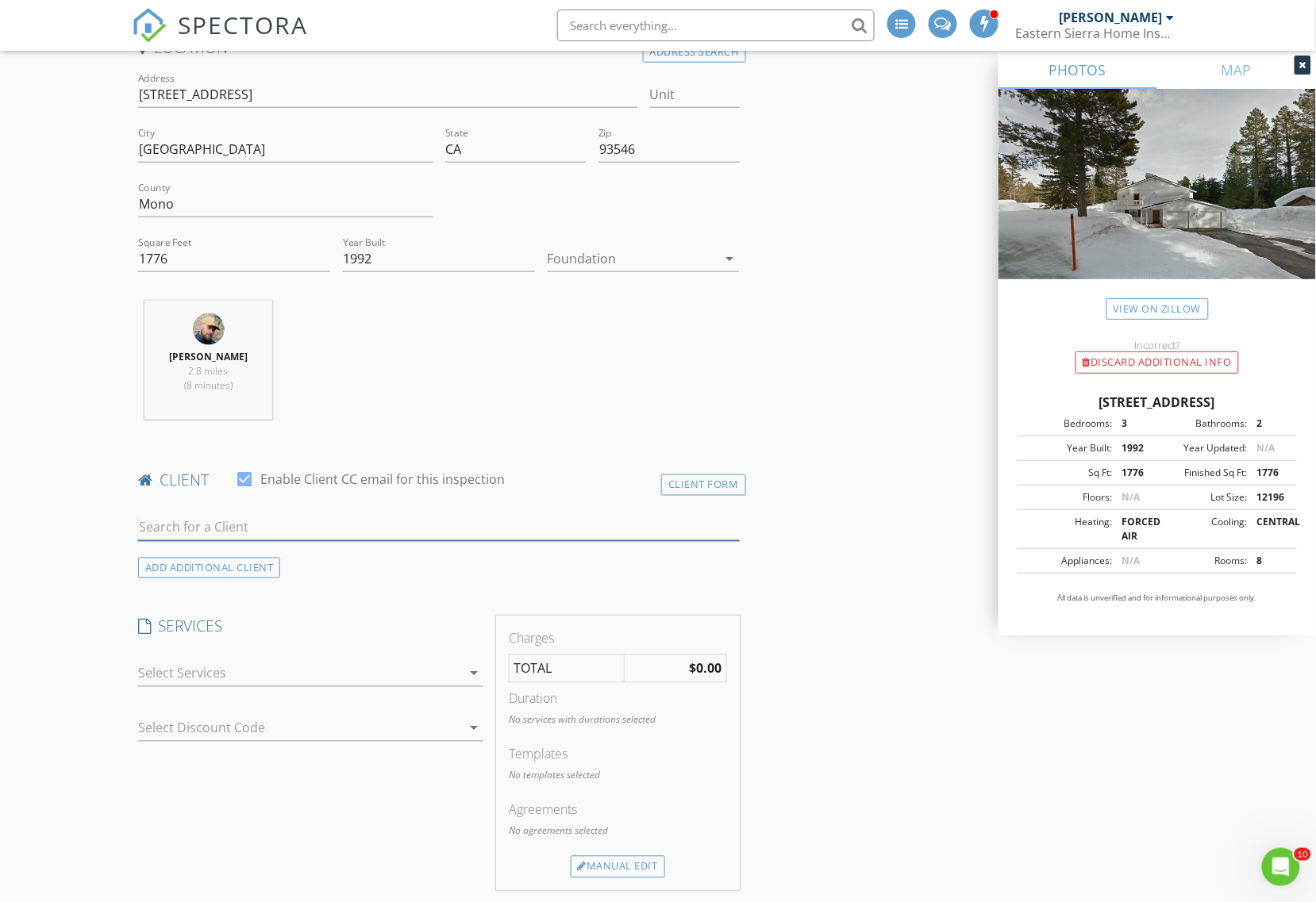 click at bounding box center (439, 528) 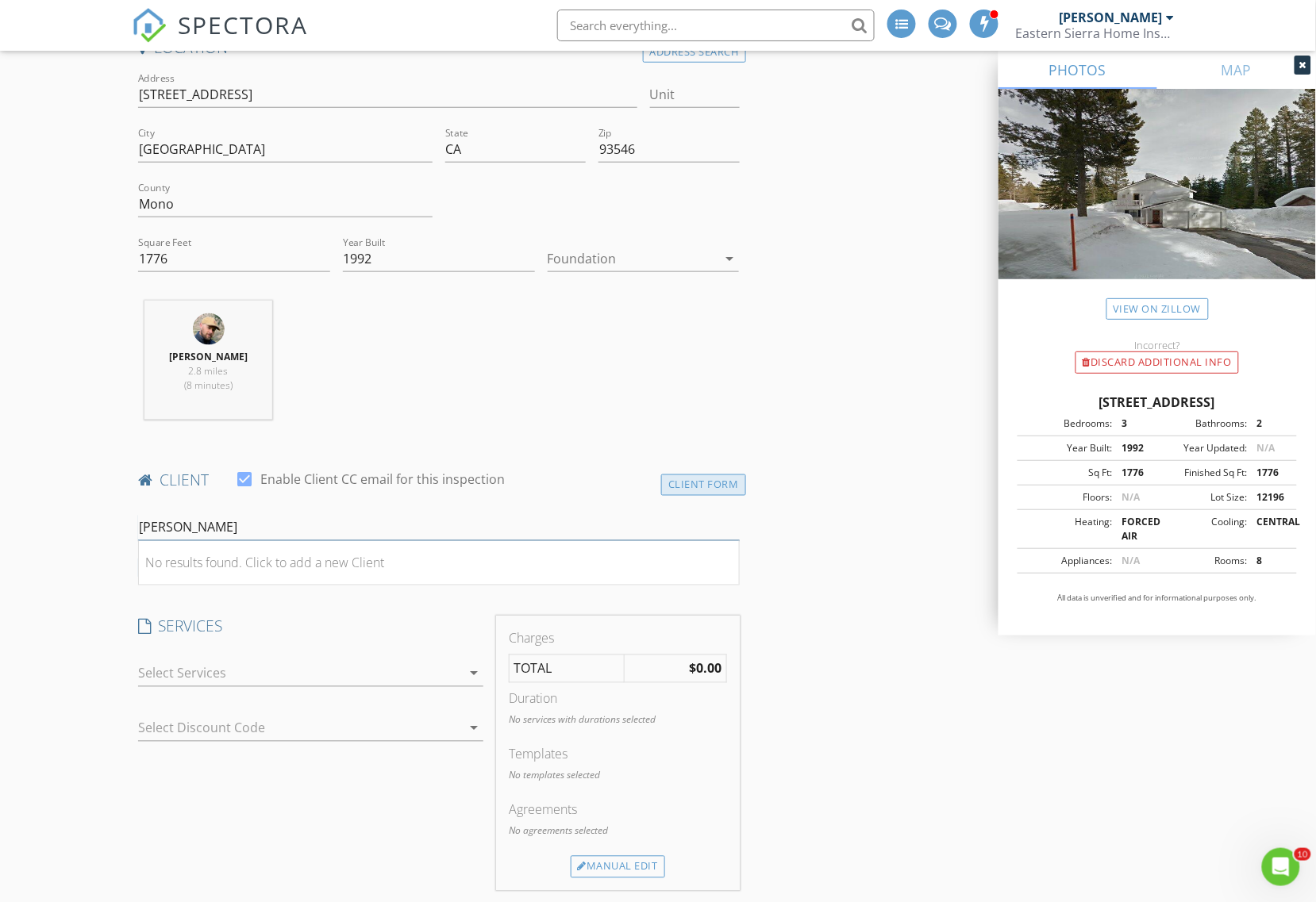 type on "currier" 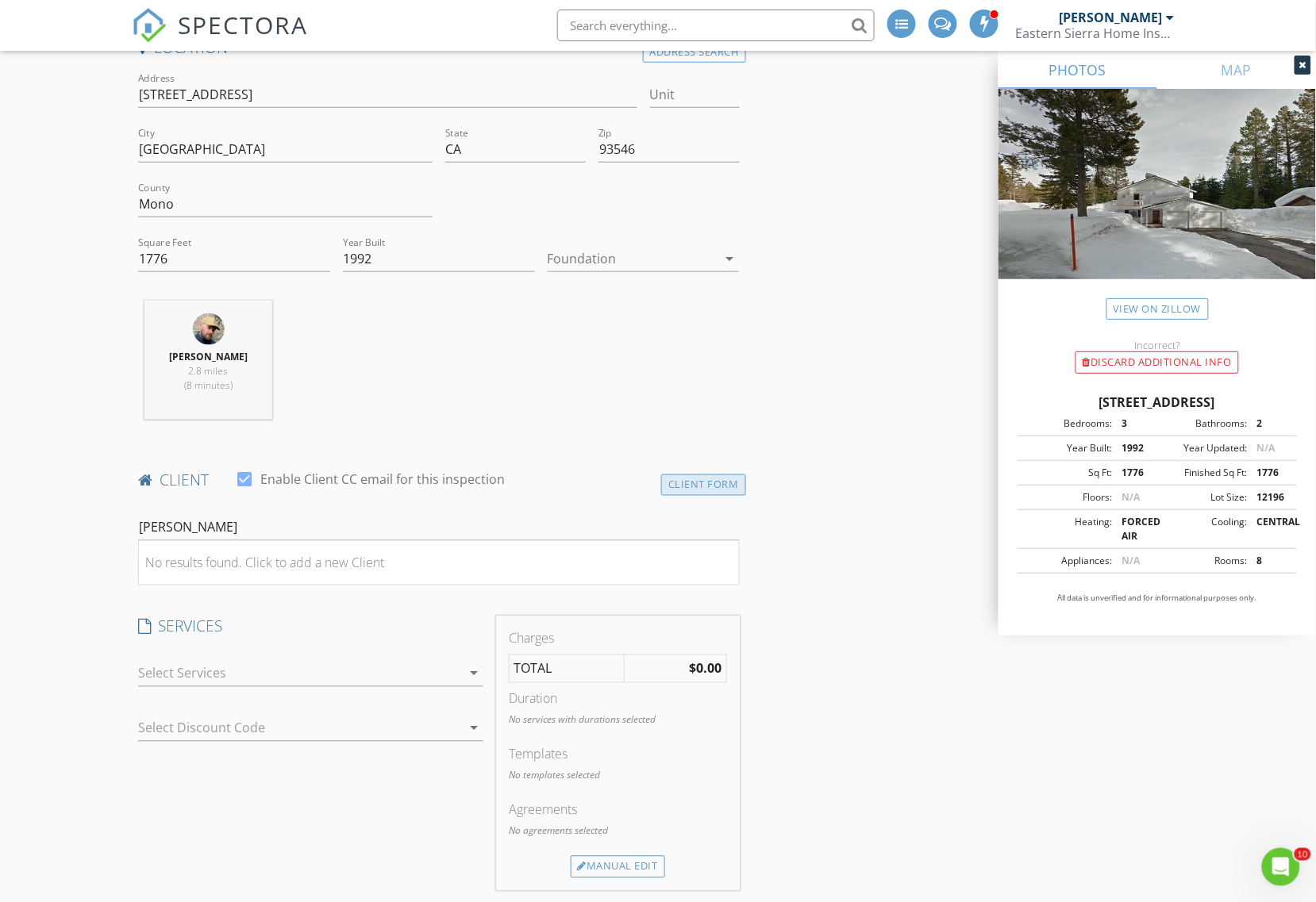 click on "Client Form" at bounding box center [703, 485] 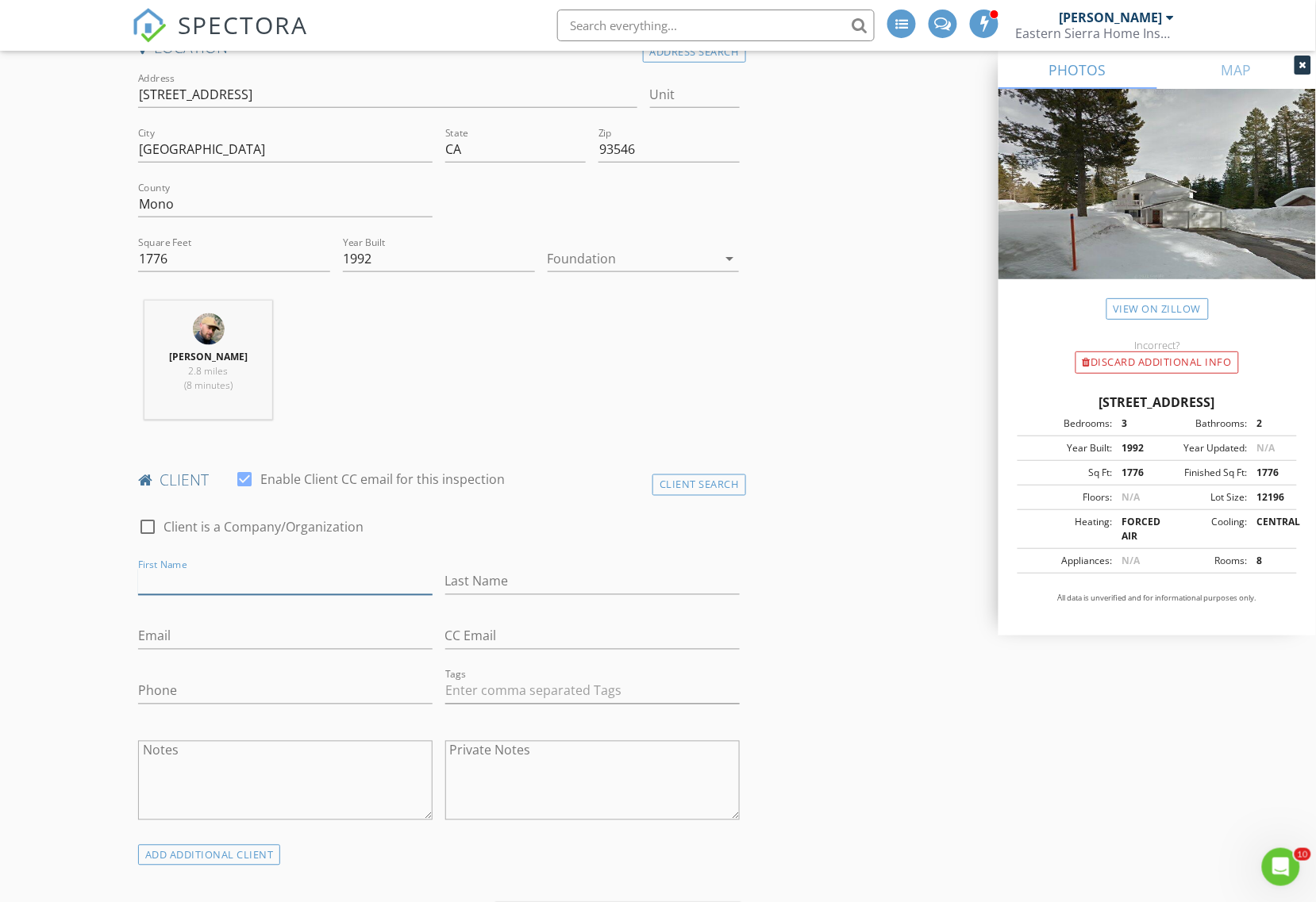 click on "First Name" at bounding box center (285, 582) 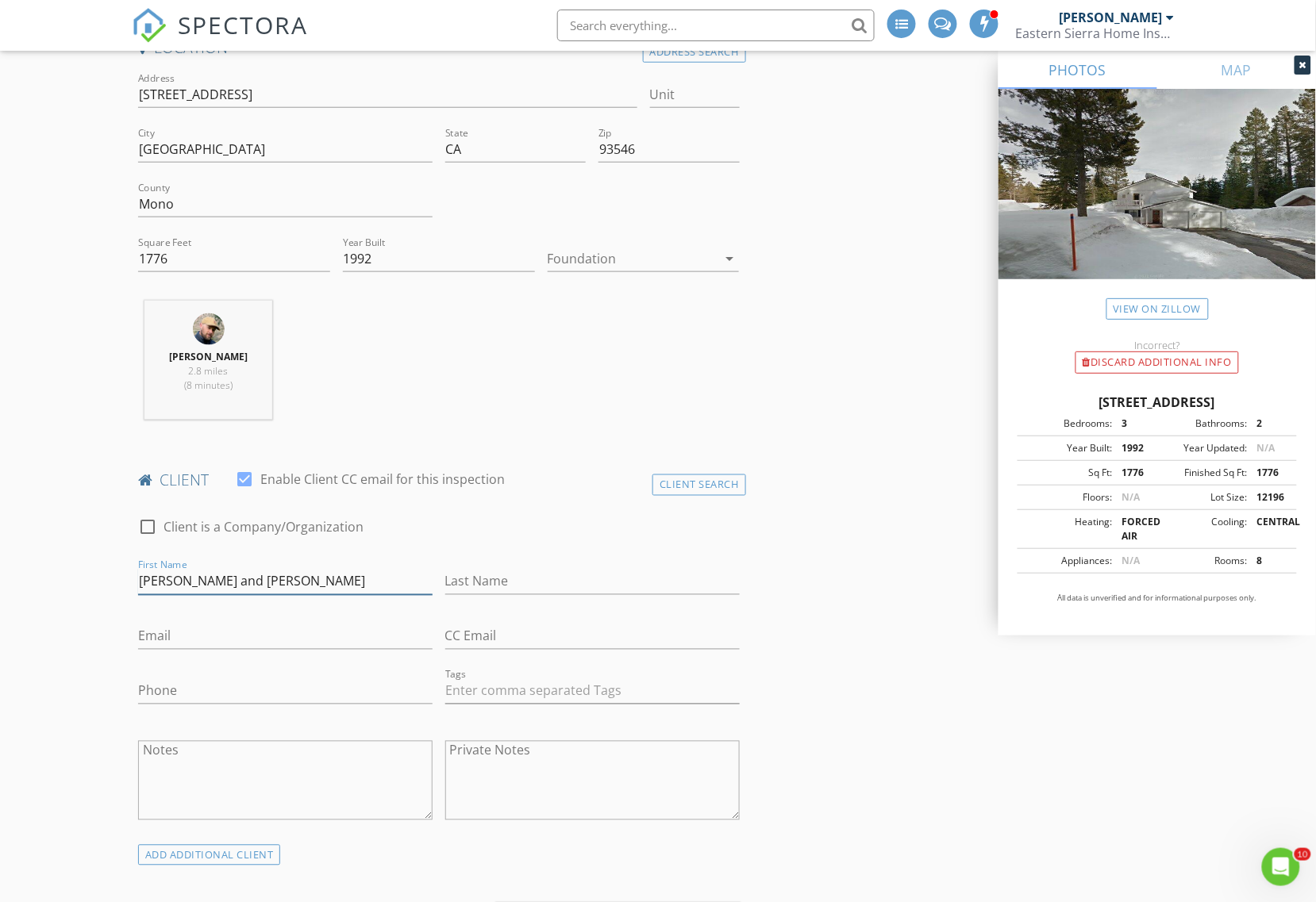 type on "[PERSON_NAME] and [PERSON_NAME]" 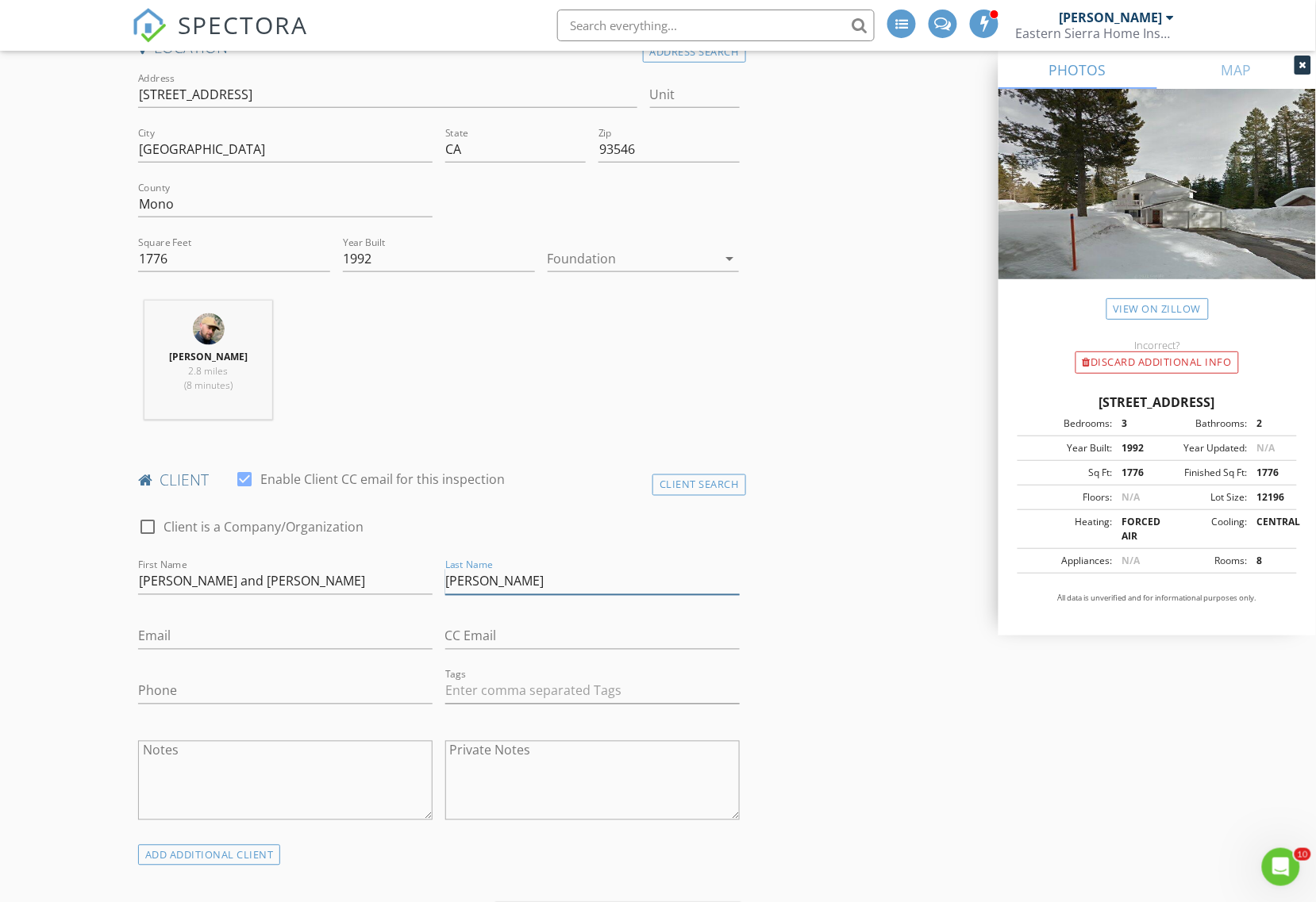 type on "[PERSON_NAME]" 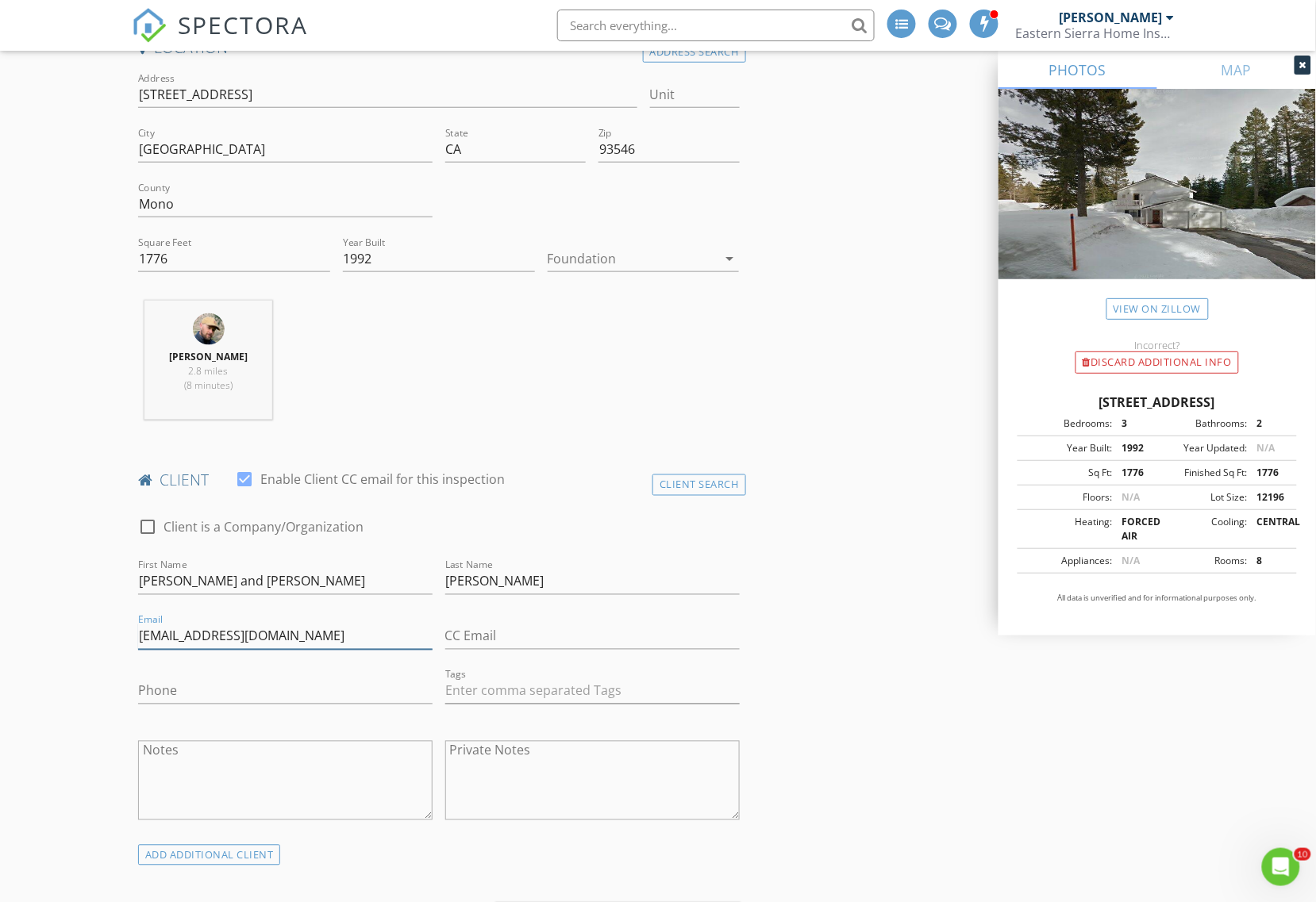 type on "[EMAIL_ADDRESS][DOMAIN_NAME]" 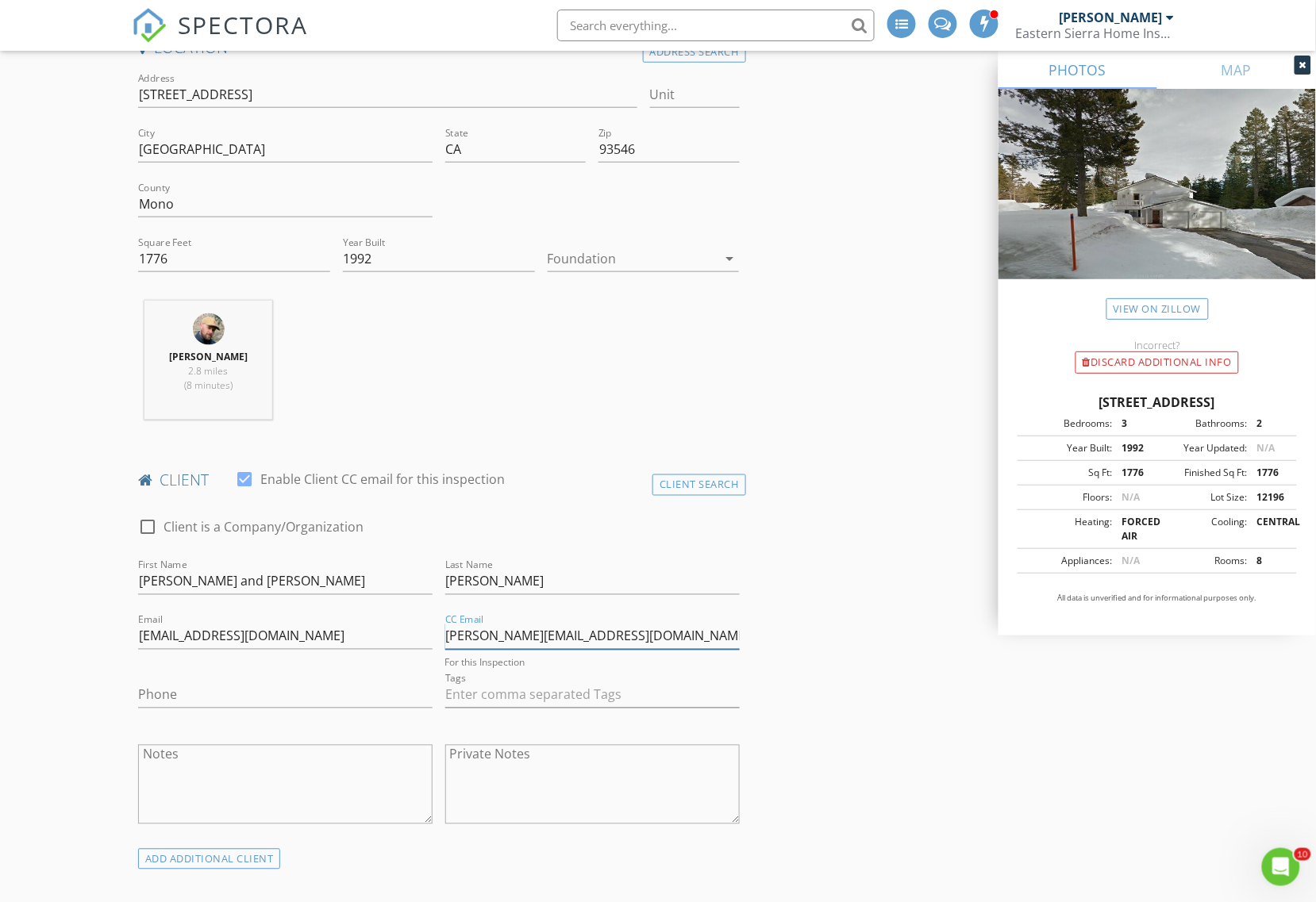 type on "[PERSON_NAME][EMAIL_ADDRESS][DOMAIN_NAME]" 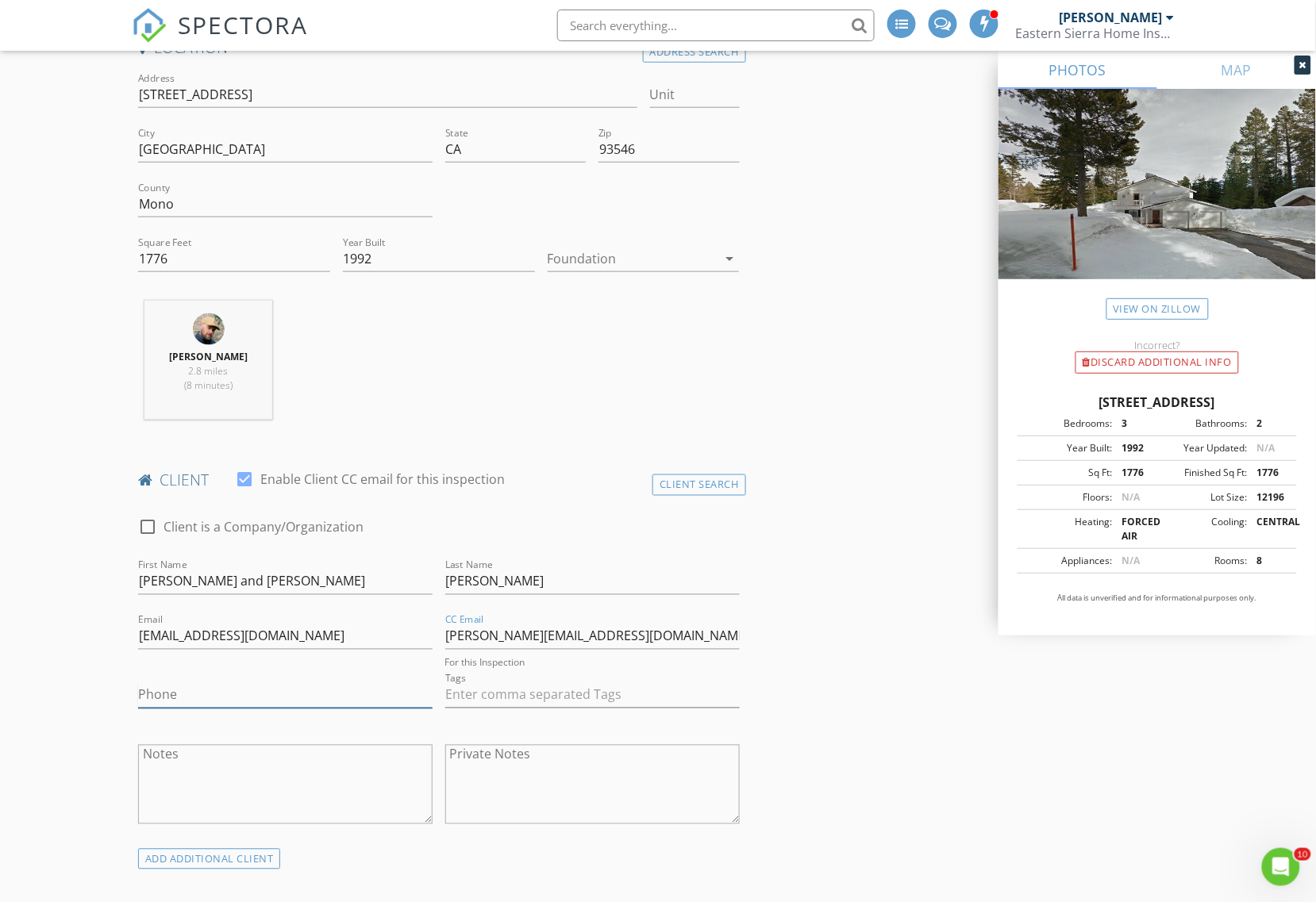 click on "Phone" at bounding box center (285, 695) 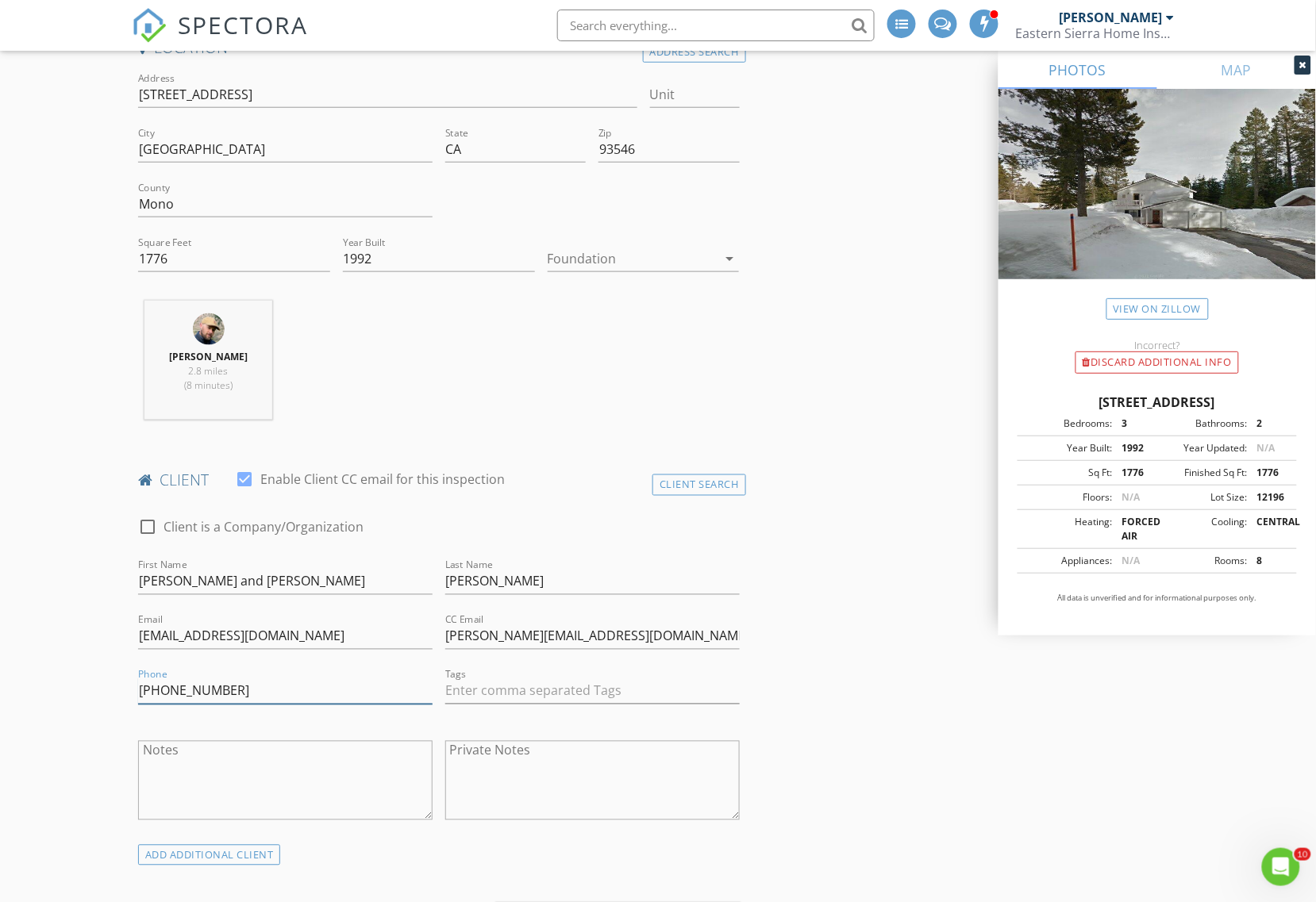 type on "512-740-3311" 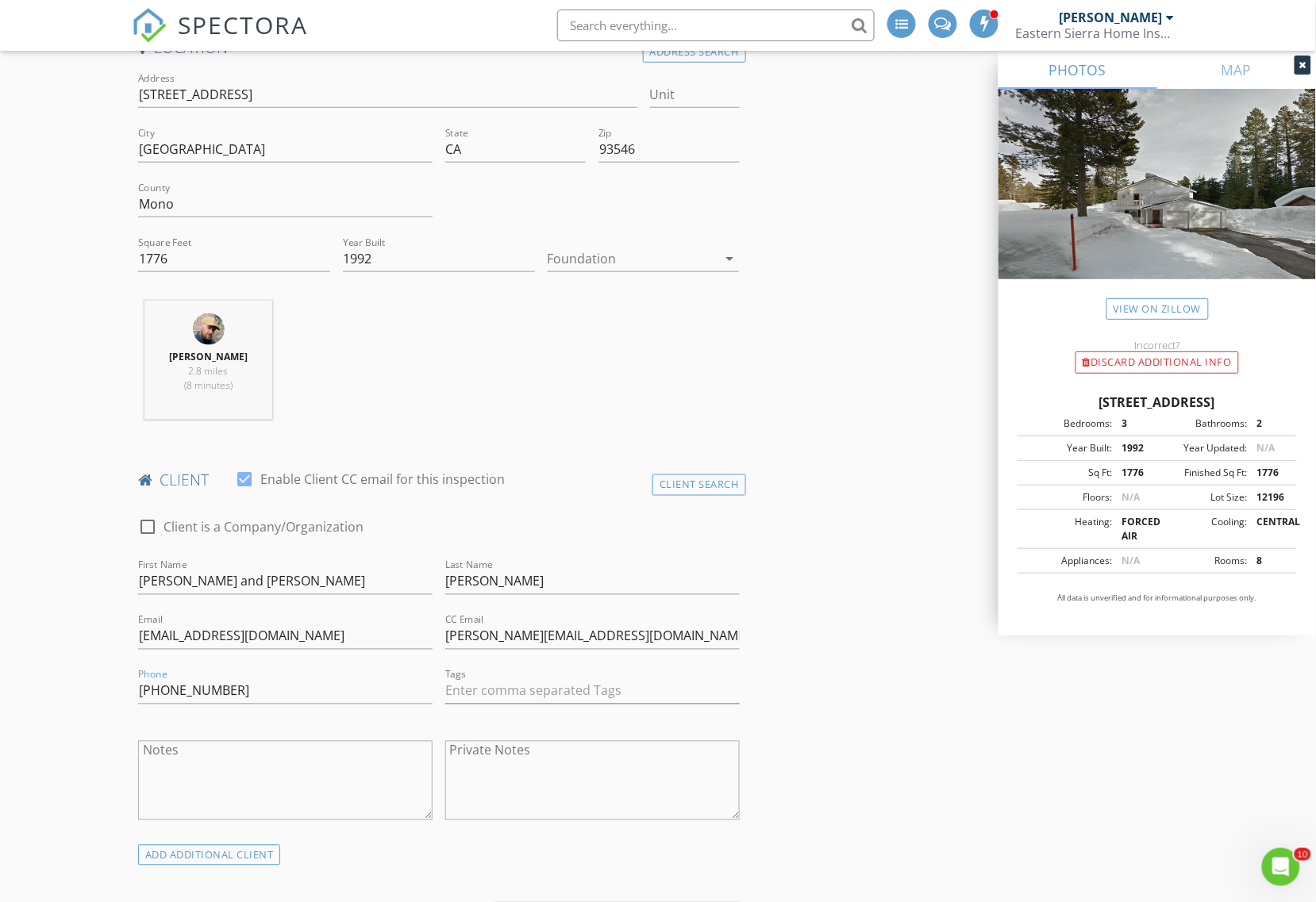 click on "Ryan Farnes     2.8 miles     (8 minutes)" at bounding box center (439, 367) 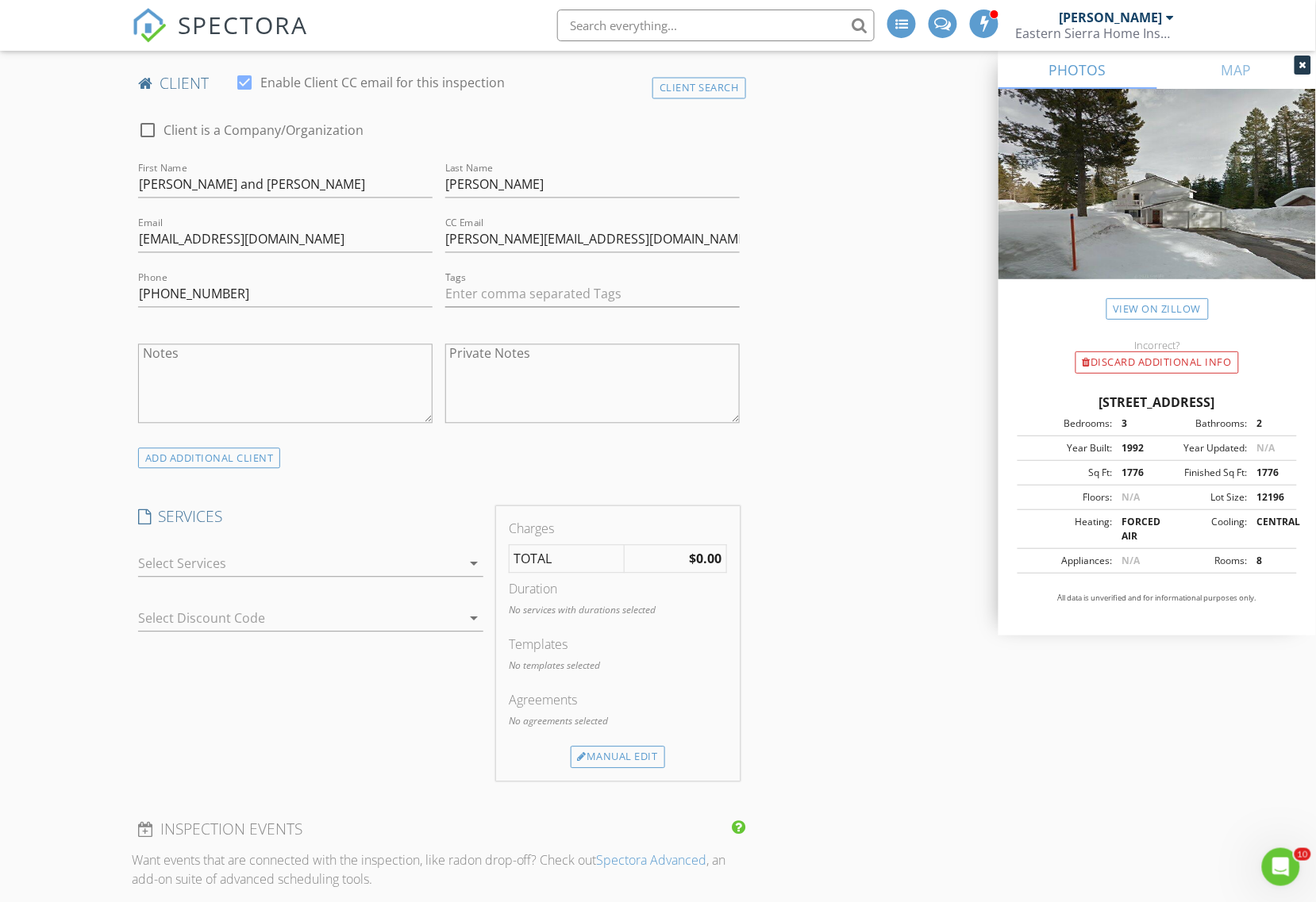 scroll, scrollTop: 1091, scrollLeft: 0, axis: vertical 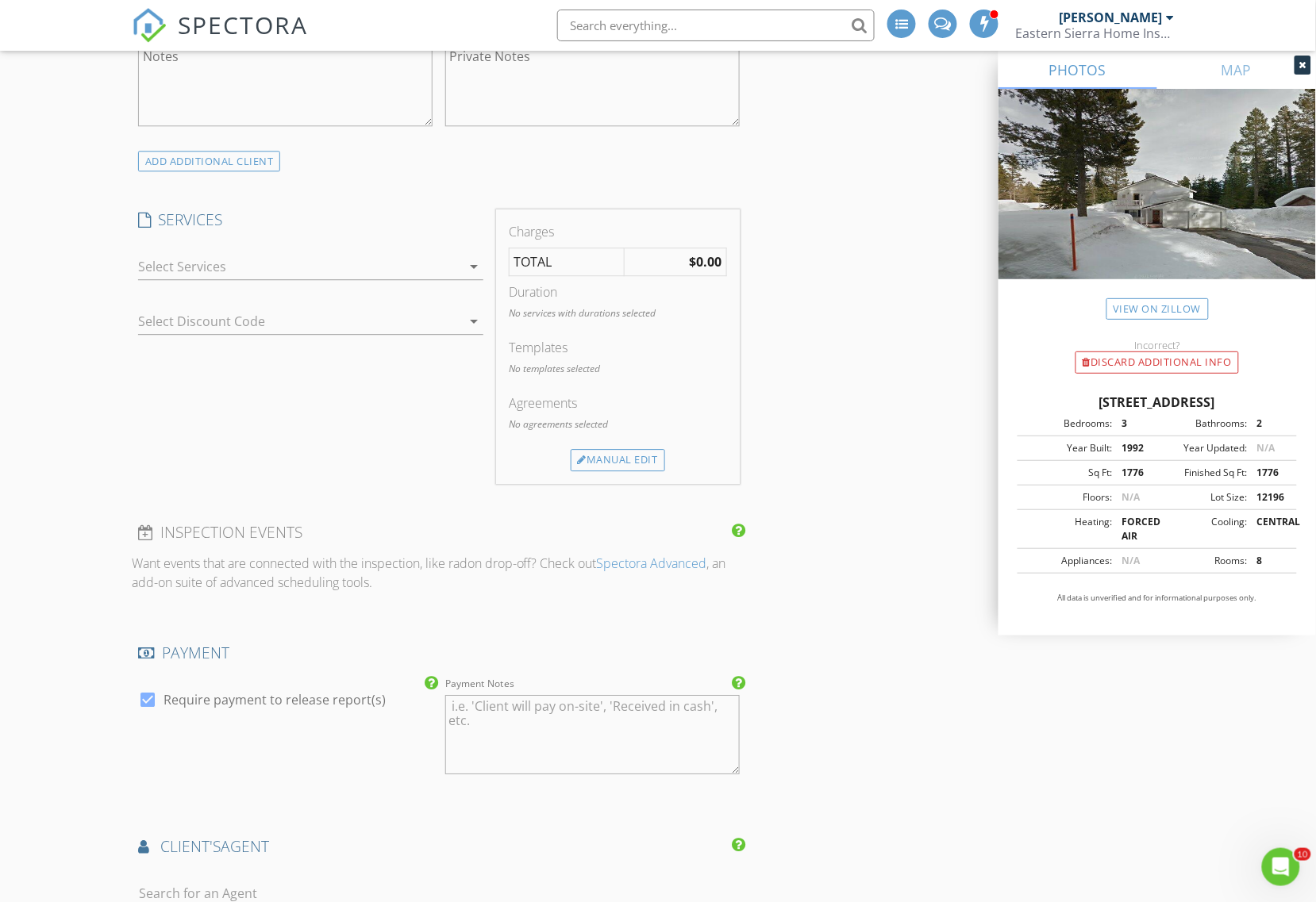 click on "check_box_outline_blank   Residential Inspection - Agent Scheduled   check_box_outline_blank   Condo Inspection - Agent Scheduled   check_box_outline_blank   Re-Inspection   check_box_outline_blank   Residential Inspection- Client Scheduled   check_box_outline_blank   Condo Inspection - Client Scheduled   check_box_outline_blank   Inspection Schedule - NB   check_box_outline_blank   TOT Inspection   check_box_outline_blank   Past Client - Client Schedules   check_box_outline_blank   Past Client - Agent Schedules   check_box_outline_blank   Inspection Scheduled   check_box_outline_blank   Client Scheduled   check_box_outline_blank   No Intro - Just Process Condo   check_box_outline_blank   No Intro - Just Process House   arrow_drop_down" at bounding box center (310, 270) 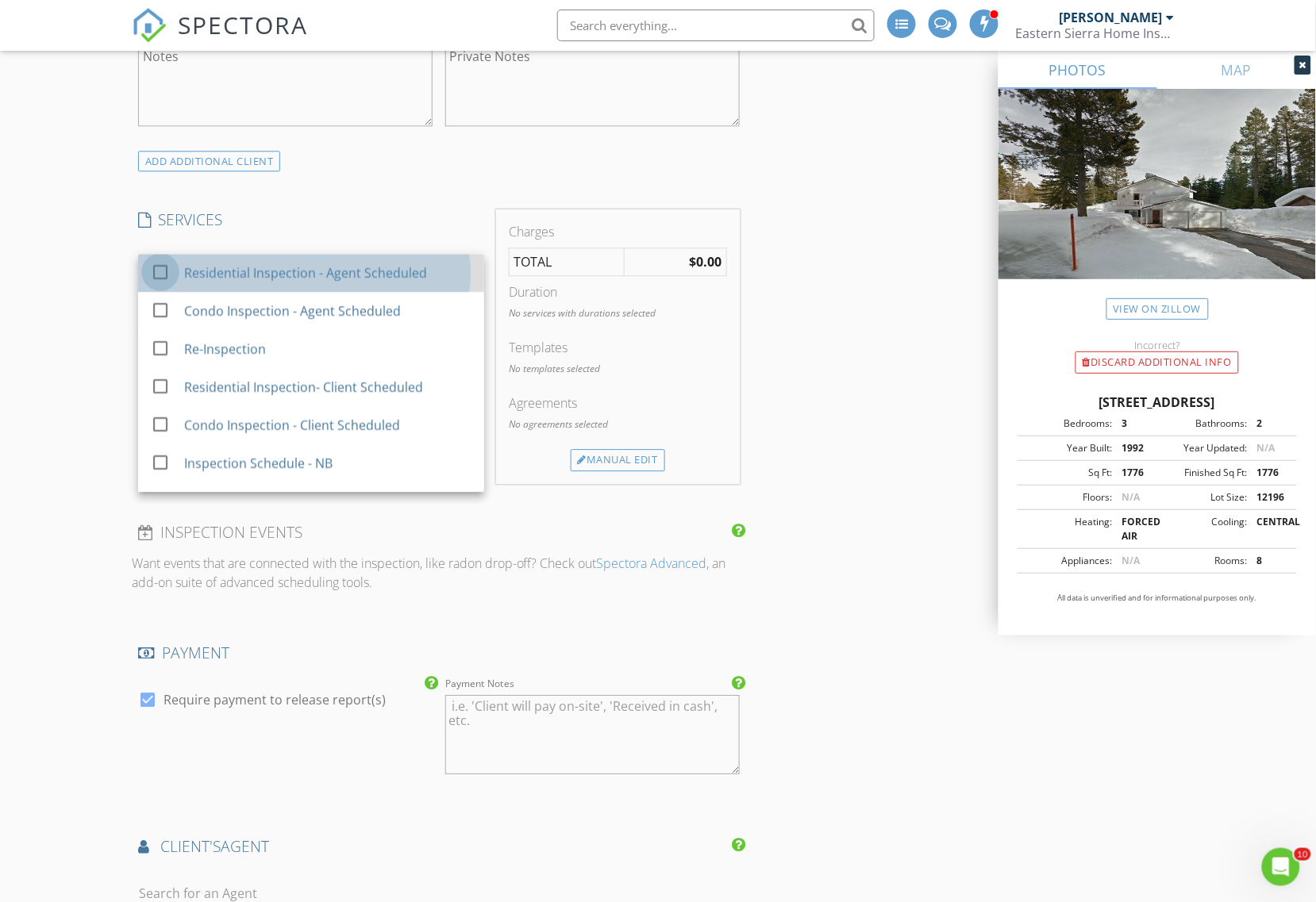 click at bounding box center (160, 272) 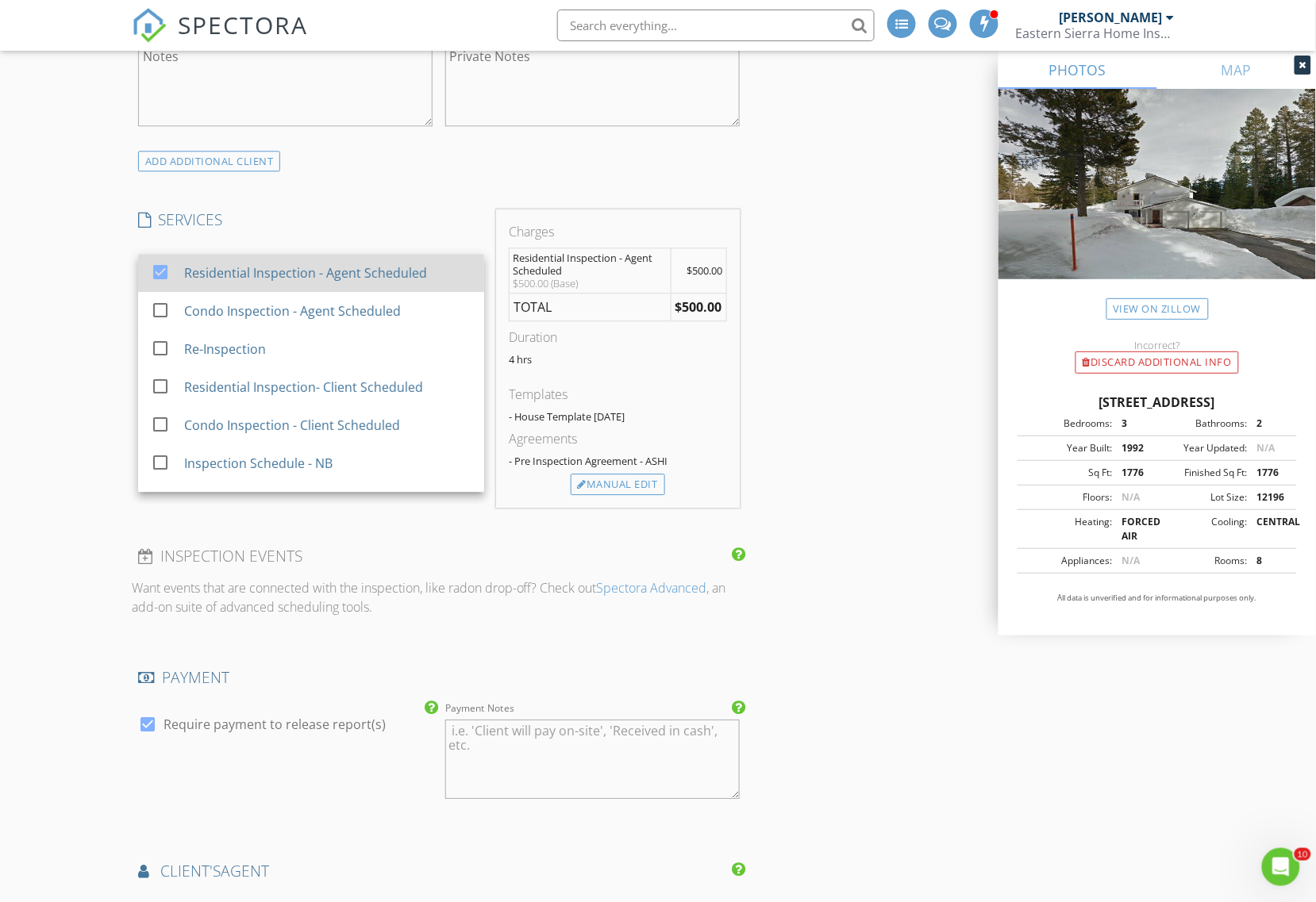 click at bounding box center [160, 272] 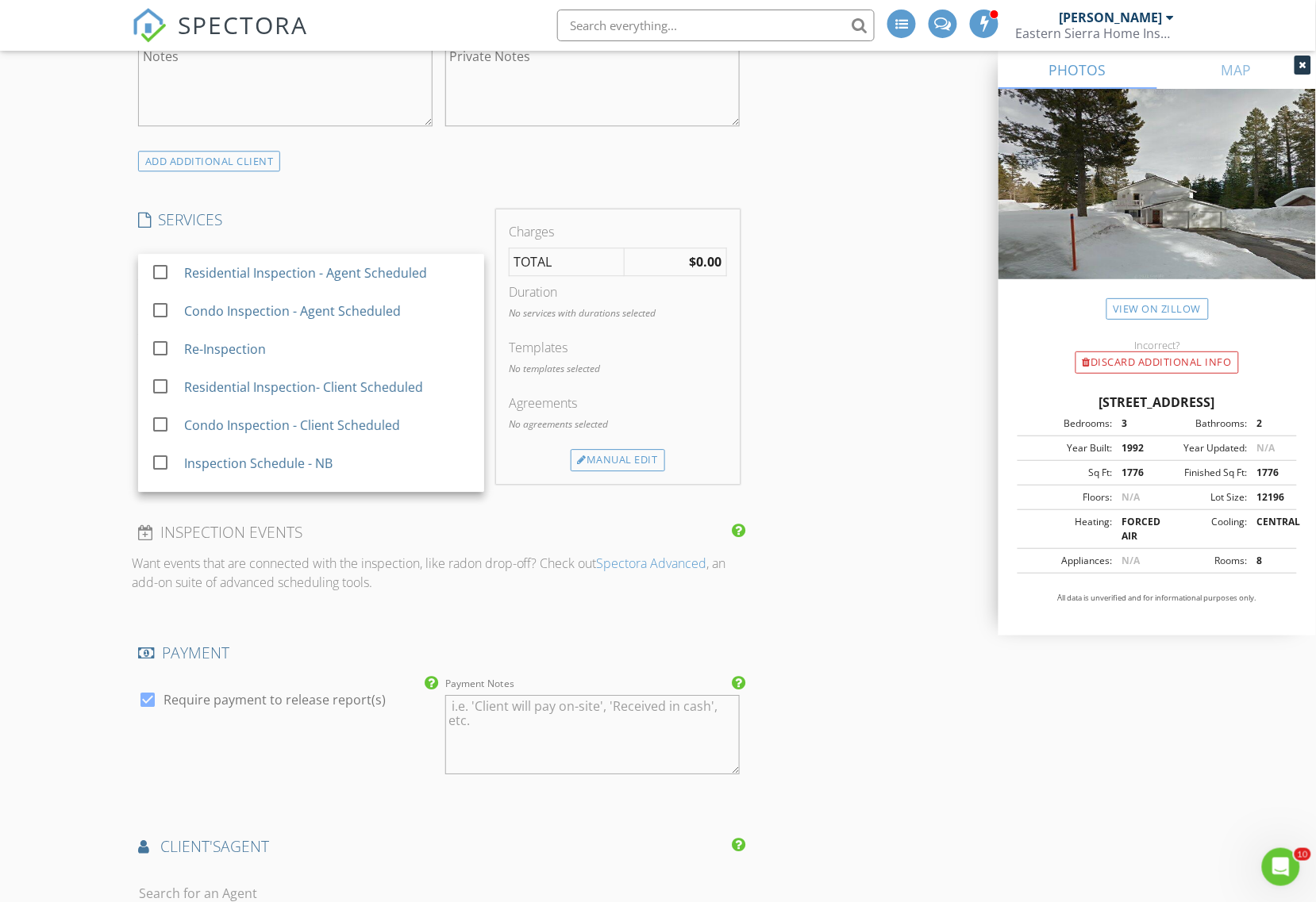 click on "INSPECTOR(S)
check_box   Ryan Farnes   PRIMARY   Ryan Farnes arrow_drop_down   check_box_outline_blank Ryan Farnes specifically requested
Date/Time
07/18/2025 8:30 AM
Location
Address Search       Address 214 Sherwin St   Unit   City Mammoth Lakes   State CA   Zip 93546   County Mono     Square Feet 1776   Year Built 1992   Foundation arrow_drop_down     Ryan Farnes     2.8 miles     (8 minutes)
client
check_box Enable Client CC email for this inspection   Client Search     check_box_outline_blank Client is a Company/Organization     First Name Andy and Sophia   Last Name Currier   Email sophiaozburn@gmailc.om   CC Email currier.ta@gmail.com   Phone 512-740-3311         Tags         Notes   Private Notes
ADD ADDITIONAL client
SERVICES
check_box_outline_blank" at bounding box center (439, 451) 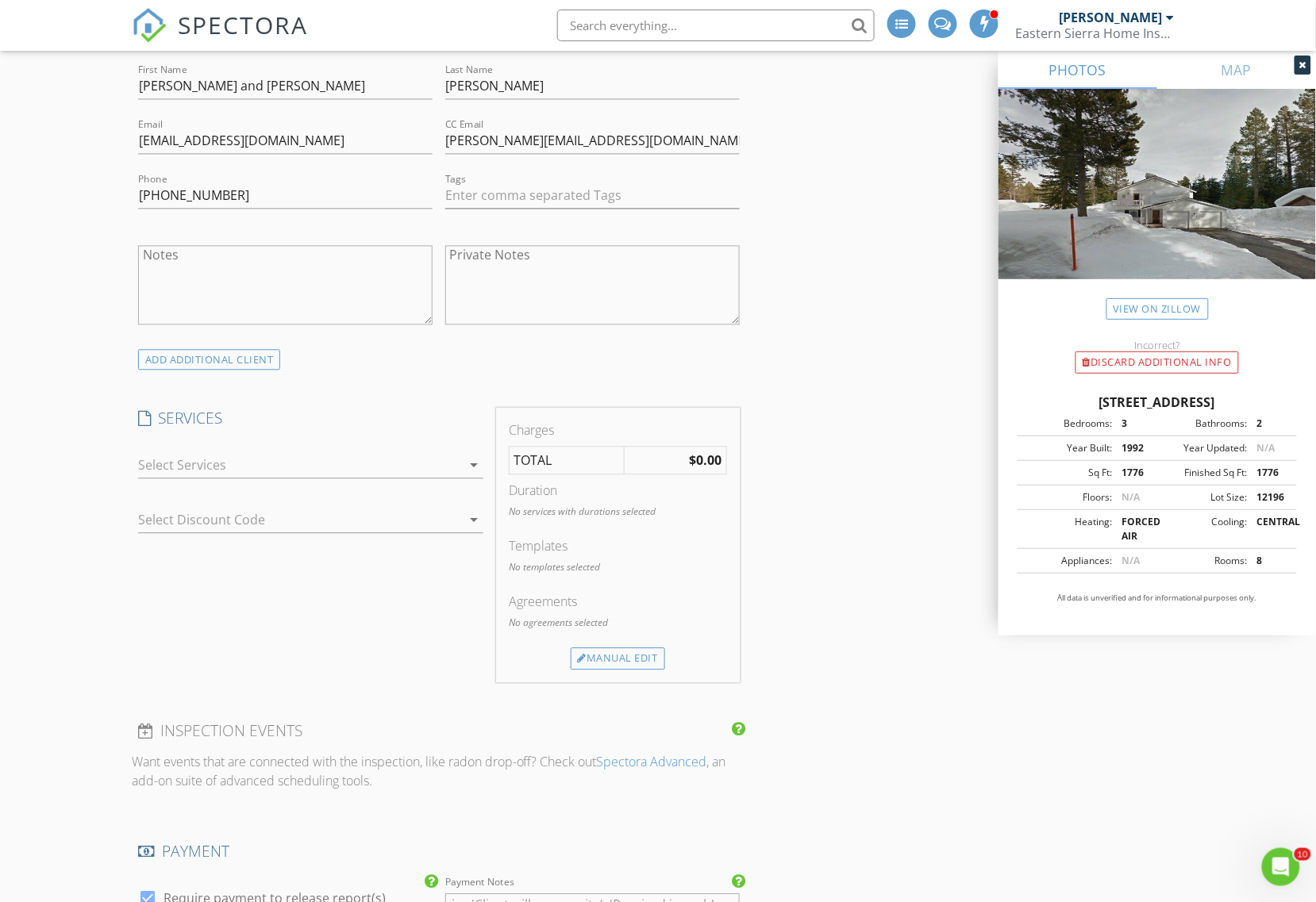 scroll, scrollTop: 992, scrollLeft: 0, axis: vertical 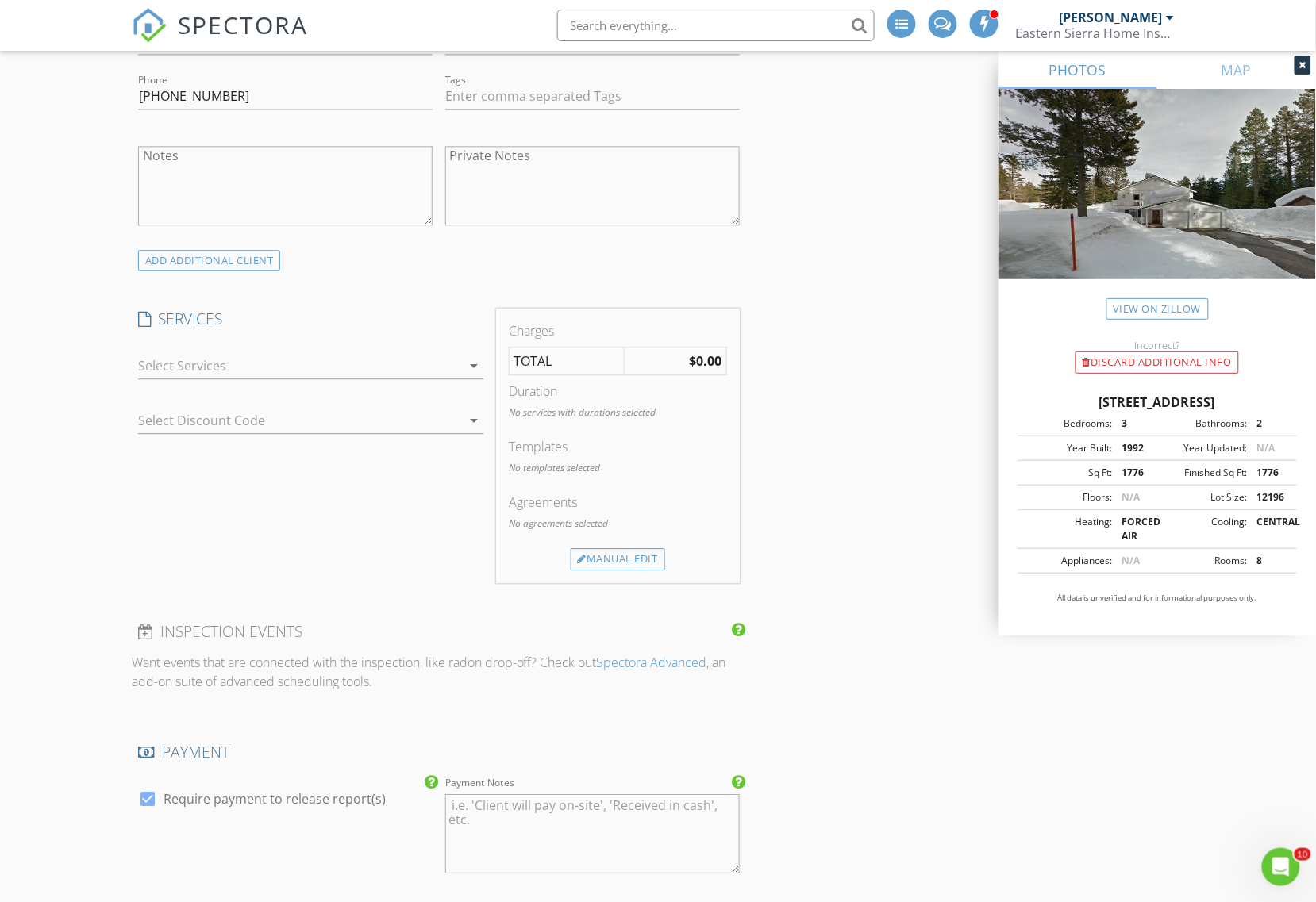 click at bounding box center [299, 366] 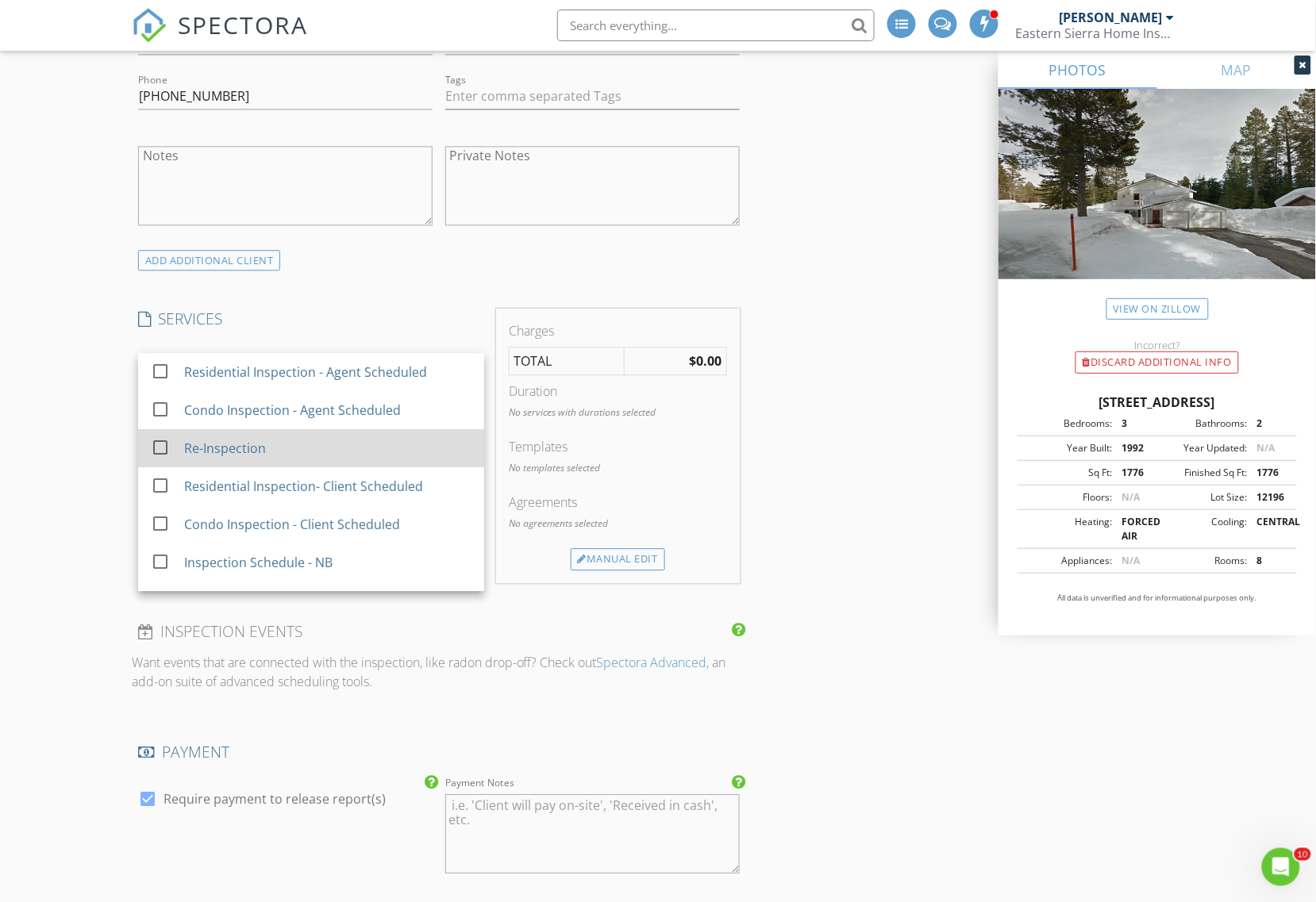 scroll, scrollTop: 256, scrollLeft: 0, axis: vertical 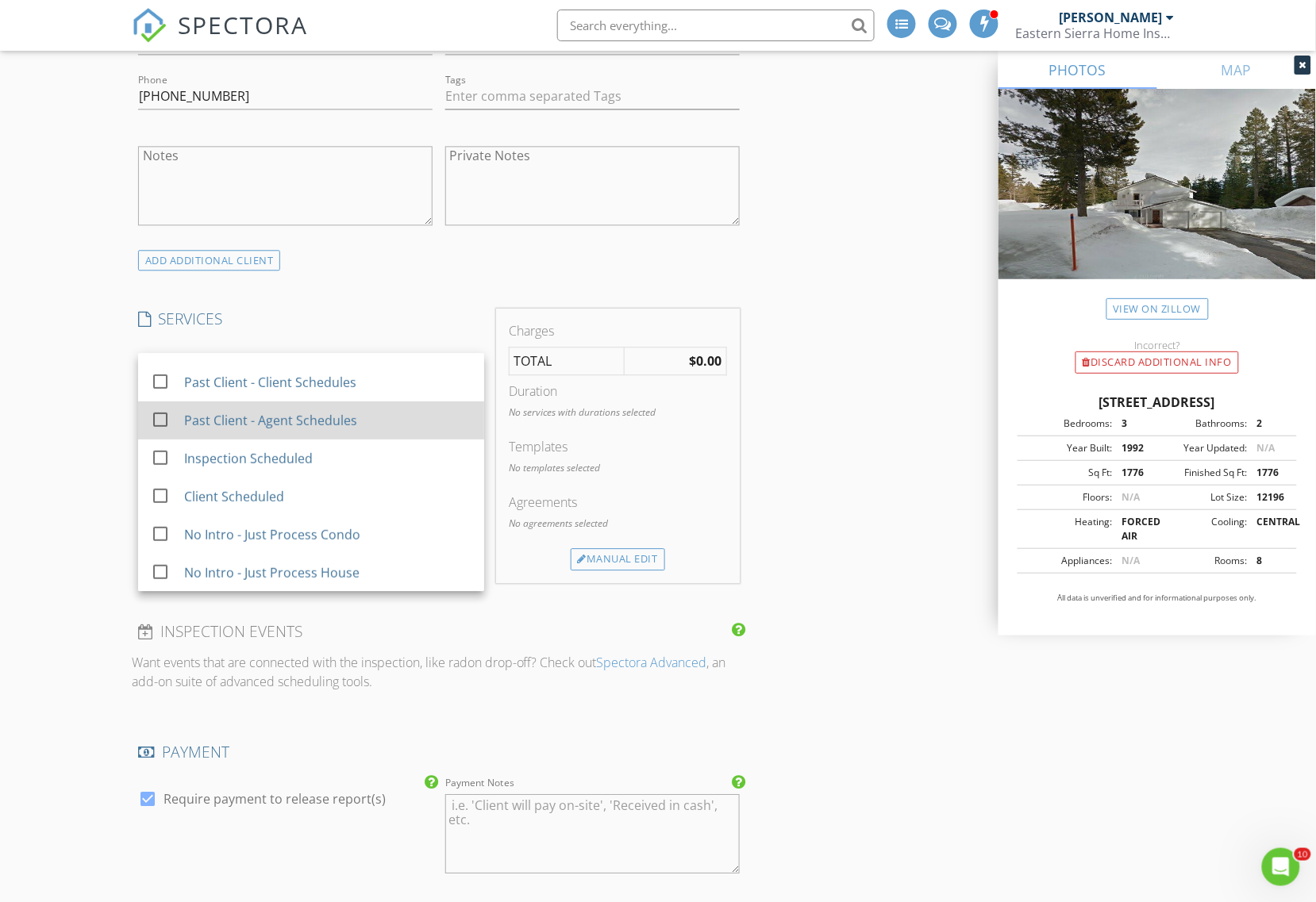click at bounding box center [160, 420] 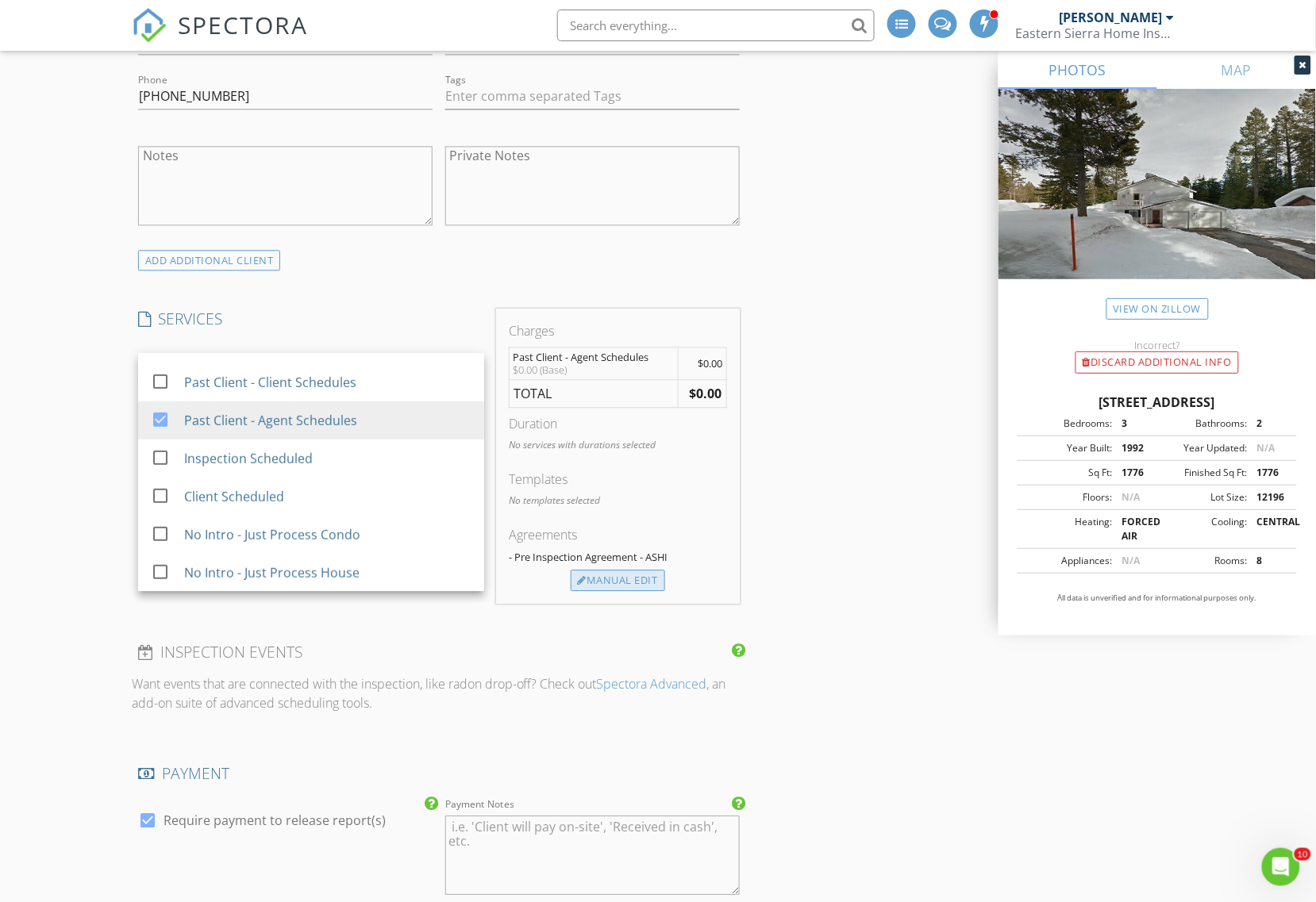 click on "Manual Edit" at bounding box center (618, 581) 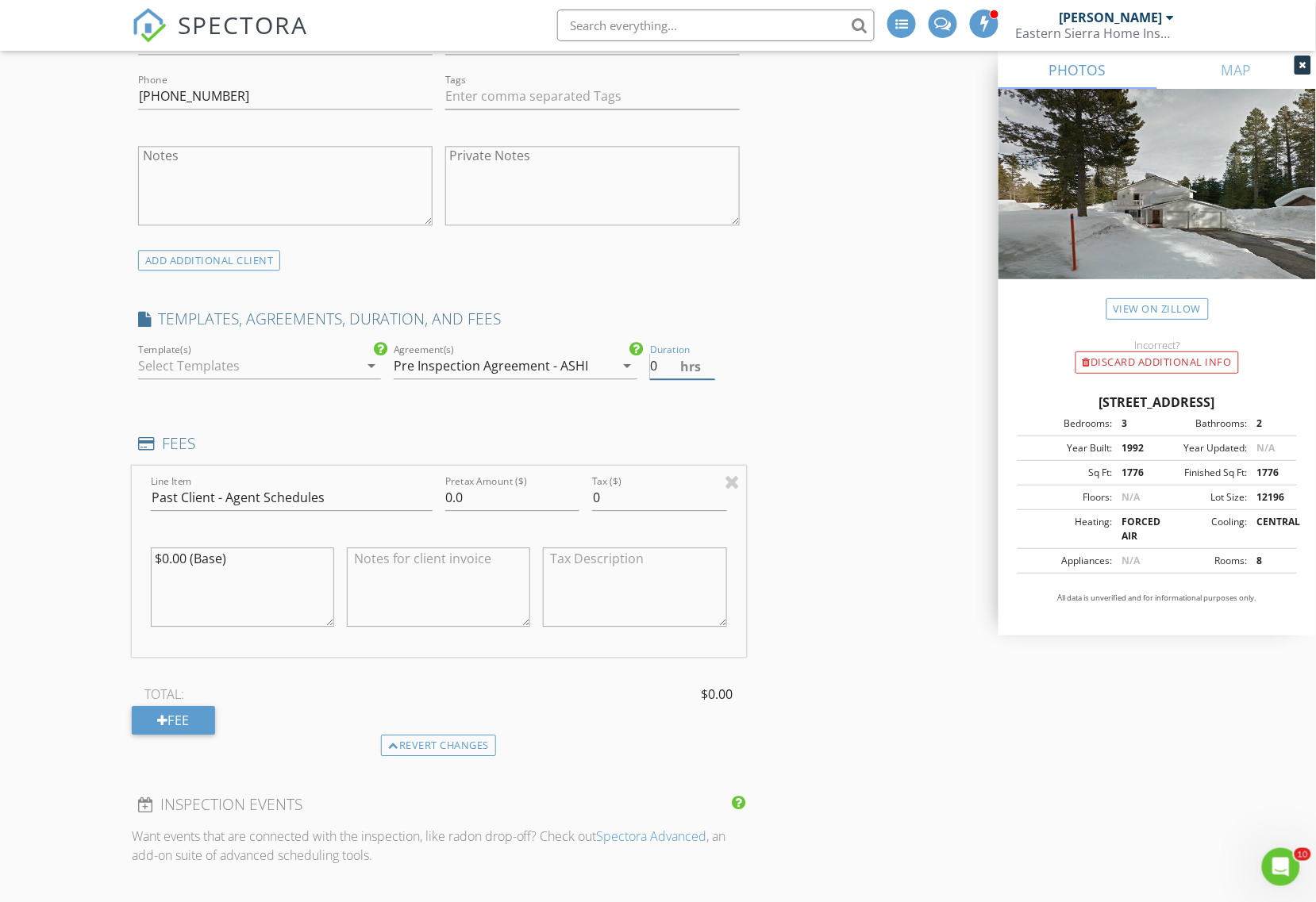 drag, startPoint x: 661, startPoint y: 367, endPoint x: 623, endPoint y: 367, distance: 38 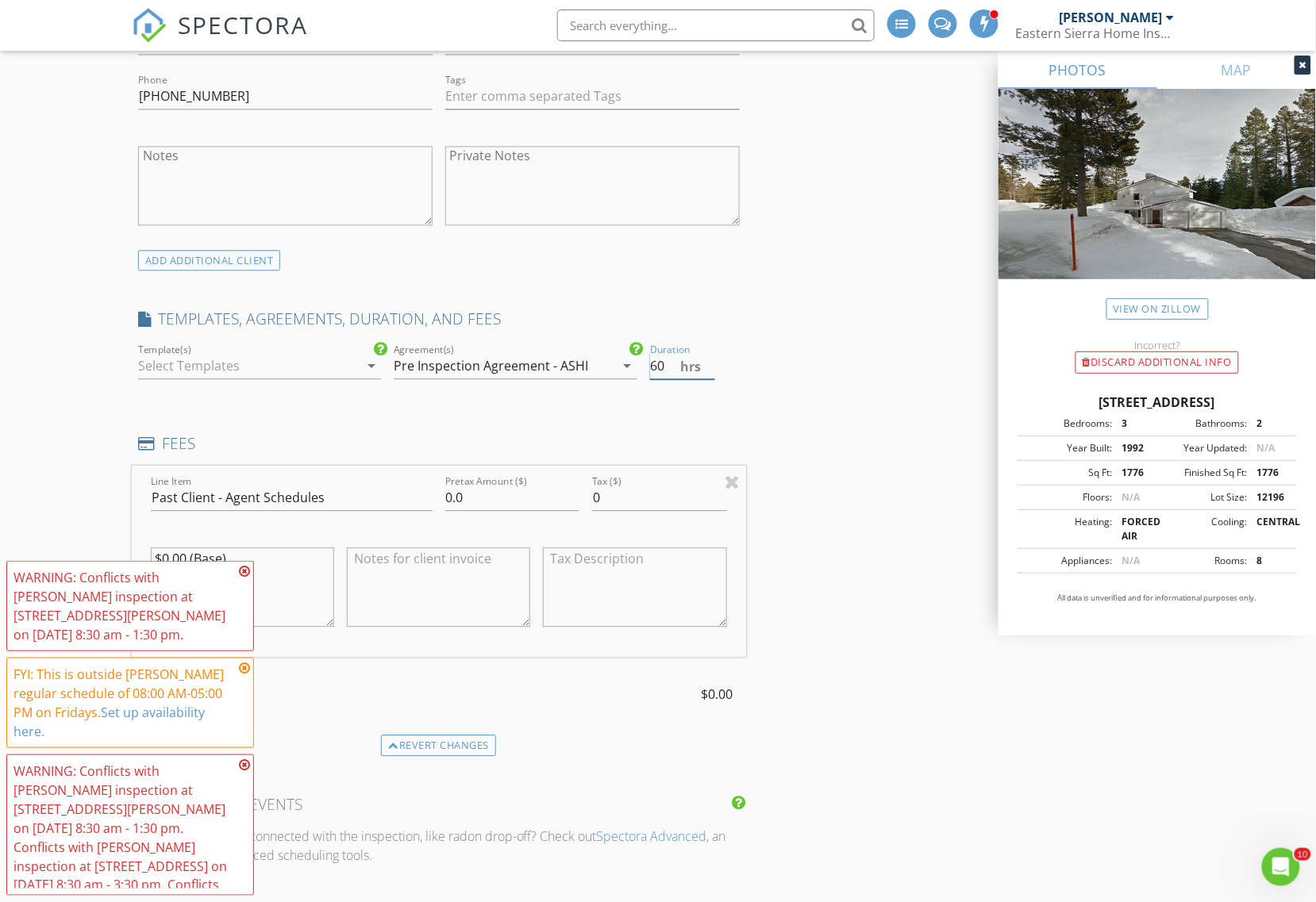 type on "6" 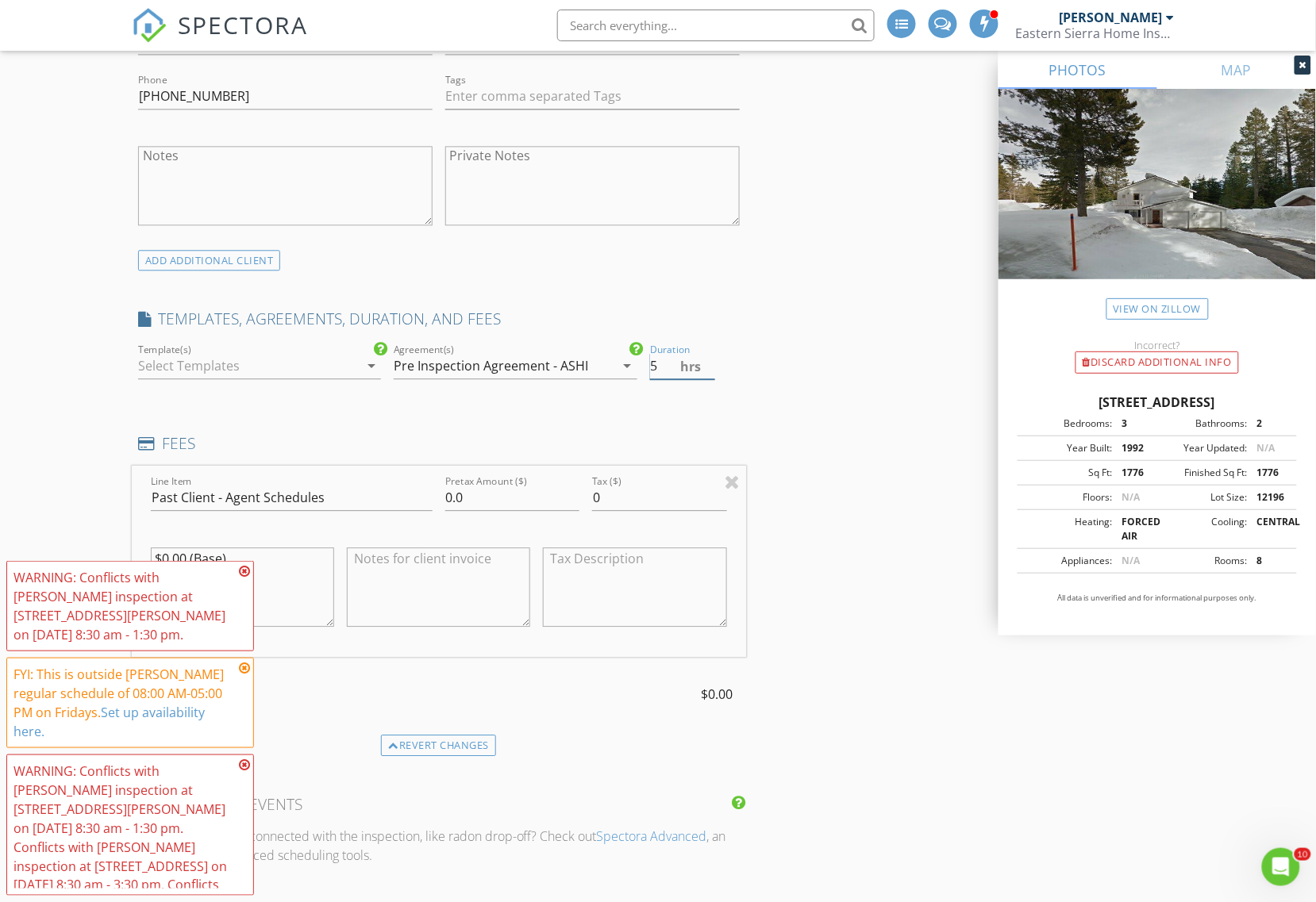 type on "5" 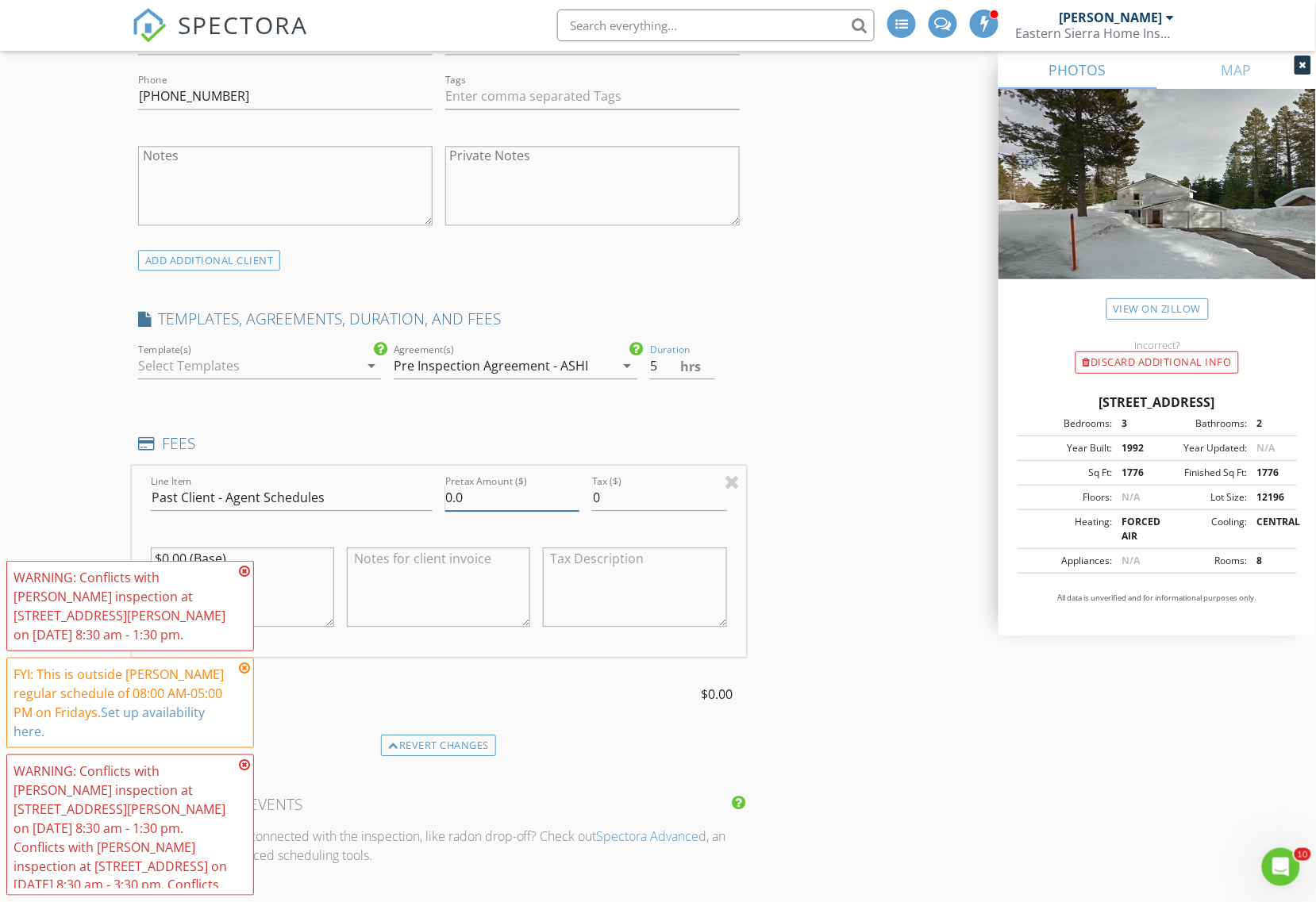 click on "0.0" at bounding box center [512, 497] 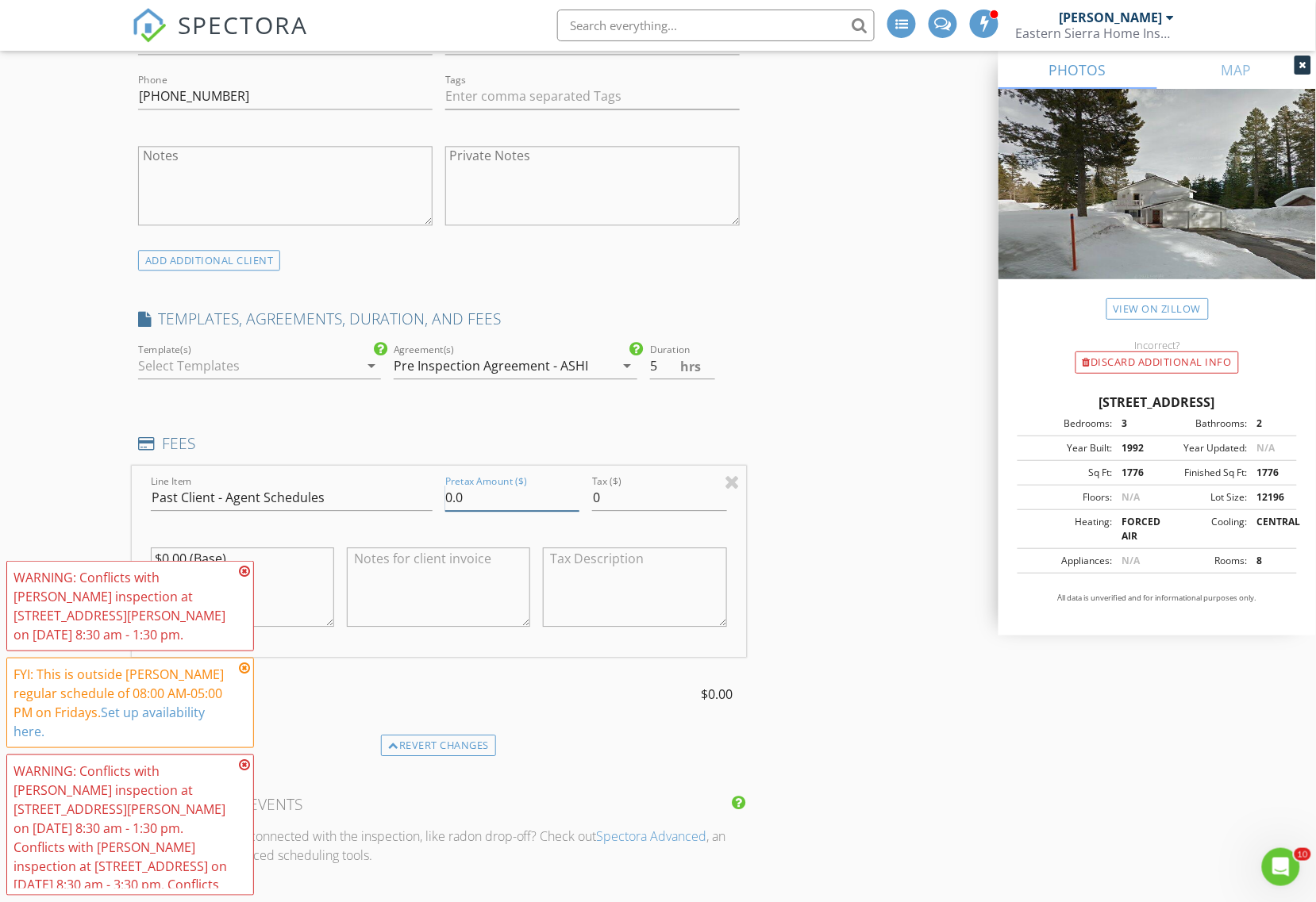 drag, startPoint x: 471, startPoint y: 496, endPoint x: 430, endPoint y: 492, distance: 41.19466 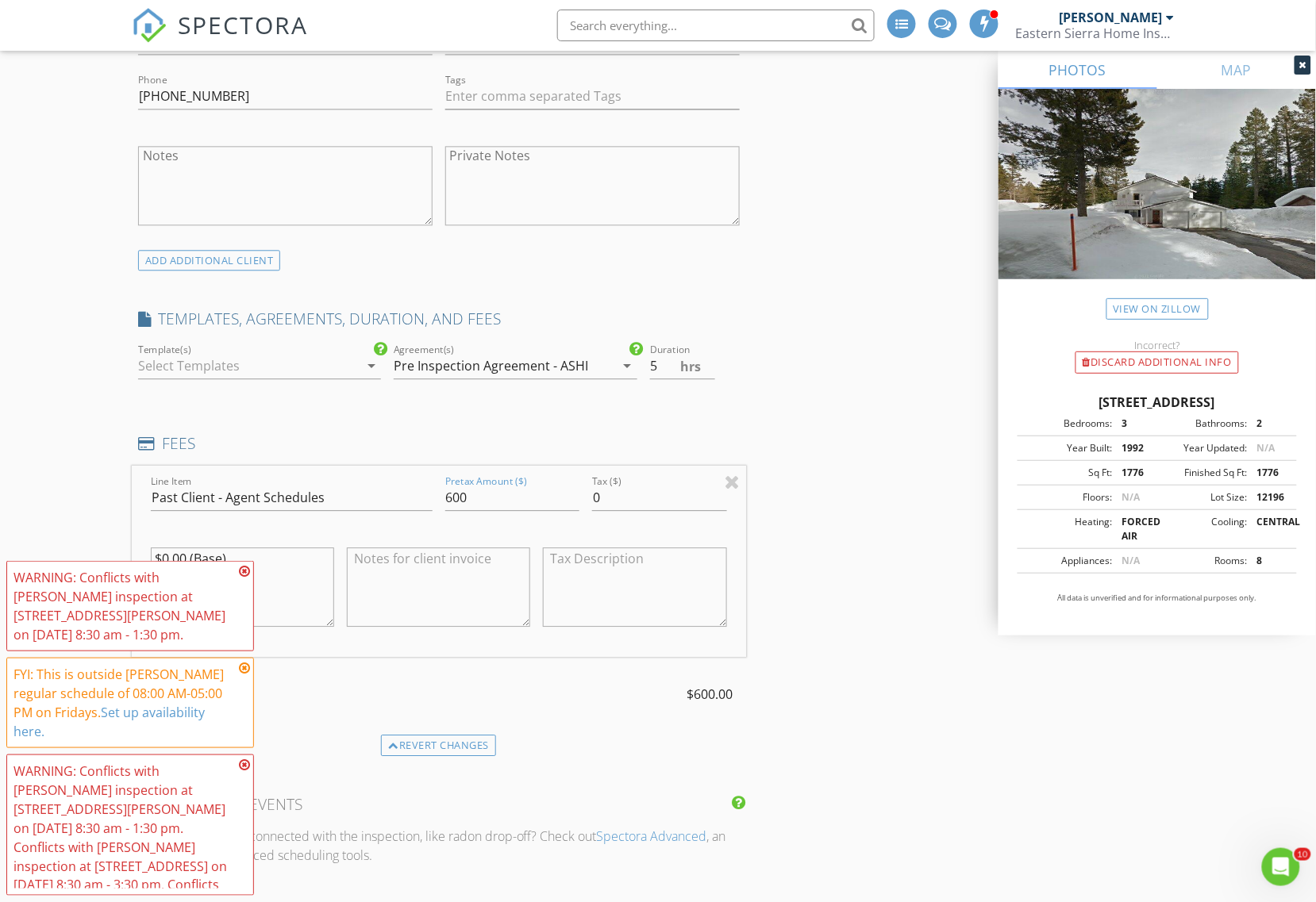 click on "FEES" at bounding box center [439, 443] 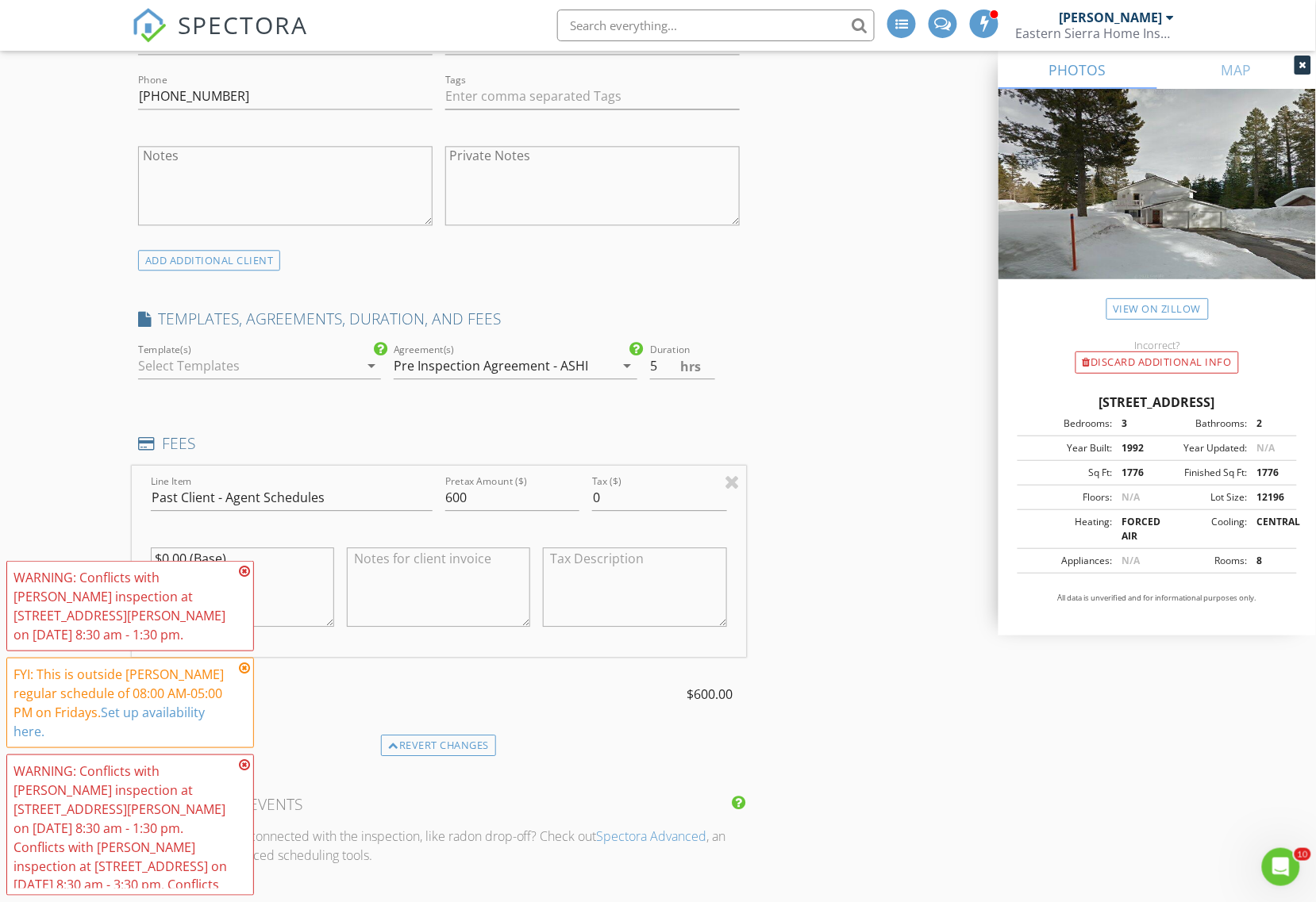 click at bounding box center (244, 571) 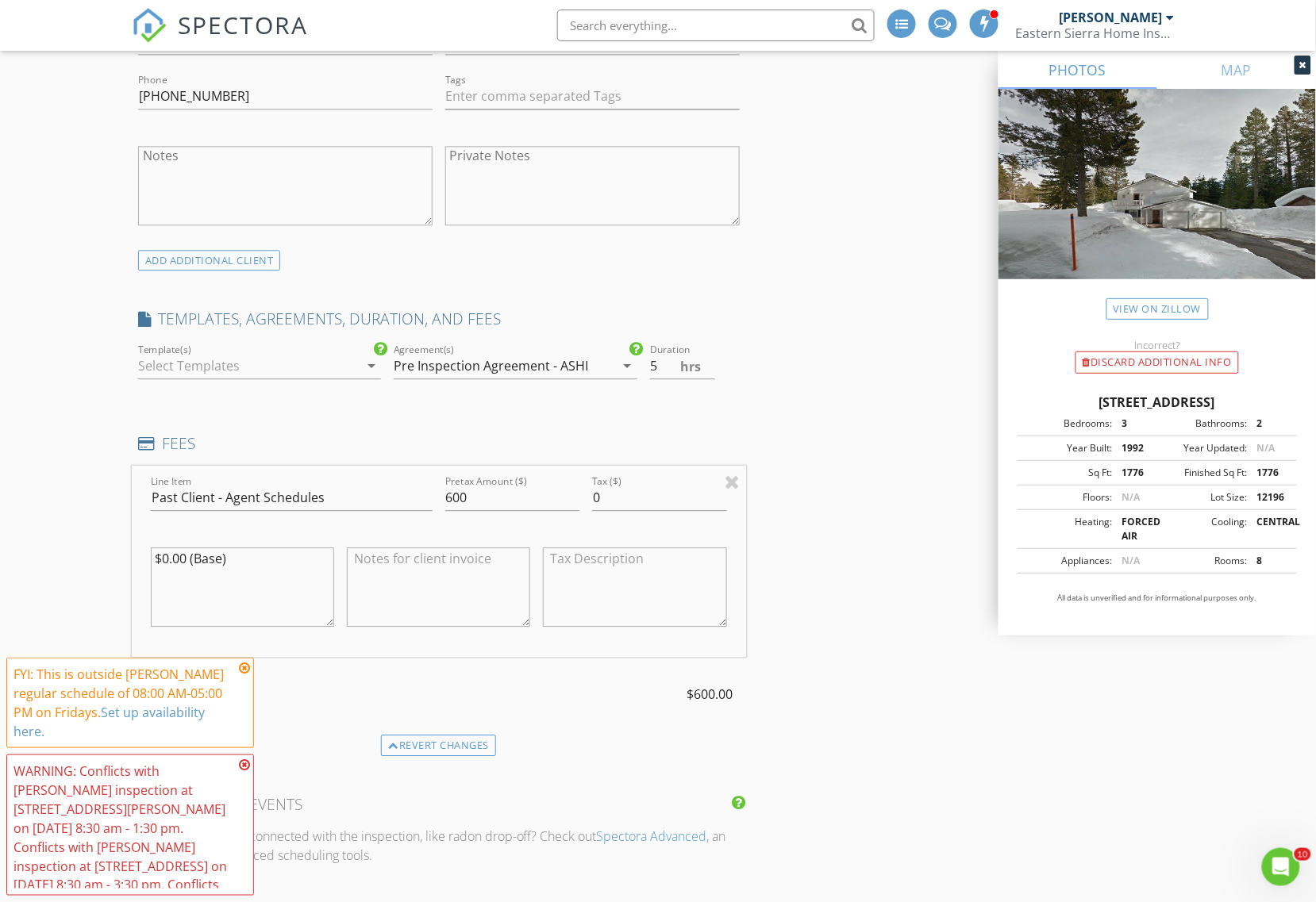 click at bounding box center (244, 668) 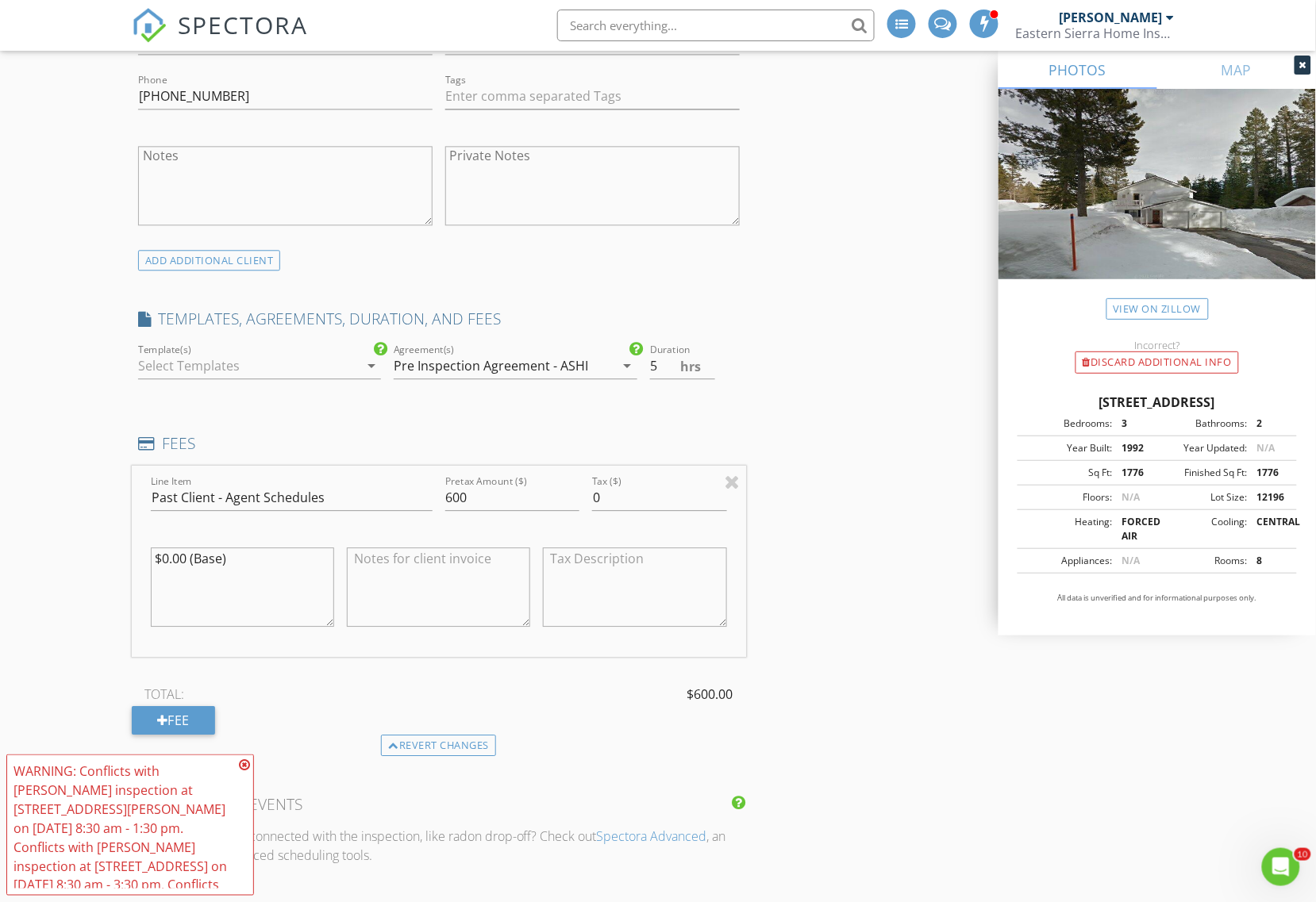 click at bounding box center (244, 765) 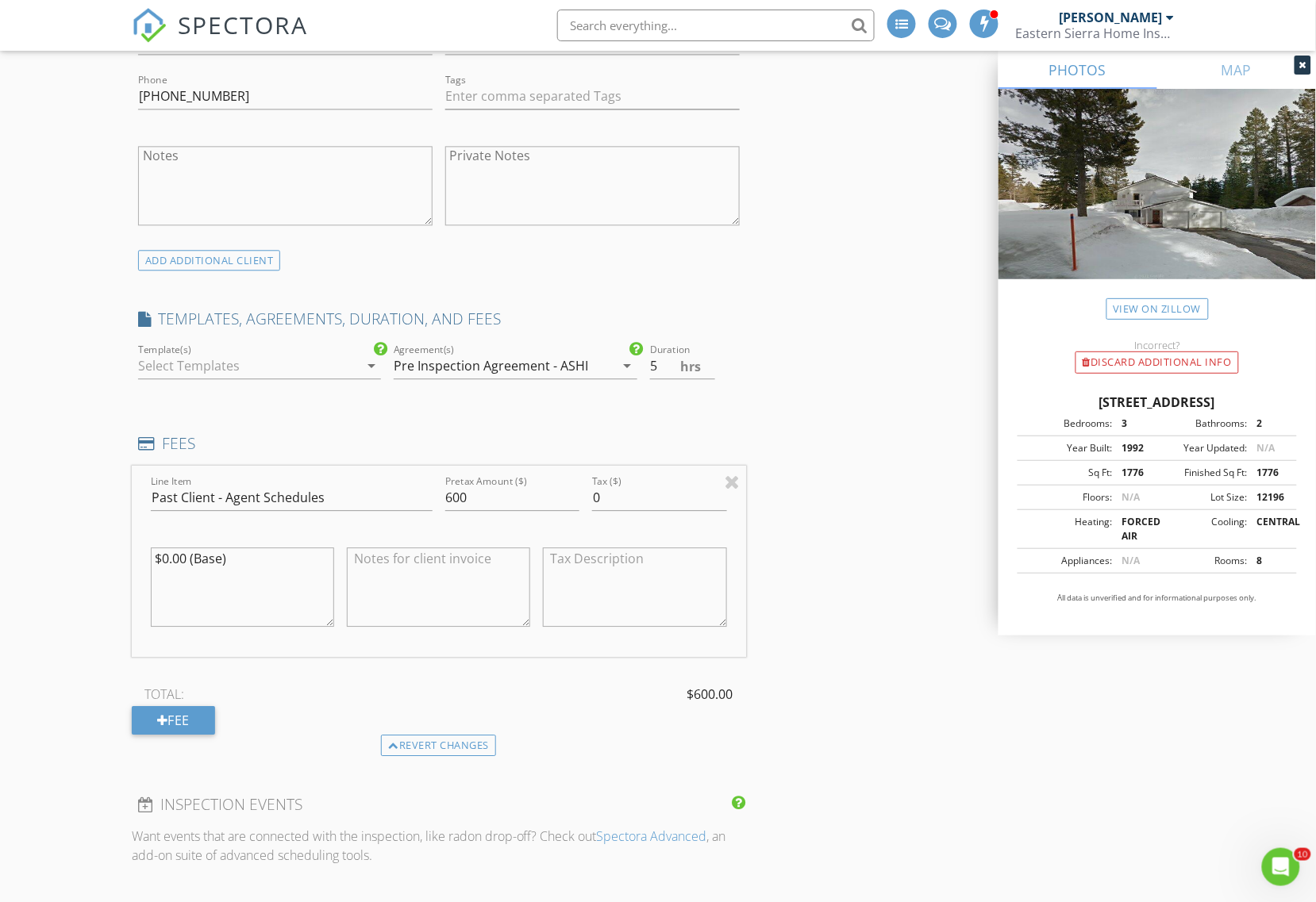 click on "TOTAL:   $600.00
Fee" at bounding box center [439, 708] 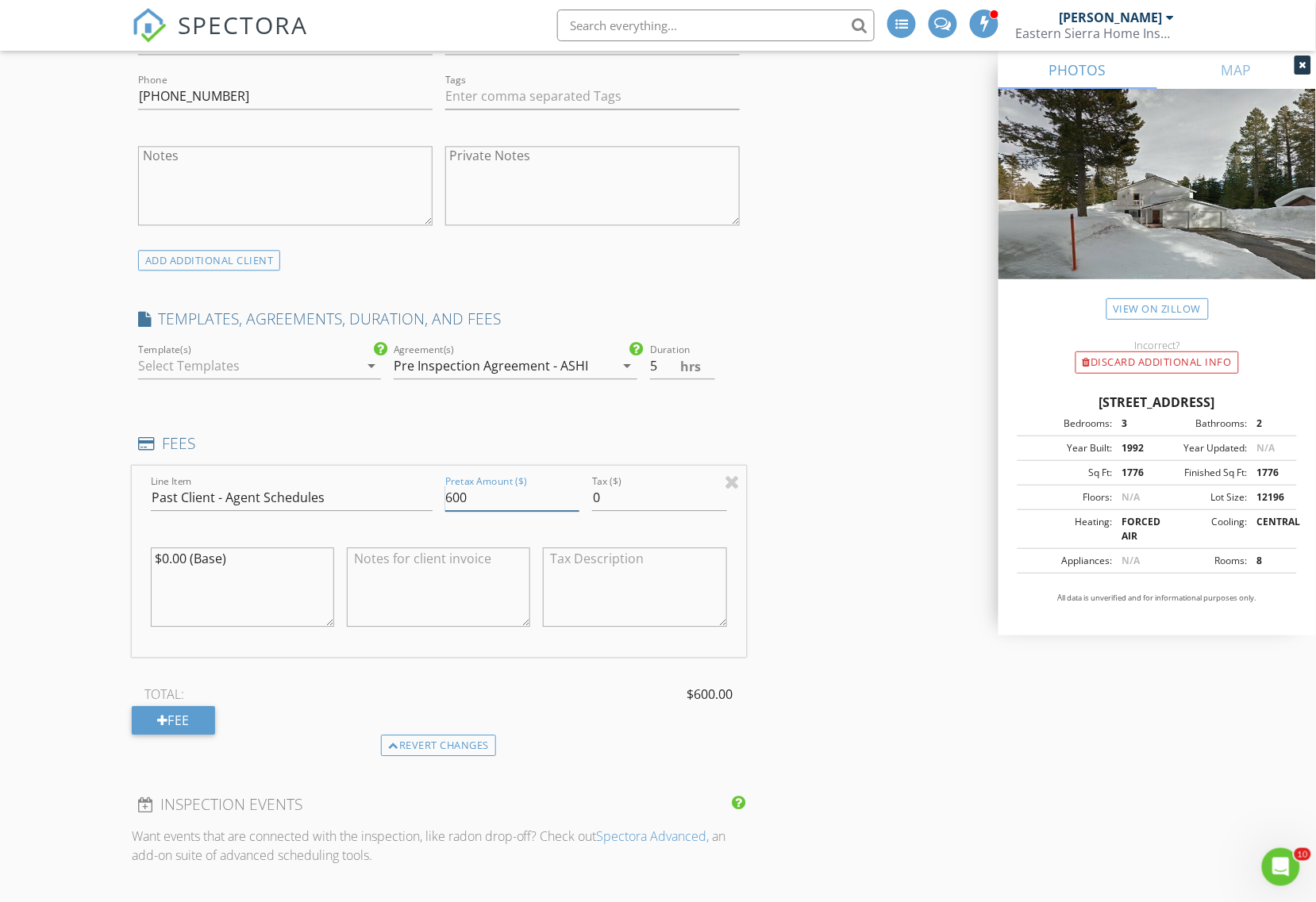 click on "600" at bounding box center (512, 497) 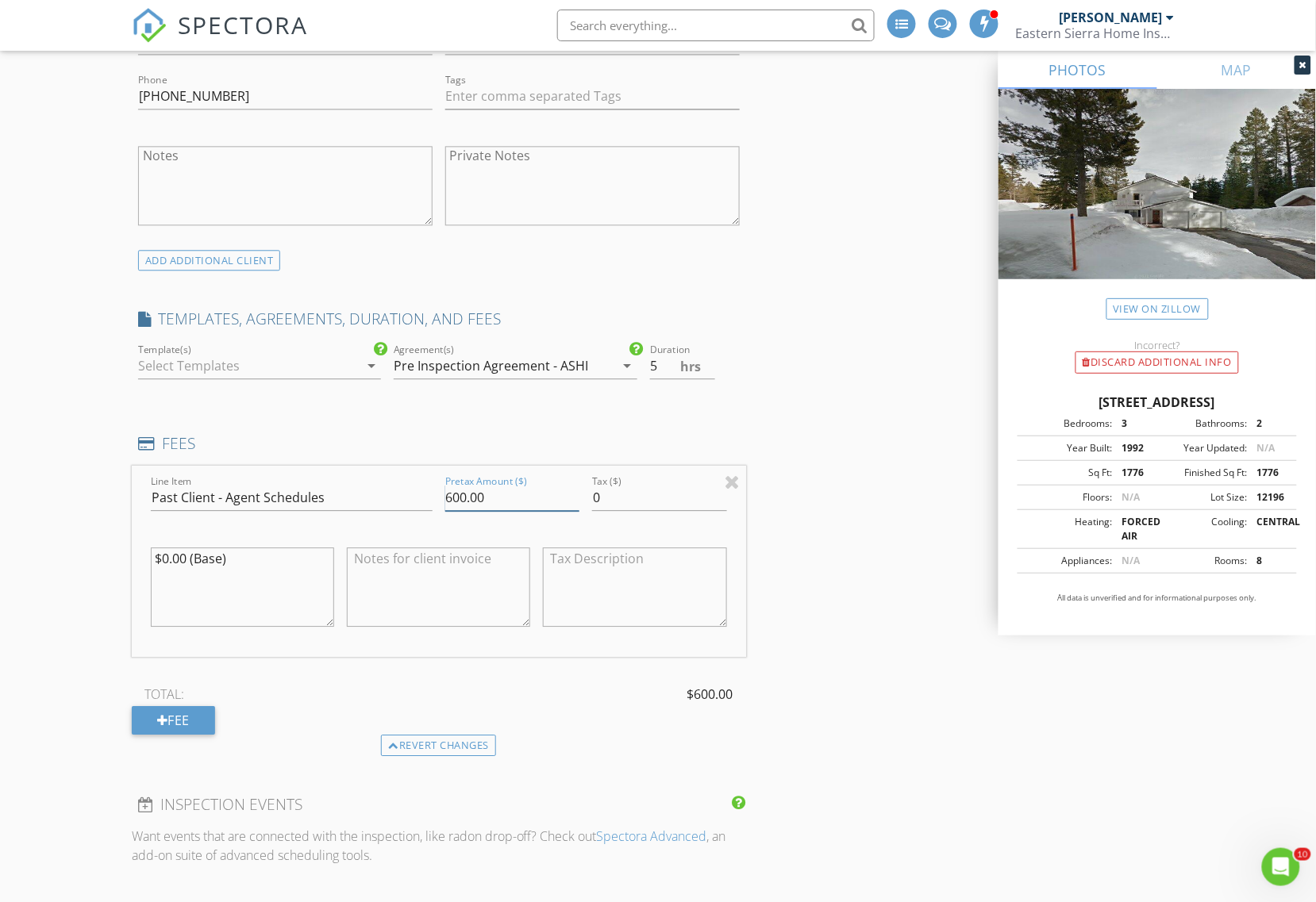 type on "600.00" 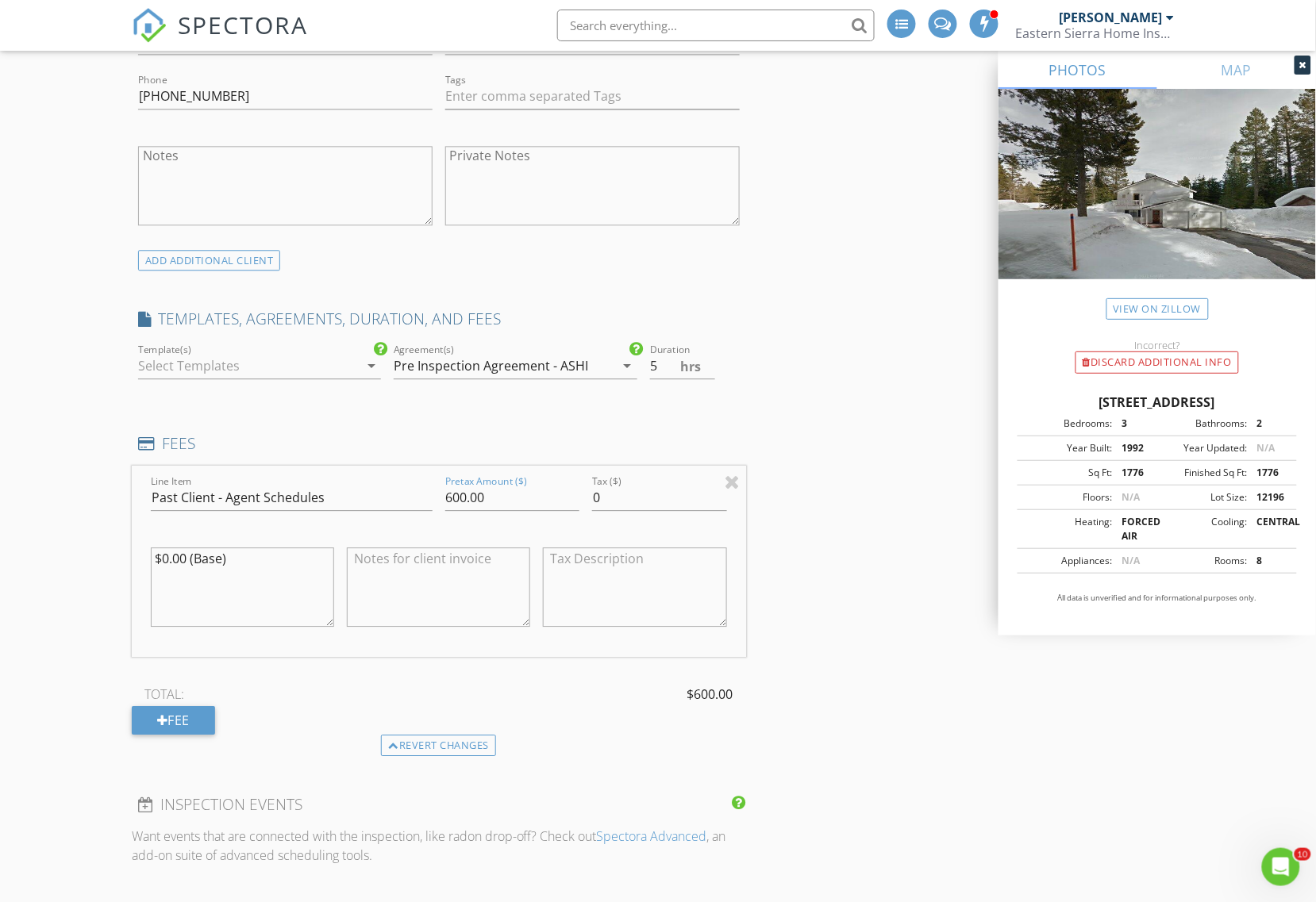 click on "Line Item Past Client - Agent Schedules     Pretax Amount ($) 600.00   Tax ($) 0   $0.00 (Base)       TOTAL:   $600.00
Fee" at bounding box center (439, 600) 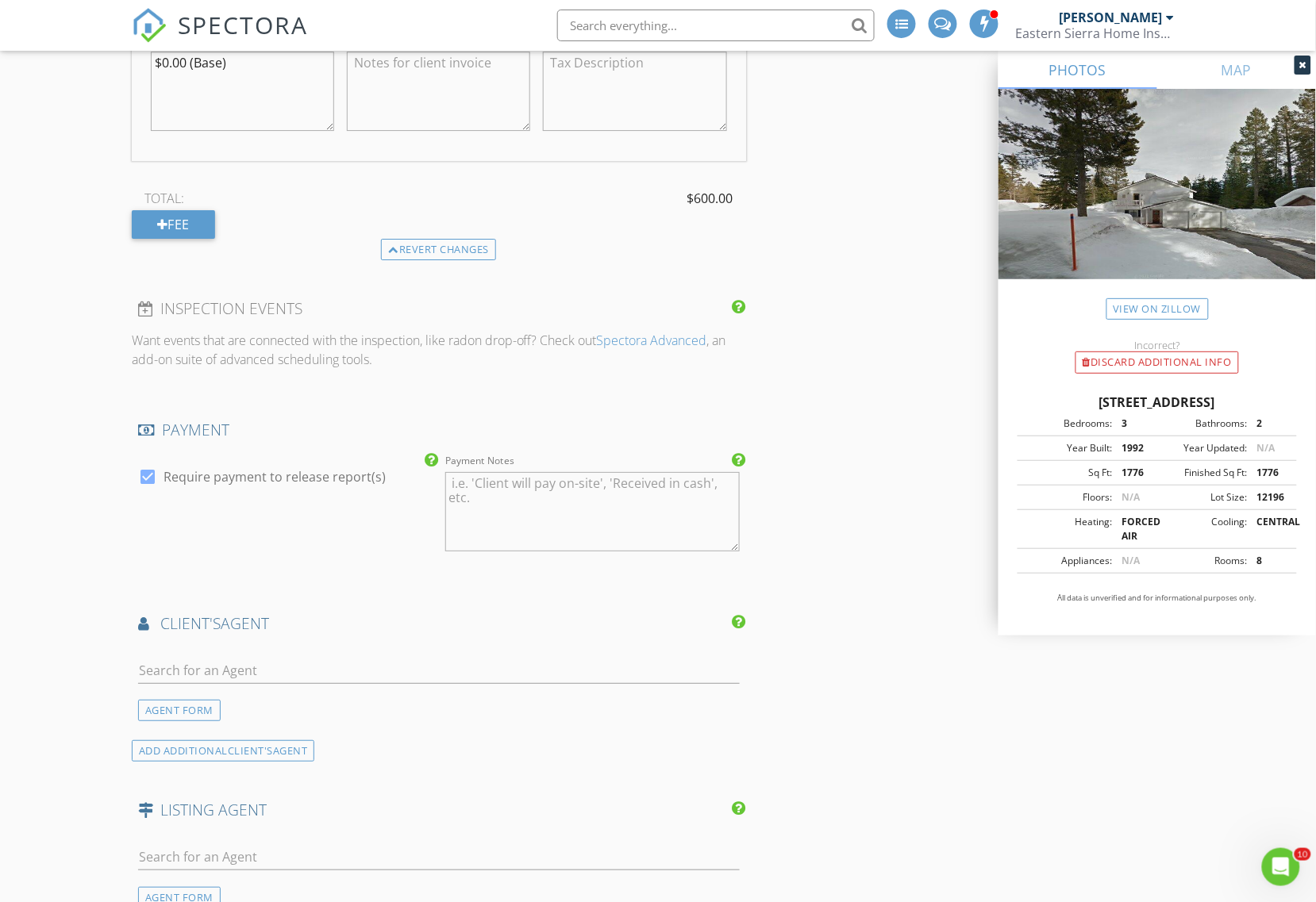 scroll, scrollTop: 1686, scrollLeft: 0, axis: vertical 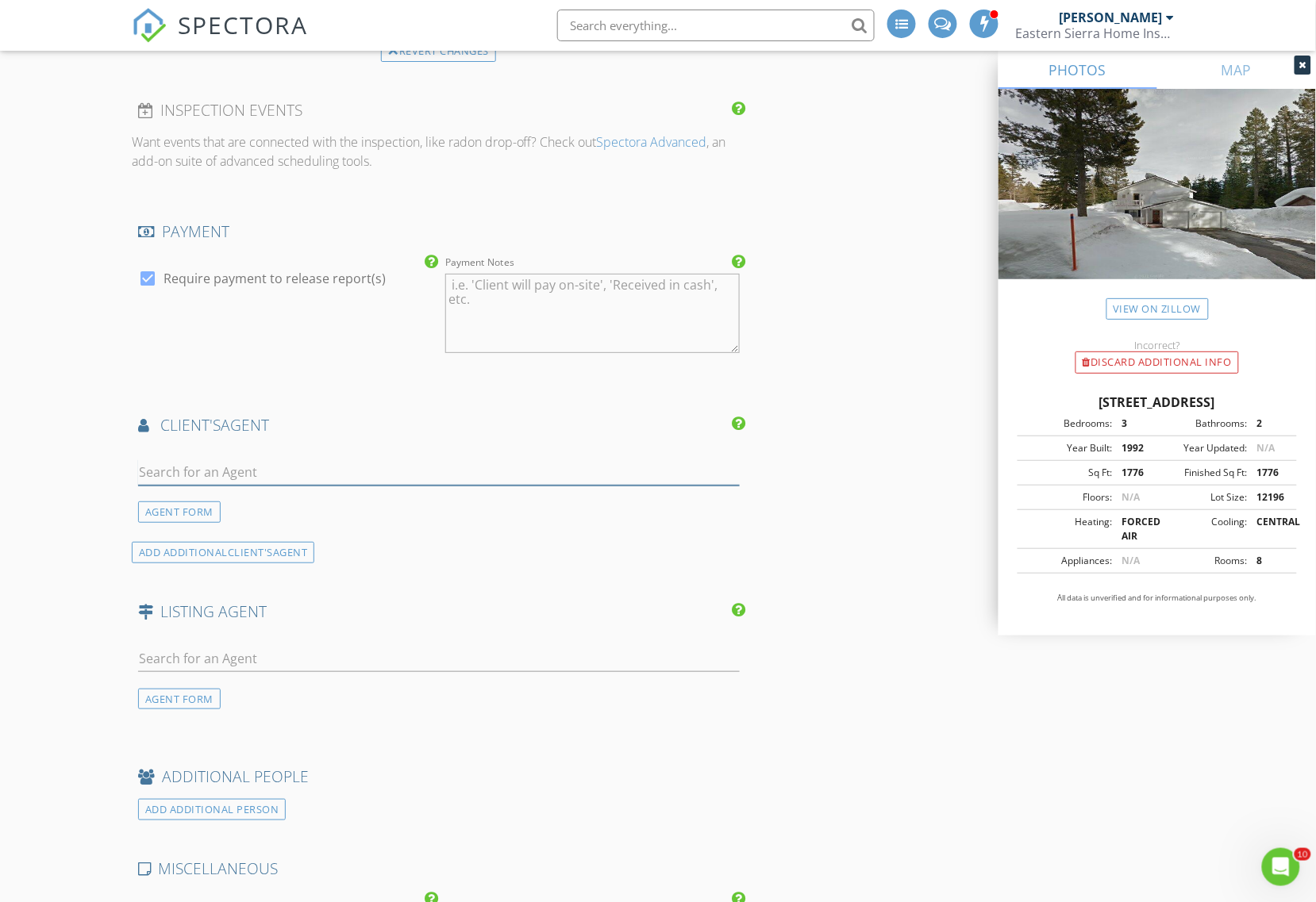 drag, startPoint x: 267, startPoint y: 477, endPoint x: 252, endPoint y: 488, distance: 18.601075 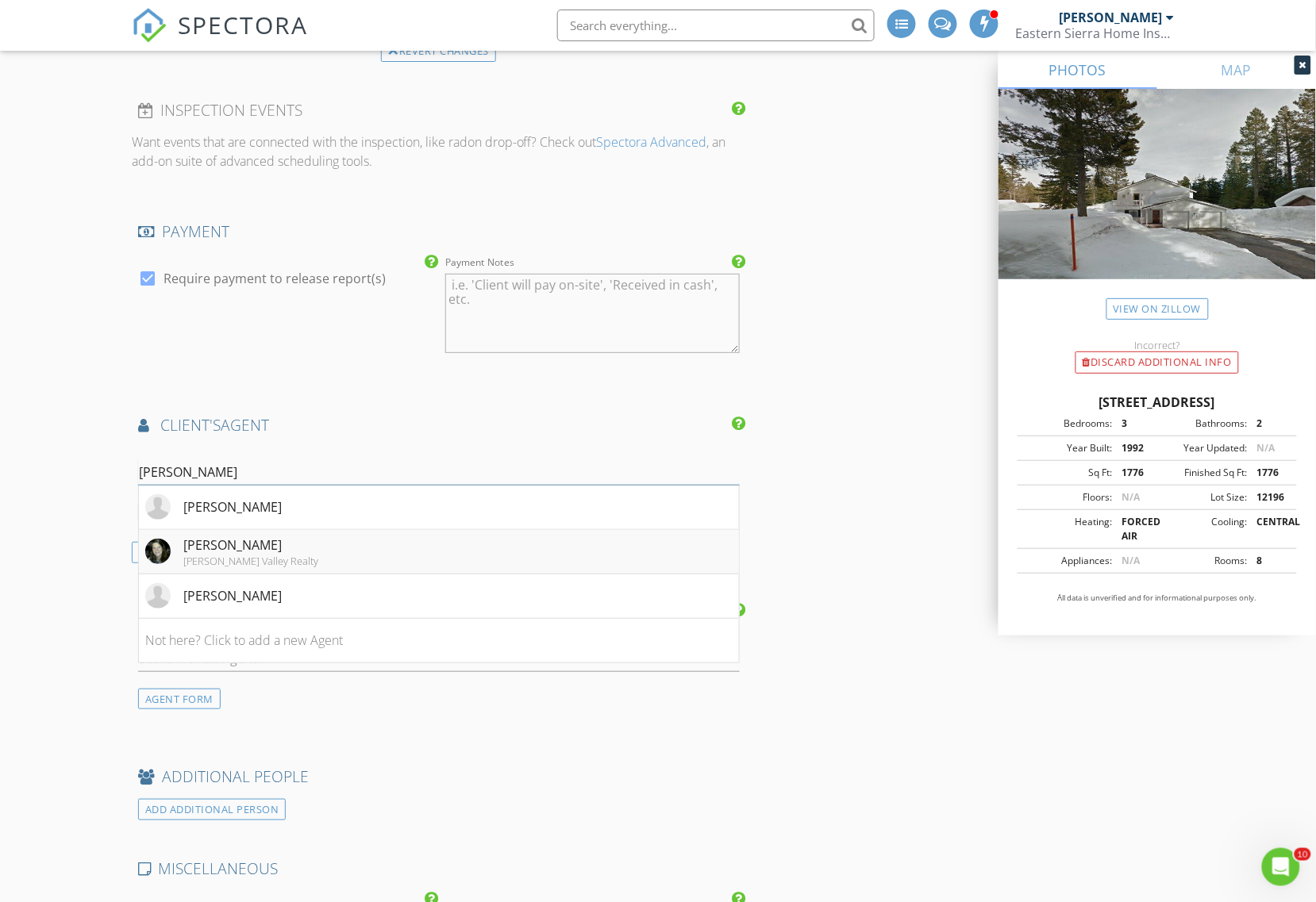 type on "sara" 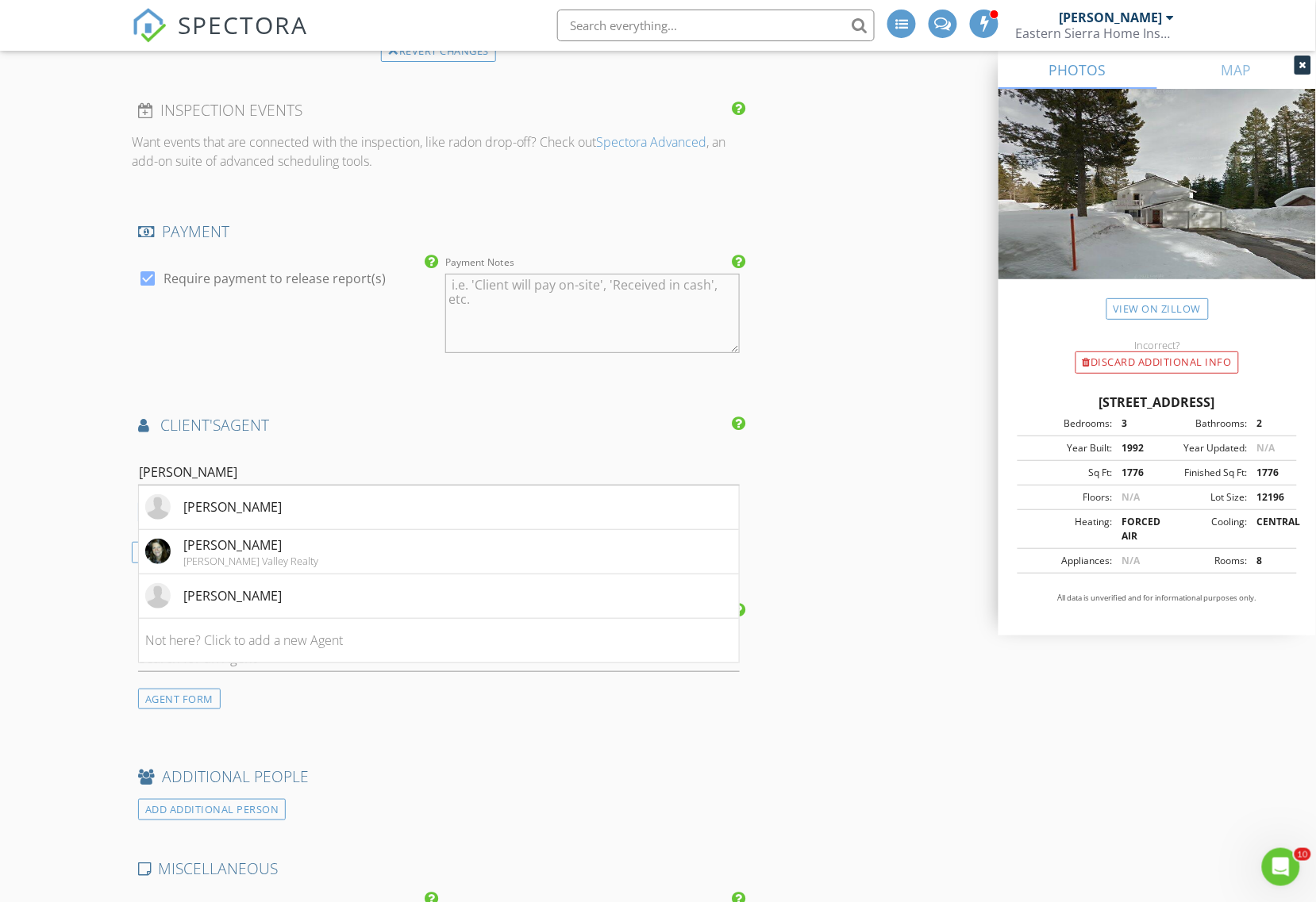 click on "[PERSON_NAME]" at bounding box center [251, 545] 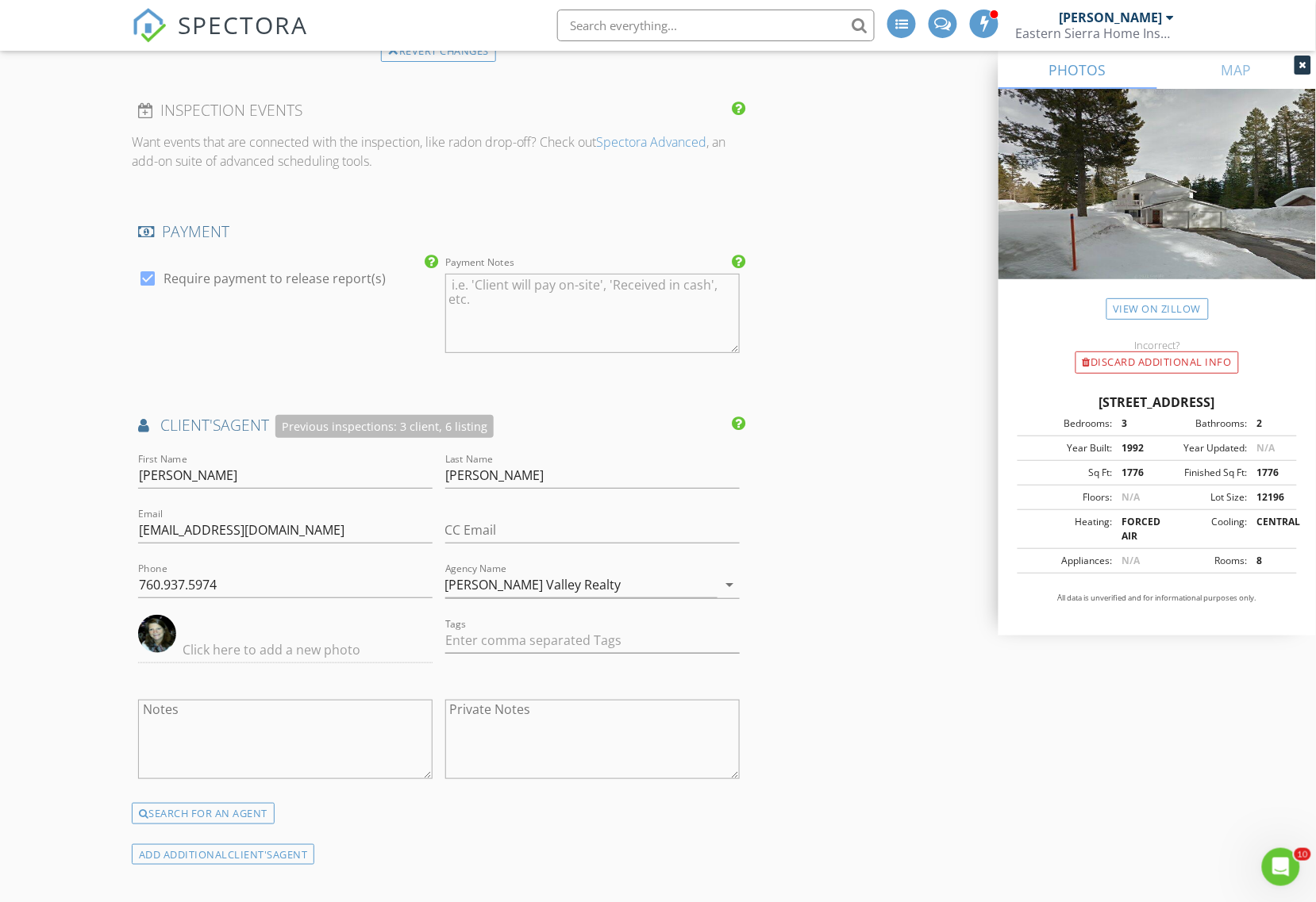 scroll, scrollTop: 1983, scrollLeft: 0, axis: vertical 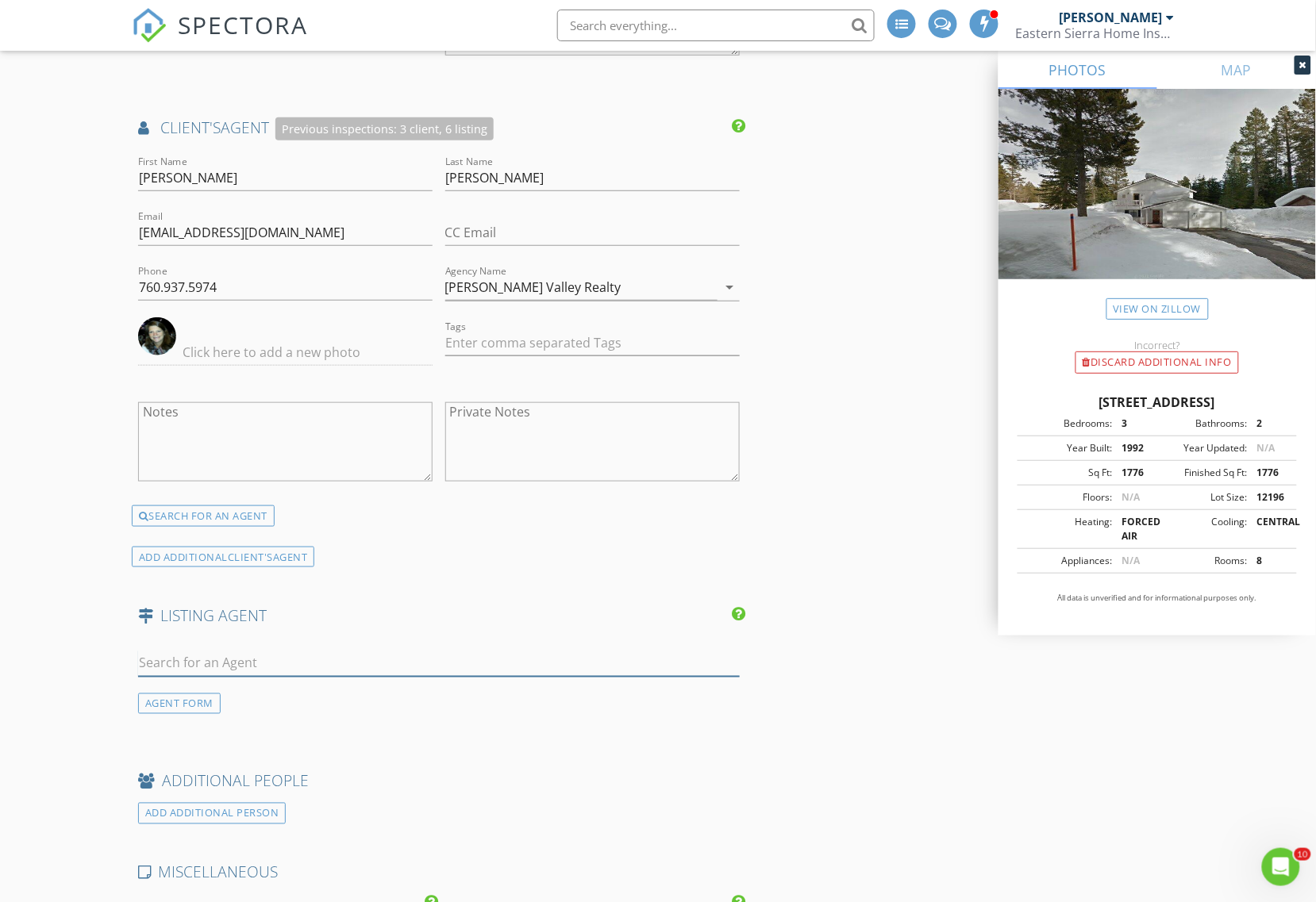 click at bounding box center [439, 663] 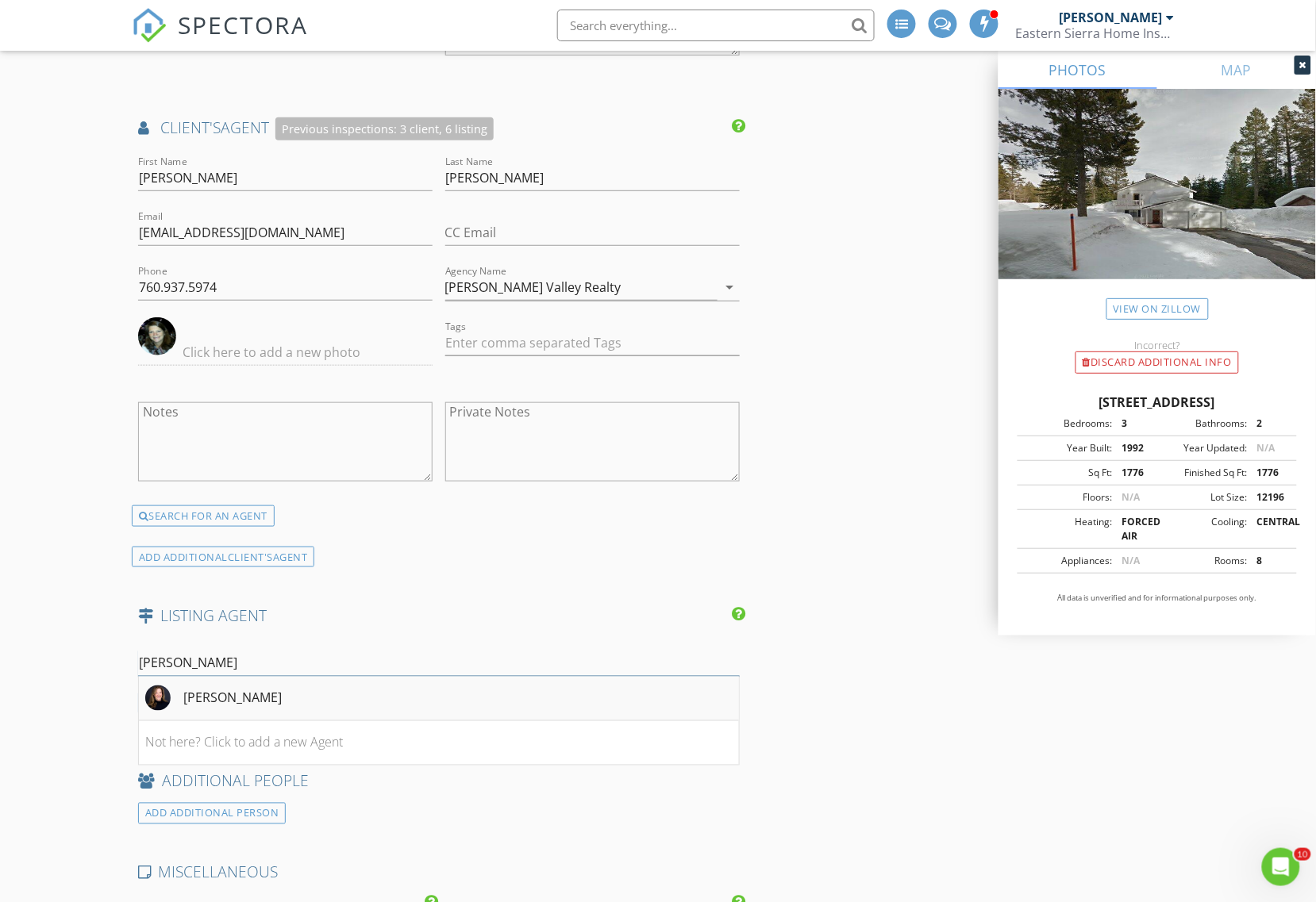 type on "Judy" 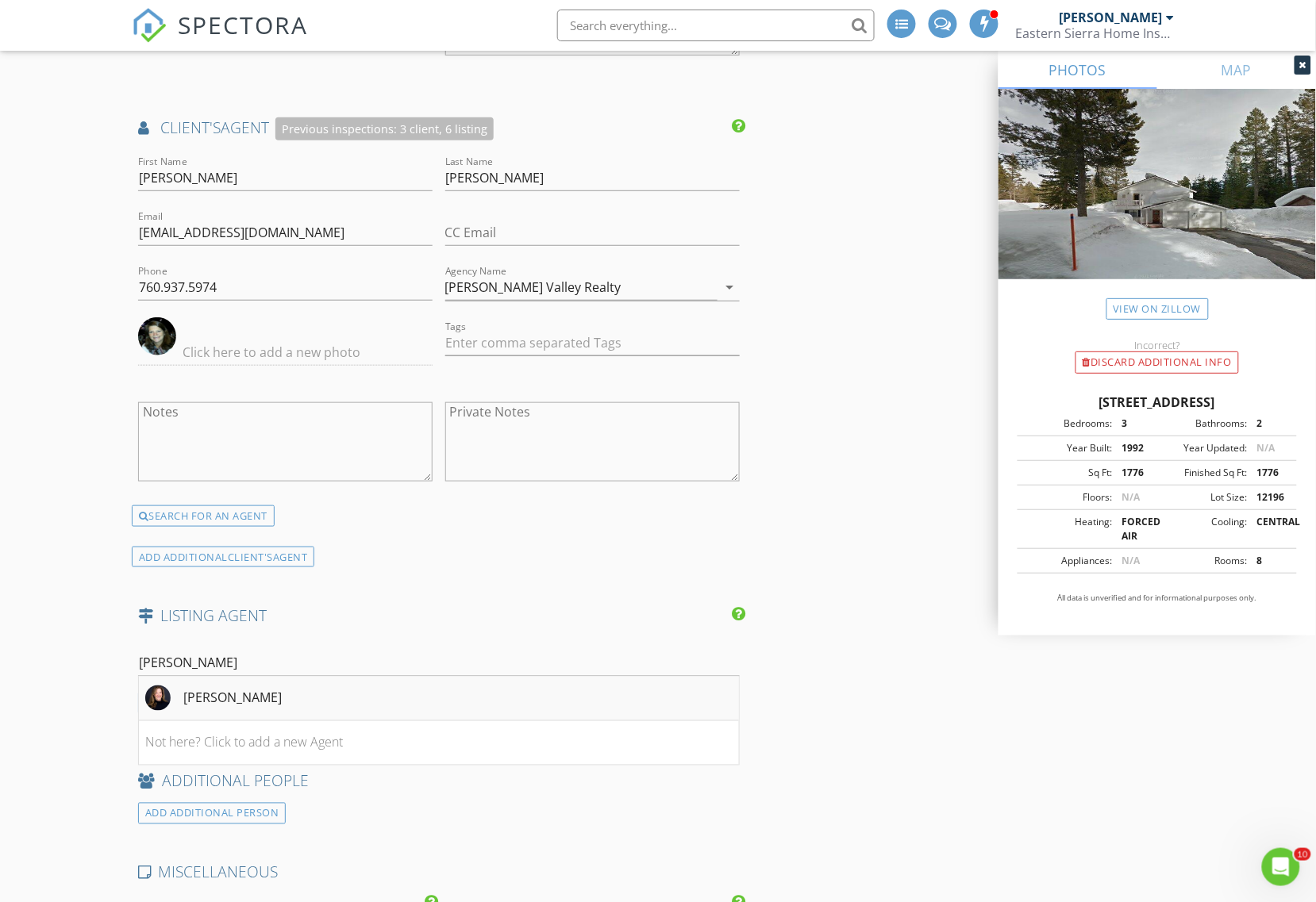 click on "[PERSON_NAME]" at bounding box center [214, 698] 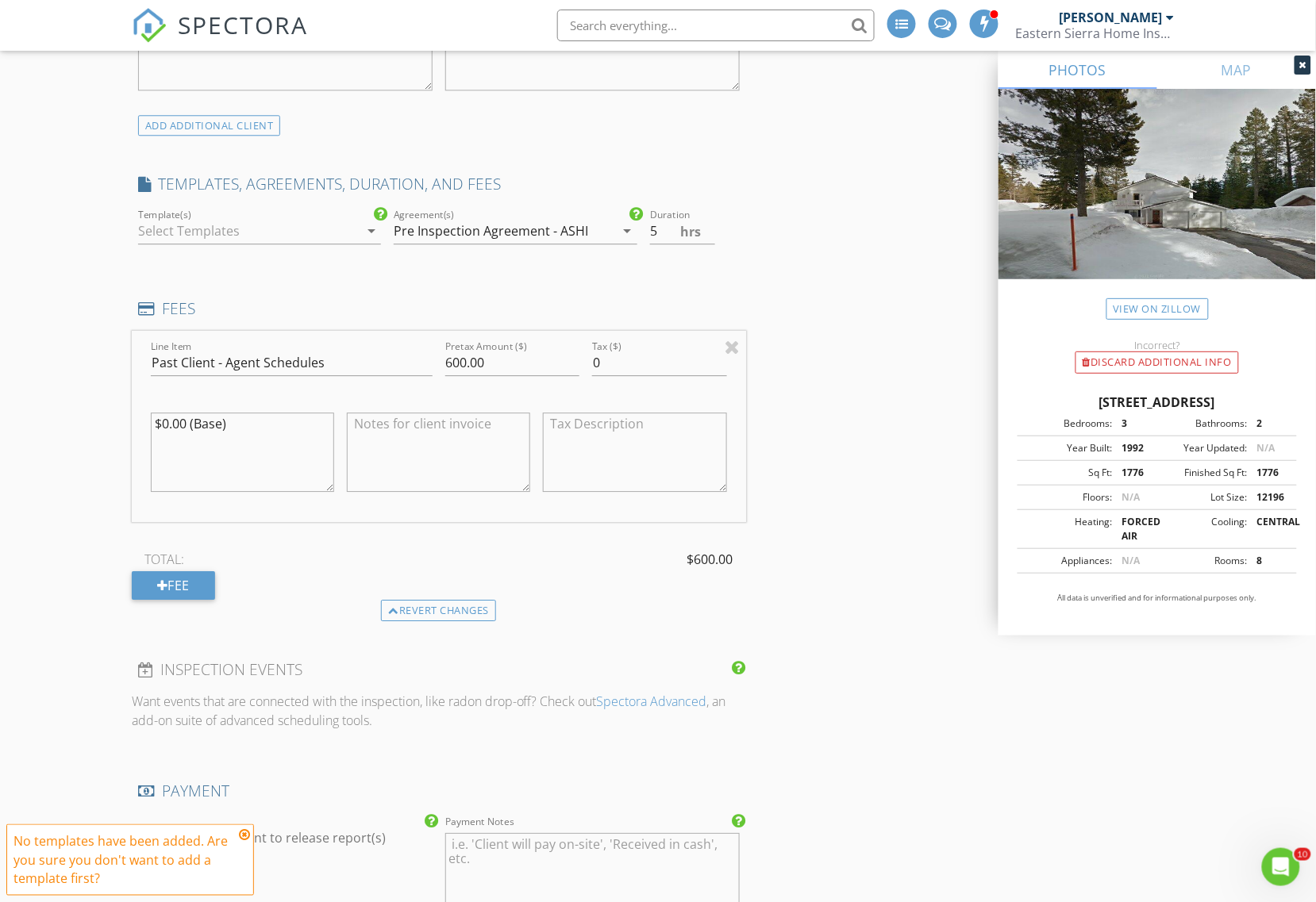 scroll, scrollTop: 928, scrollLeft: 0, axis: vertical 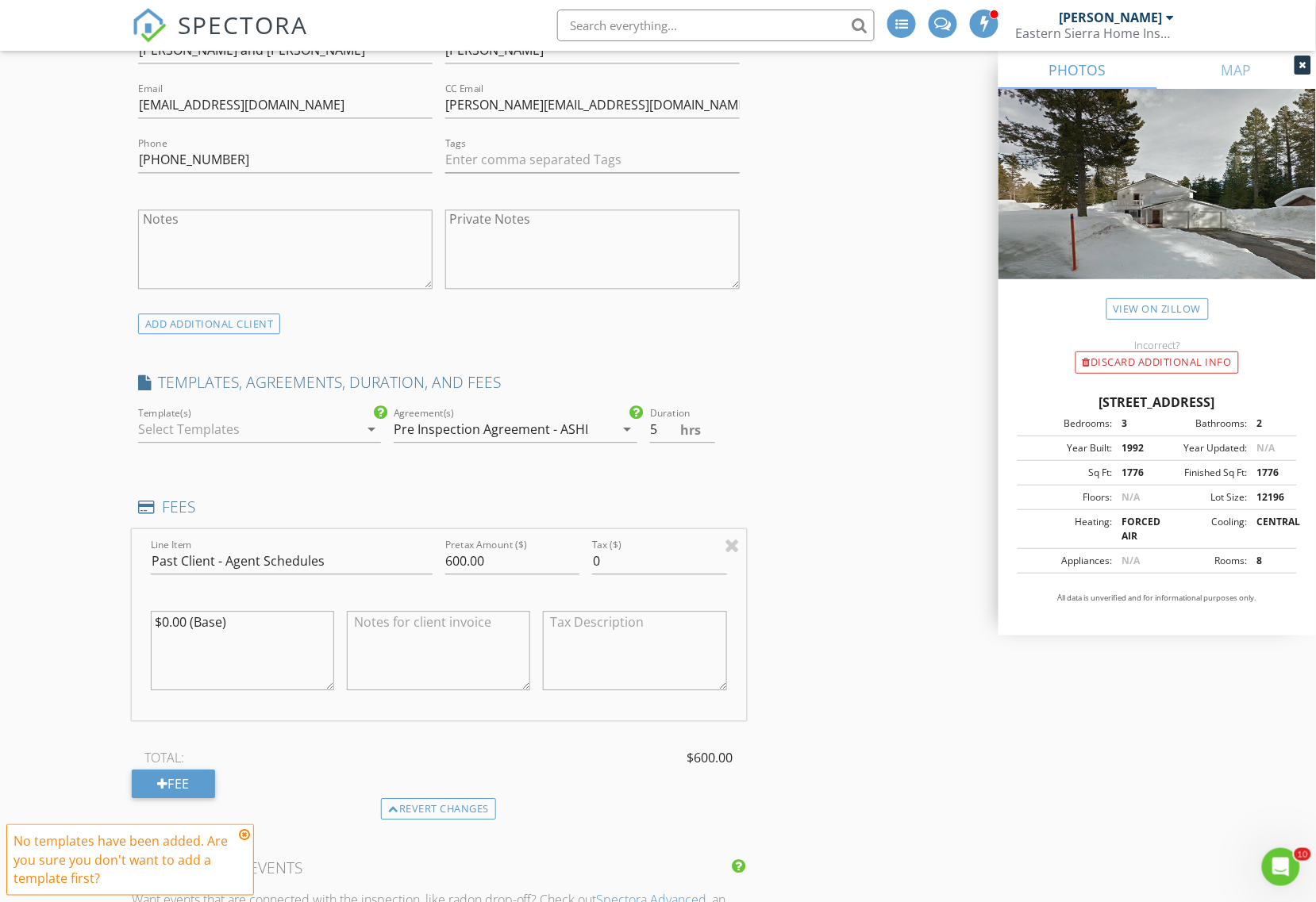 click on "arrow_drop_down" at bounding box center (371, 429) 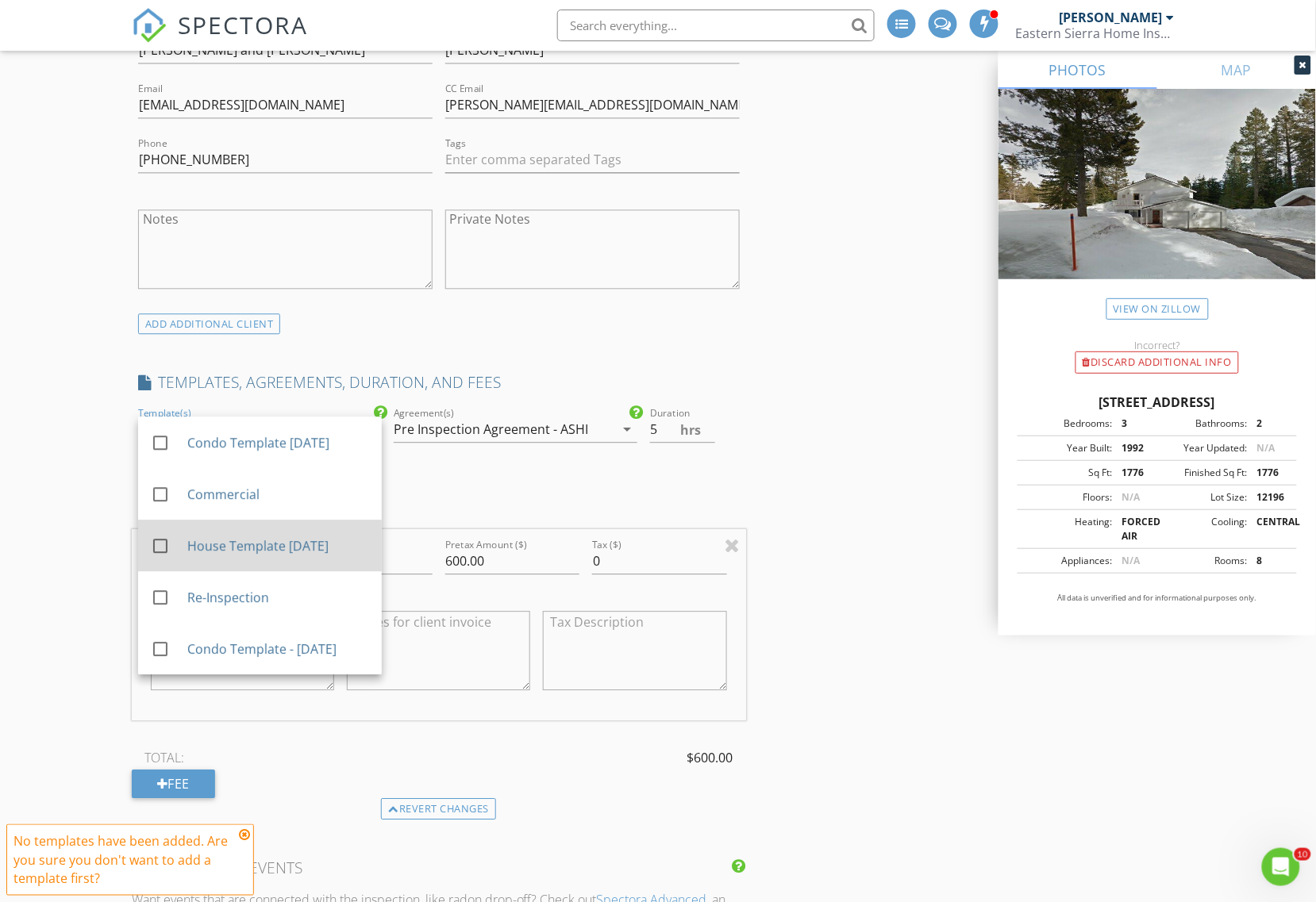 click at bounding box center (160, 546) 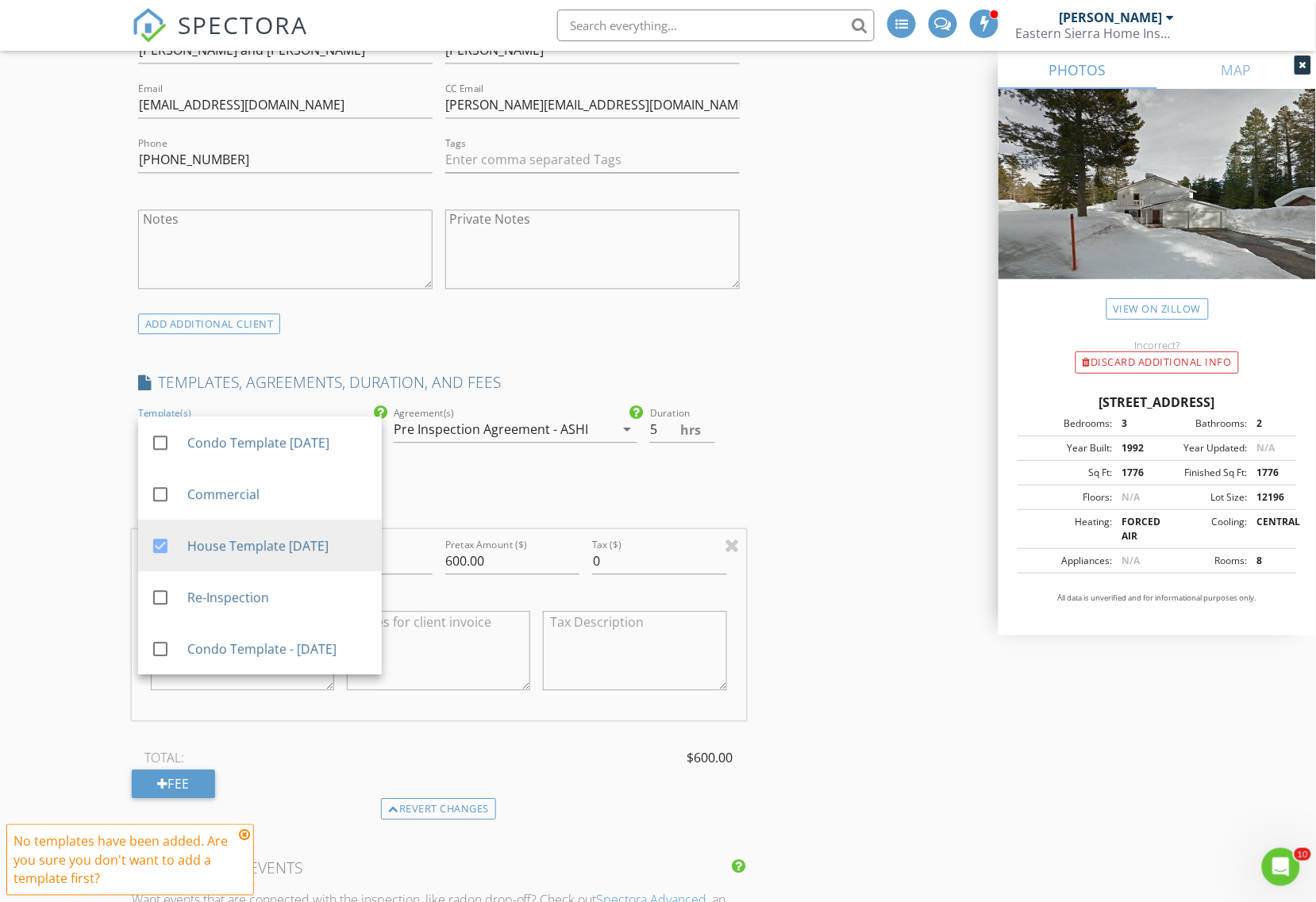 click on "TOTAL:   $600.00
Fee" at bounding box center (439, 772) 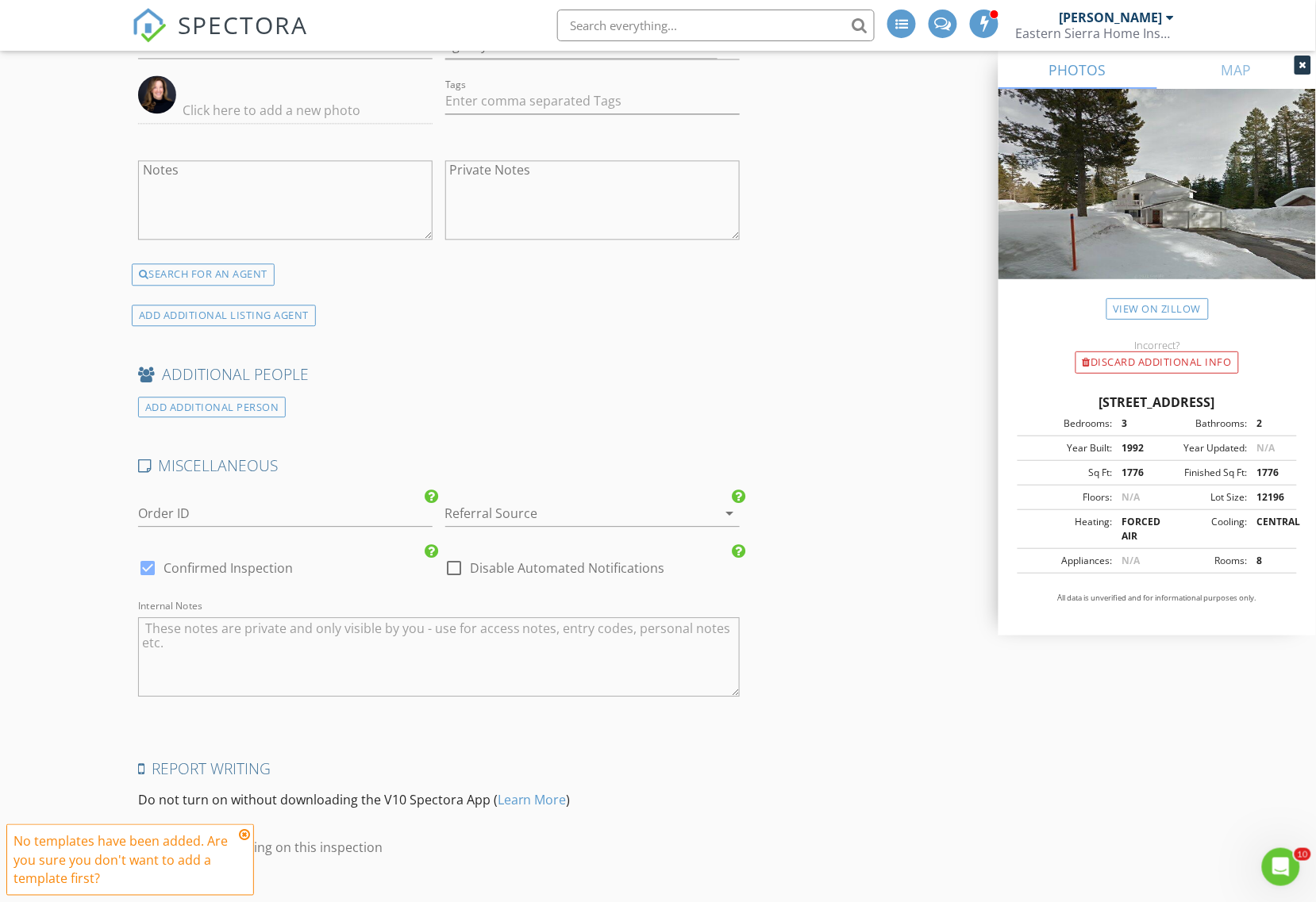 scroll, scrollTop: 2911, scrollLeft: 0, axis: vertical 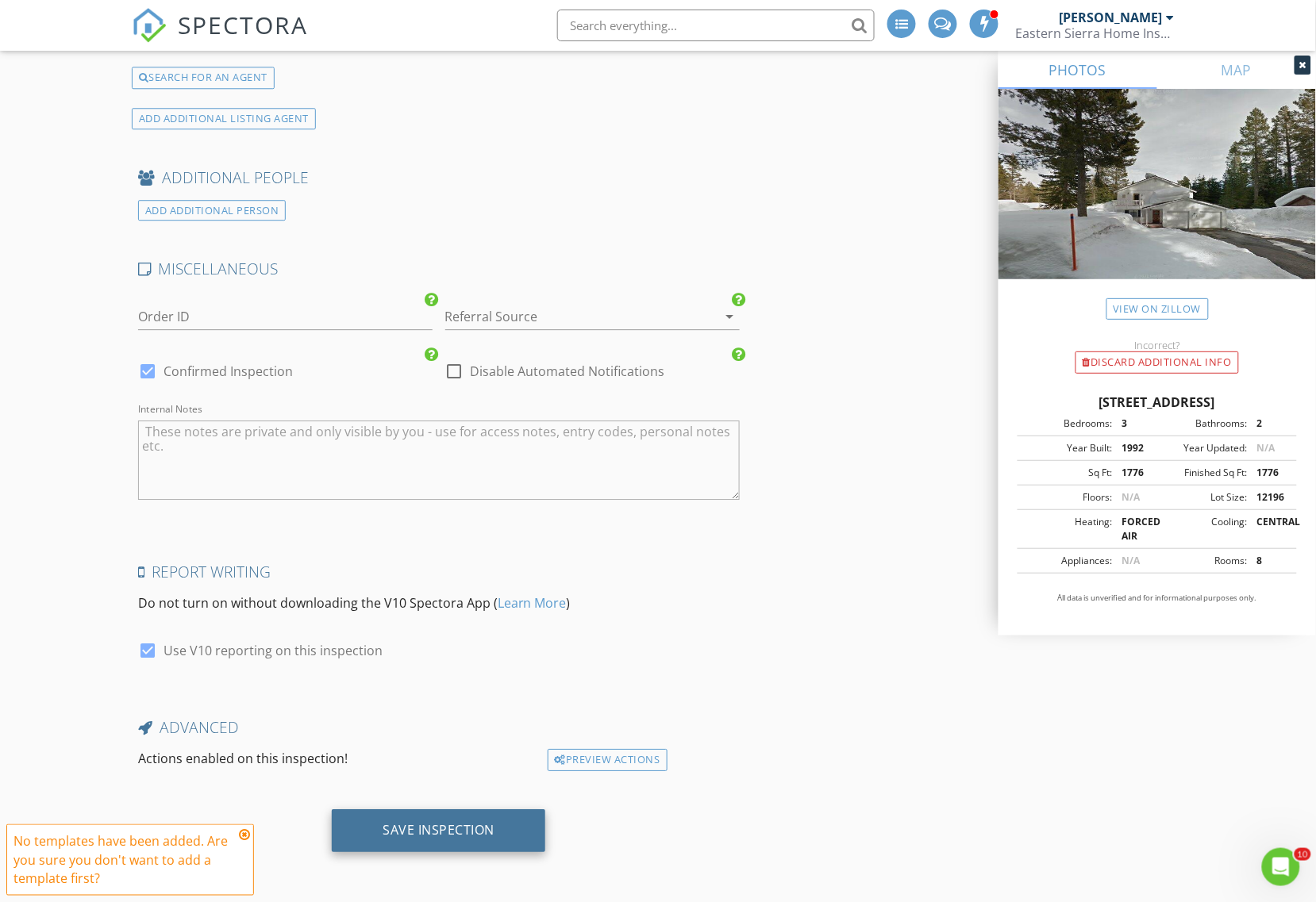 click on "Save Inspection" at bounding box center (438, 831) 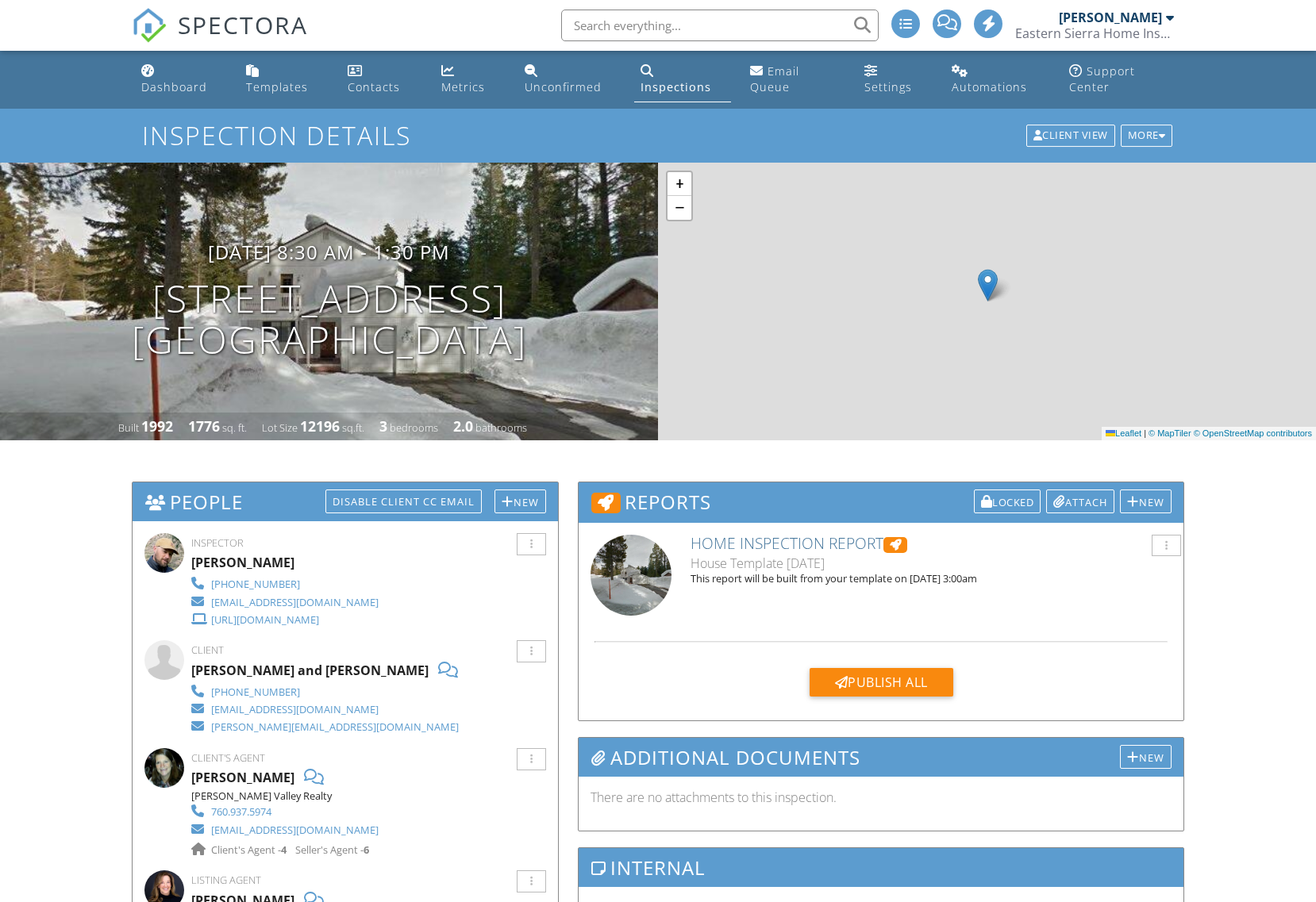scroll, scrollTop: 0, scrollLeft: 0, axis: both 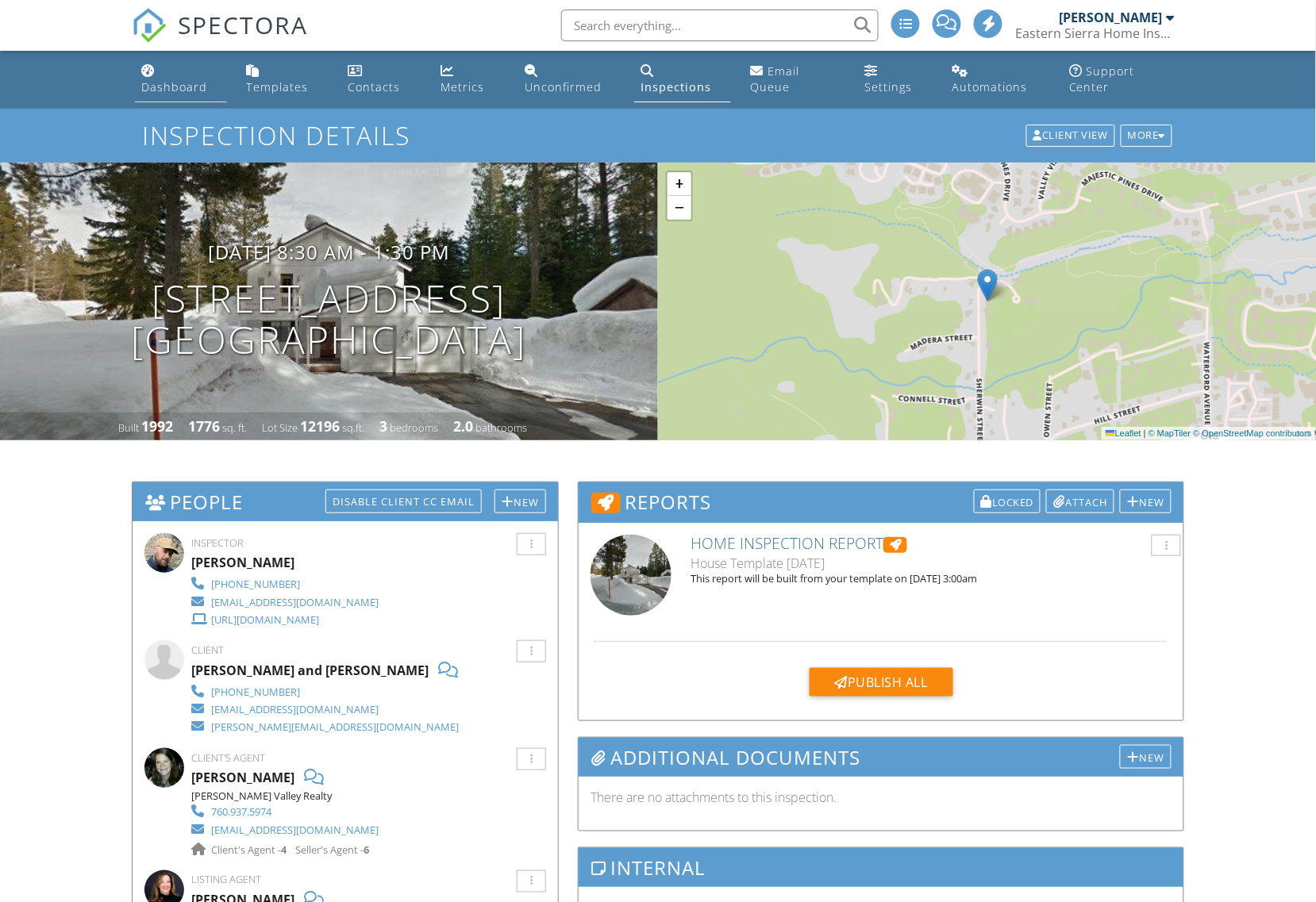 click on "Dashboard" at bounding box center (174, 86) 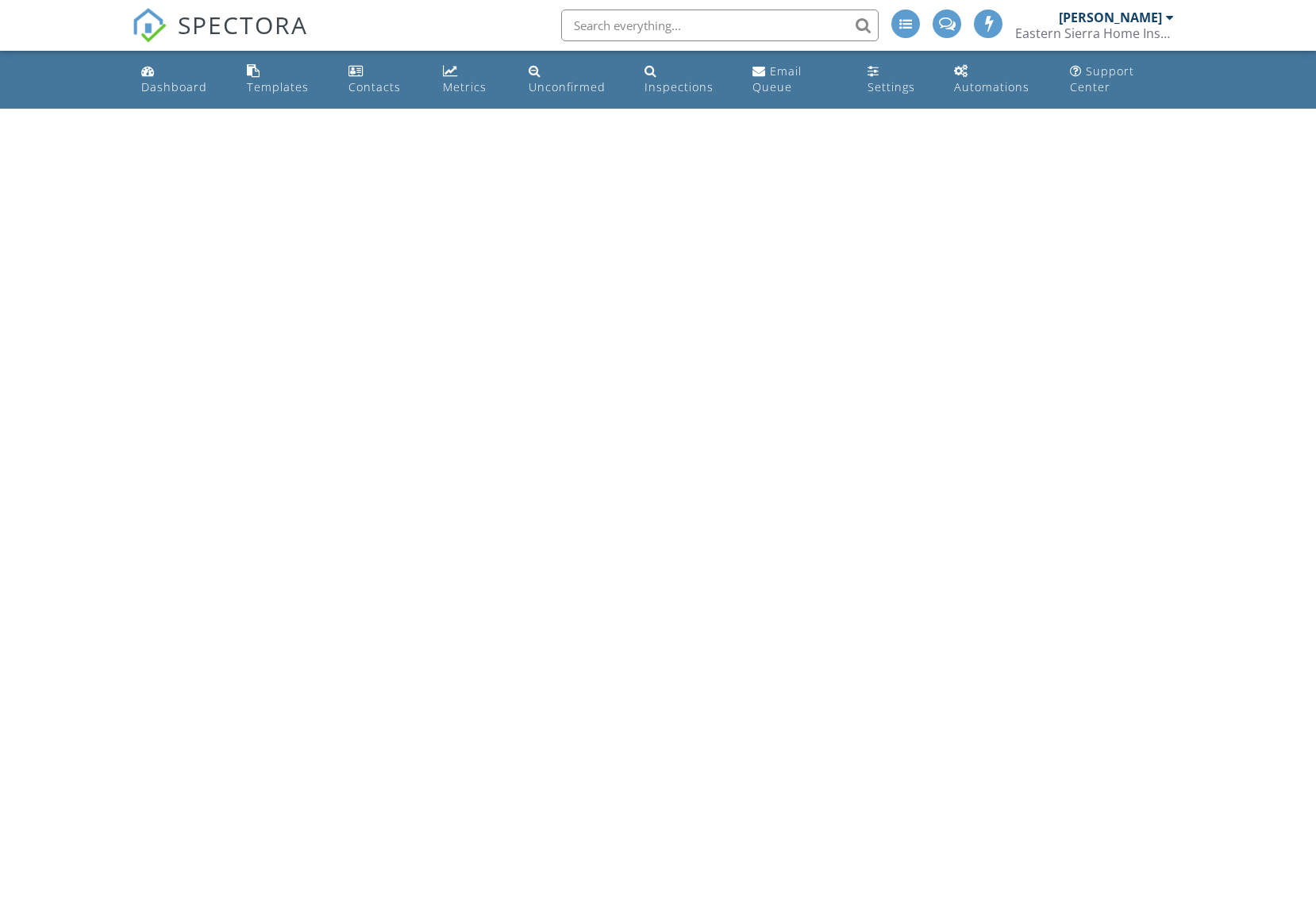 scroll, scrollTop: 0, scrollLeft: 0, axis: both 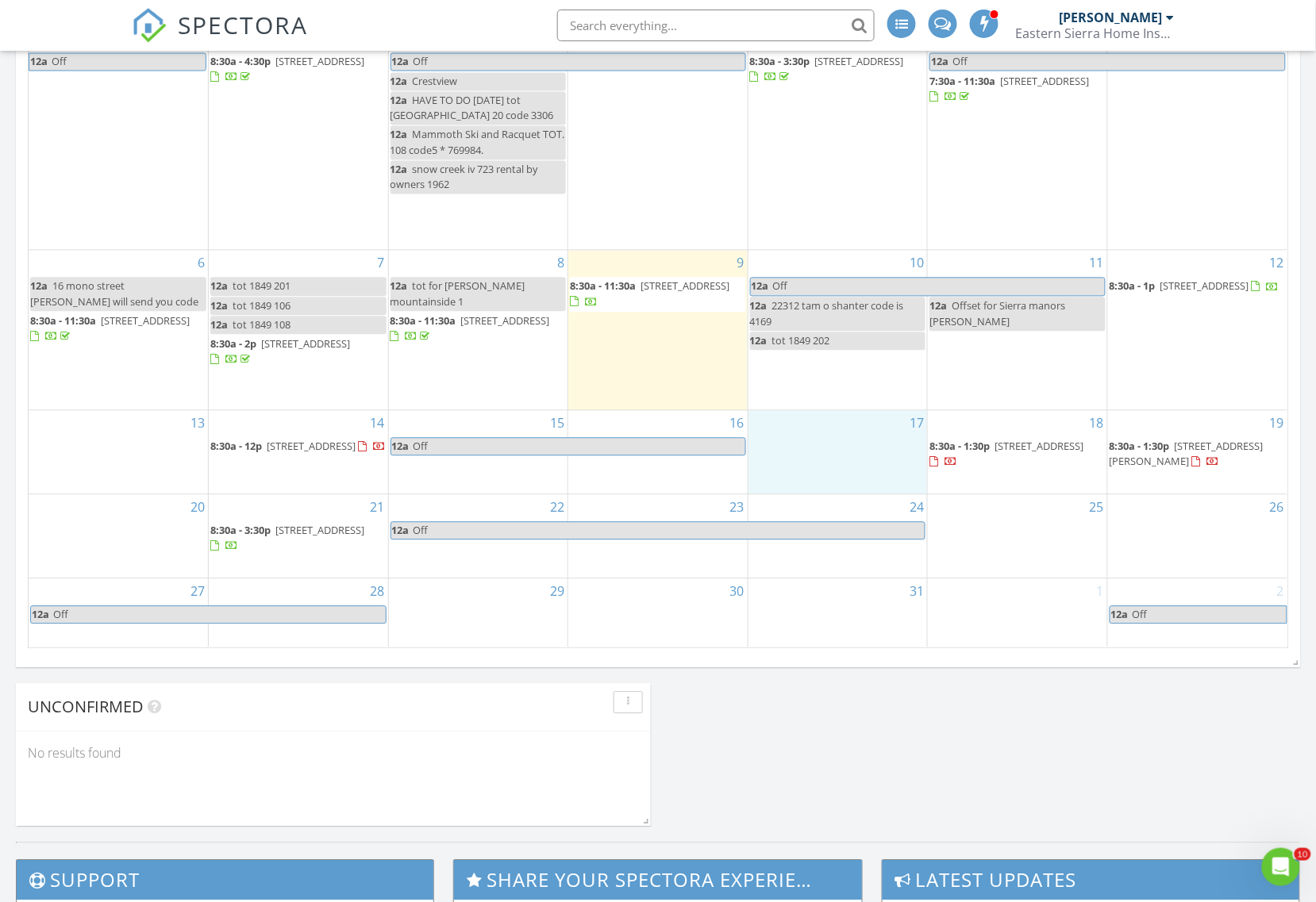 click on "17" at bounding box center [838, 452] 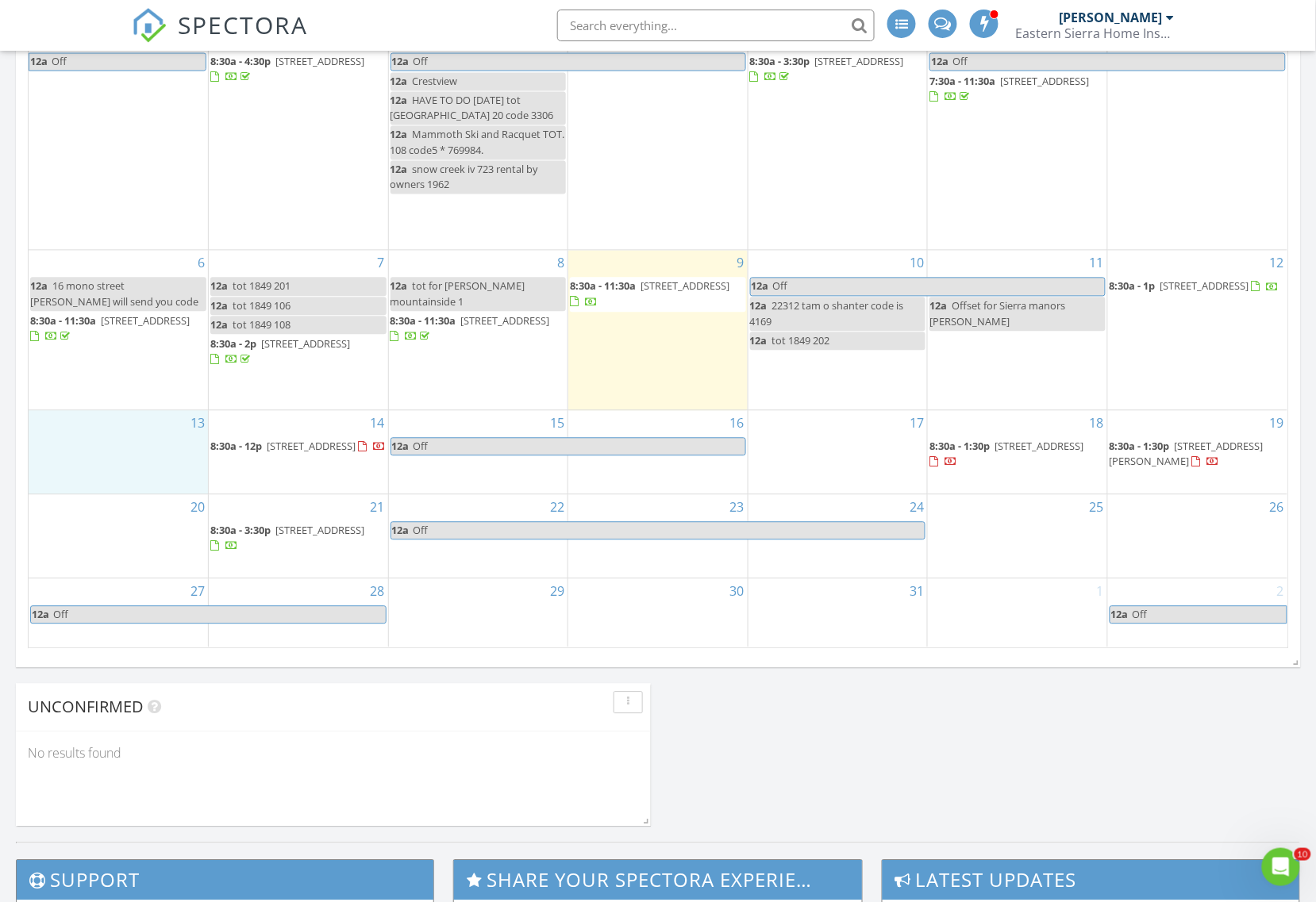 click on "13" at bounding box center [118, 452] 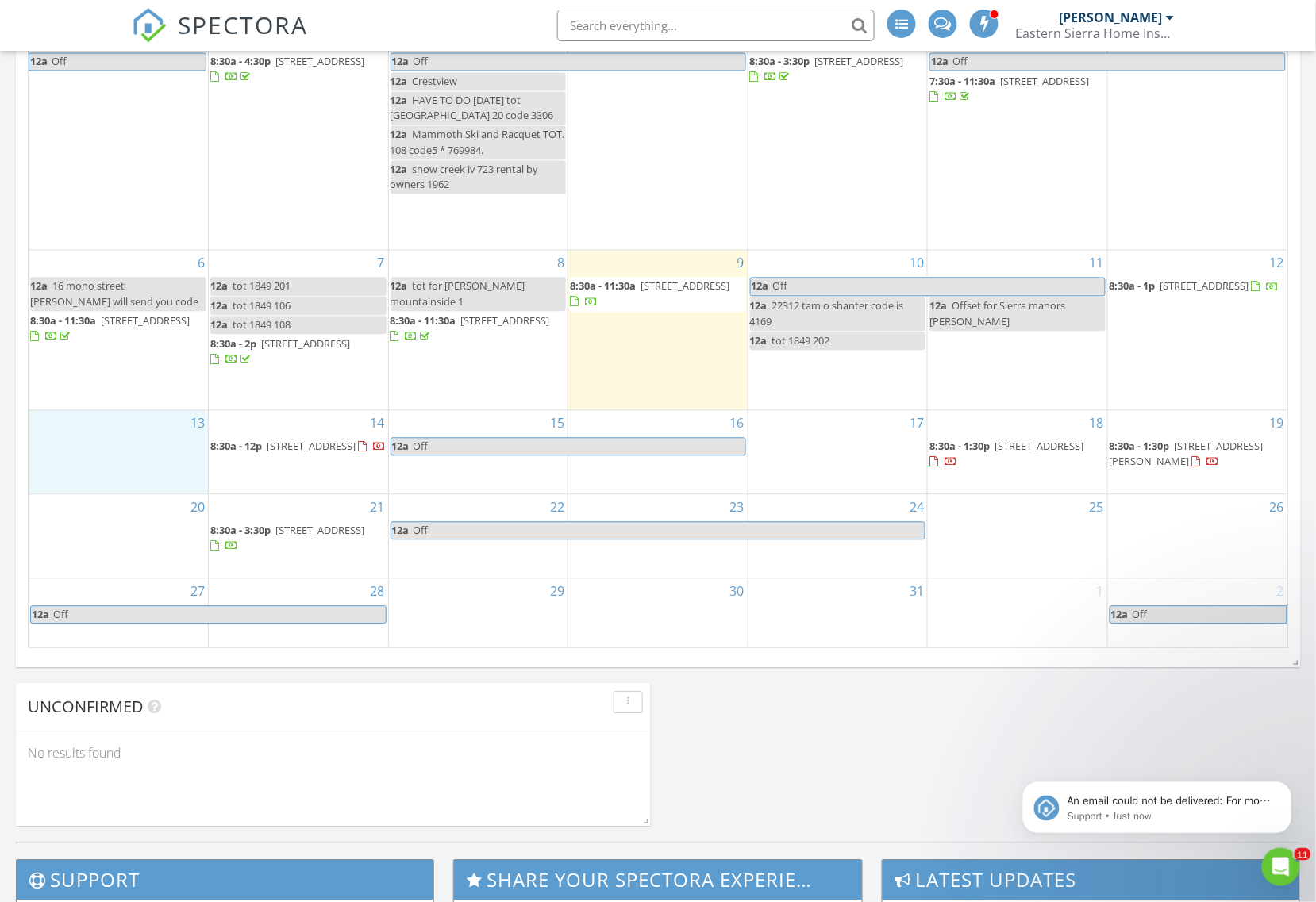 scroll, scrollTop: 0, scrollLeft: 0, axis: both 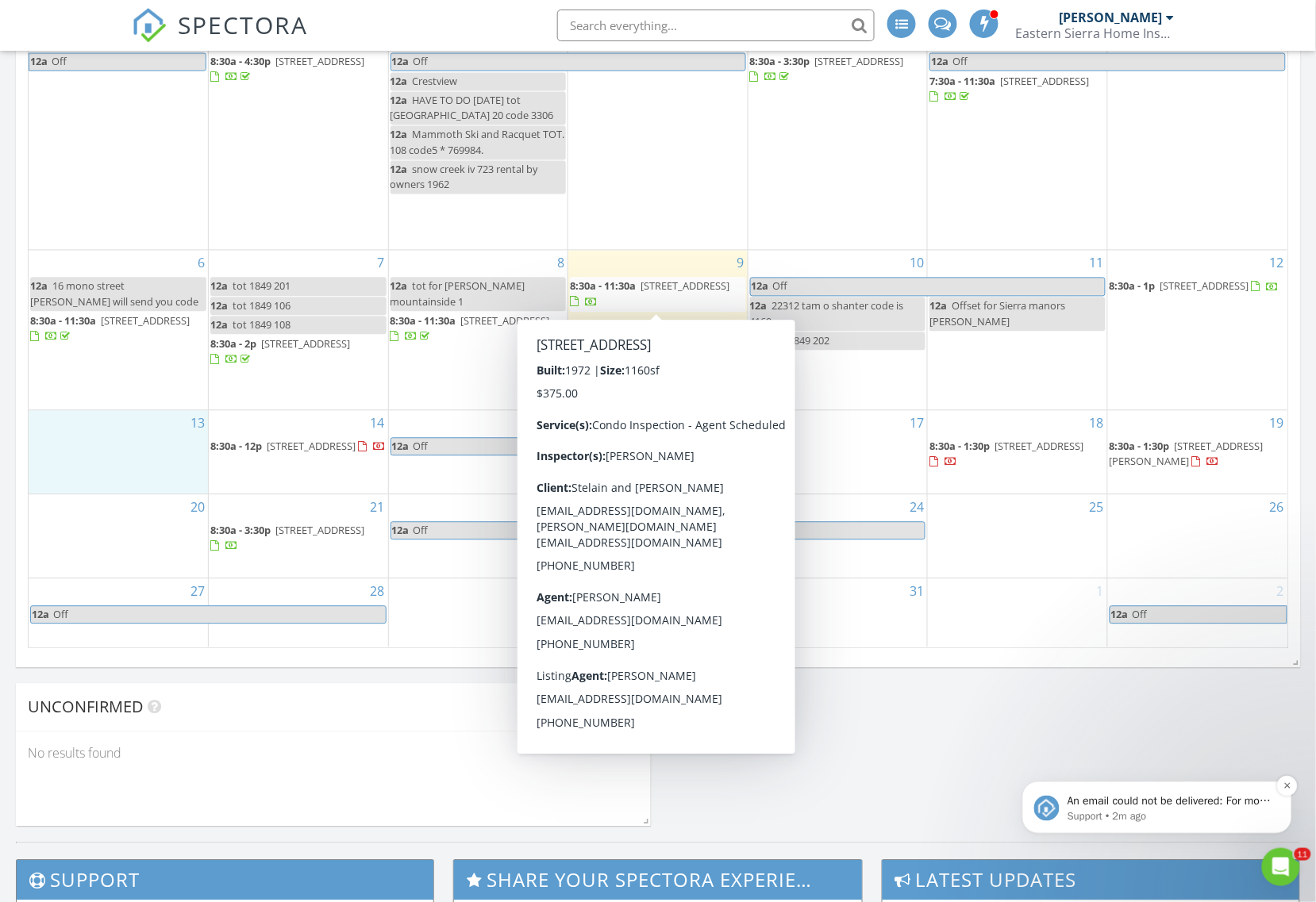 click on "An email could not be delivered:  For more information, view Why emails don't get delivered (Support Article)" at bounding box center (1169, 800) 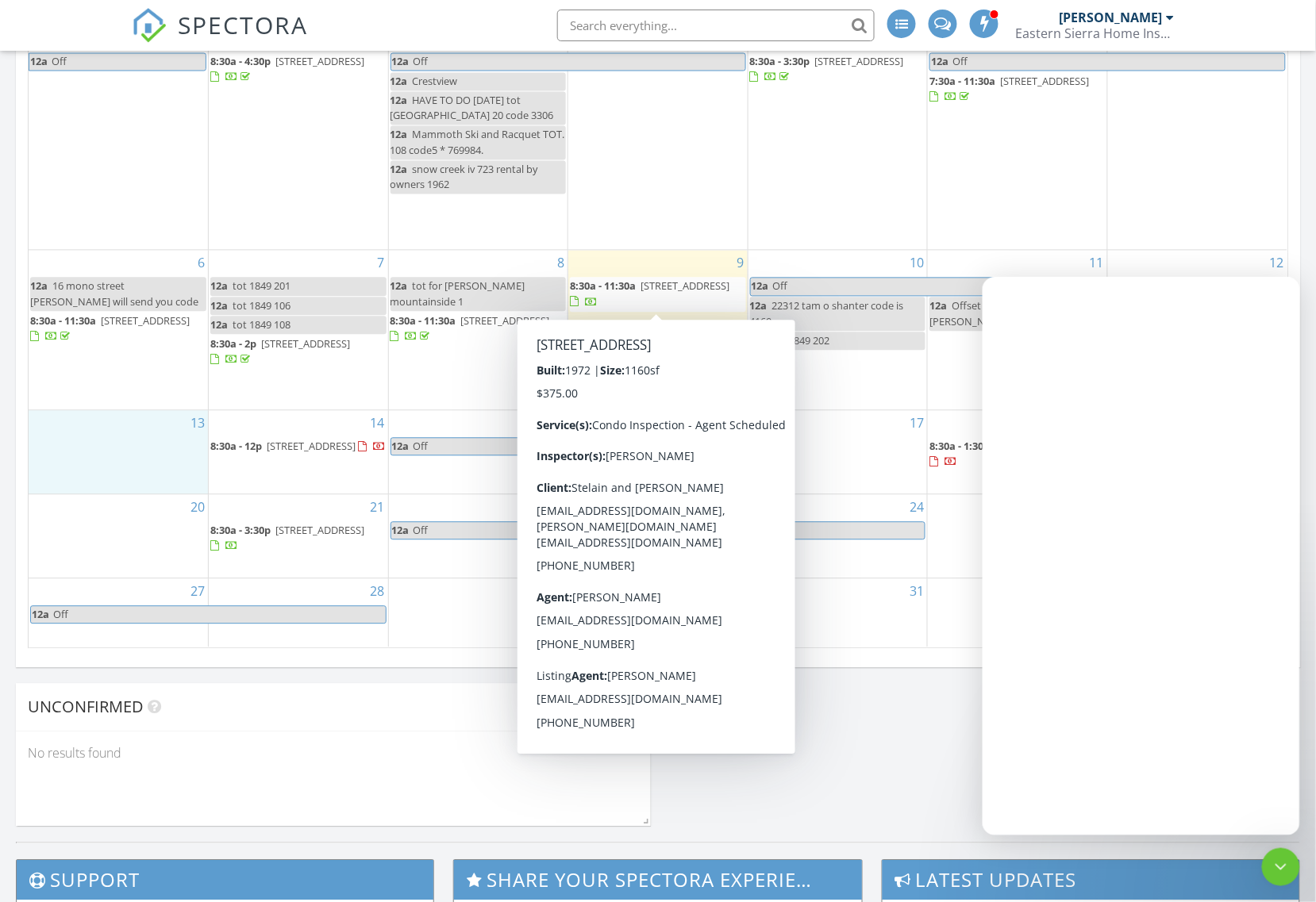 scroll, scrollTop: 0, scrollLeft: 0, axis: both 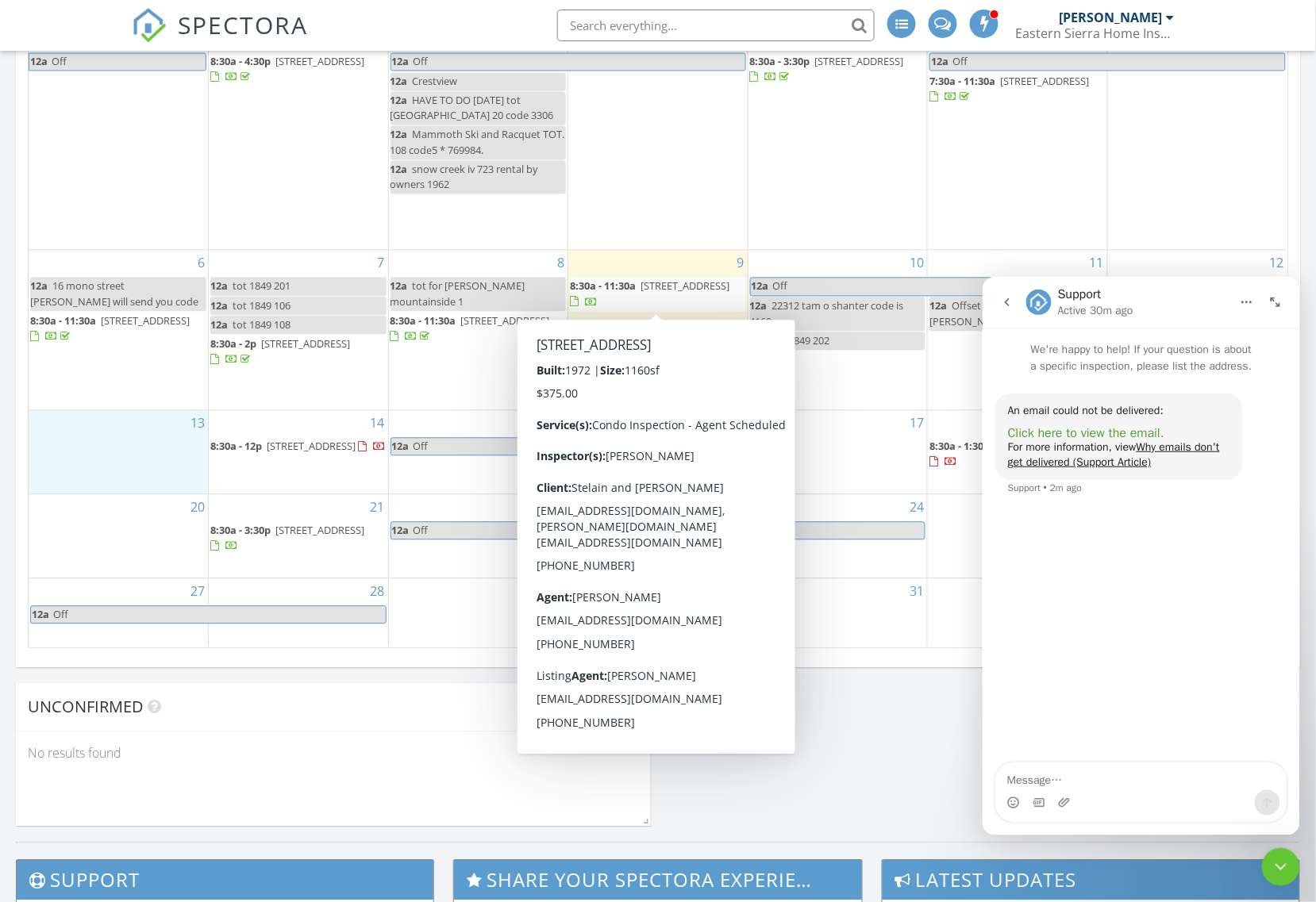 click on "Click here to view the email." at bounding box center [1085, 432] 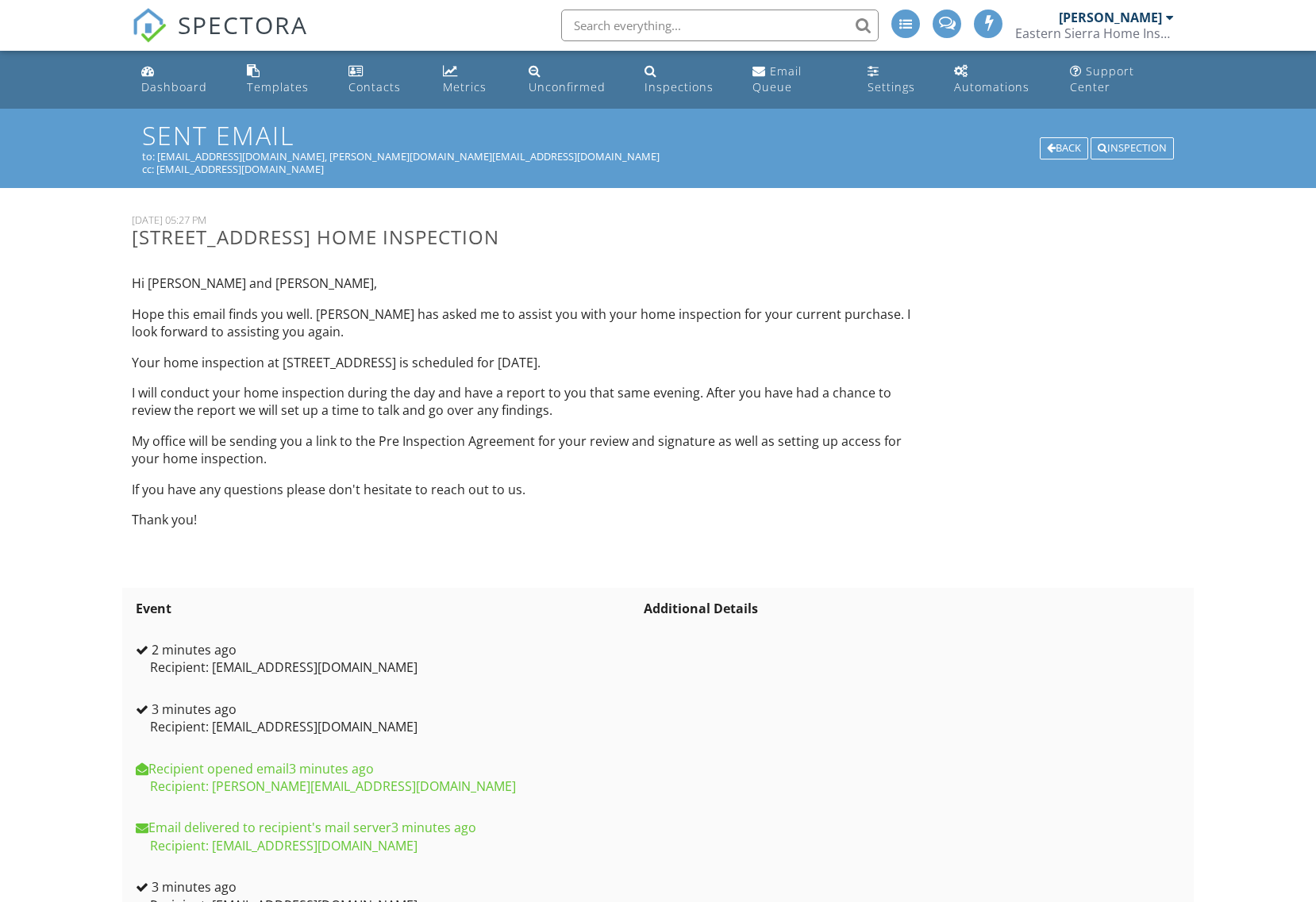 scroll, scrollTop: 0, scrollLeft: 0, axis: both 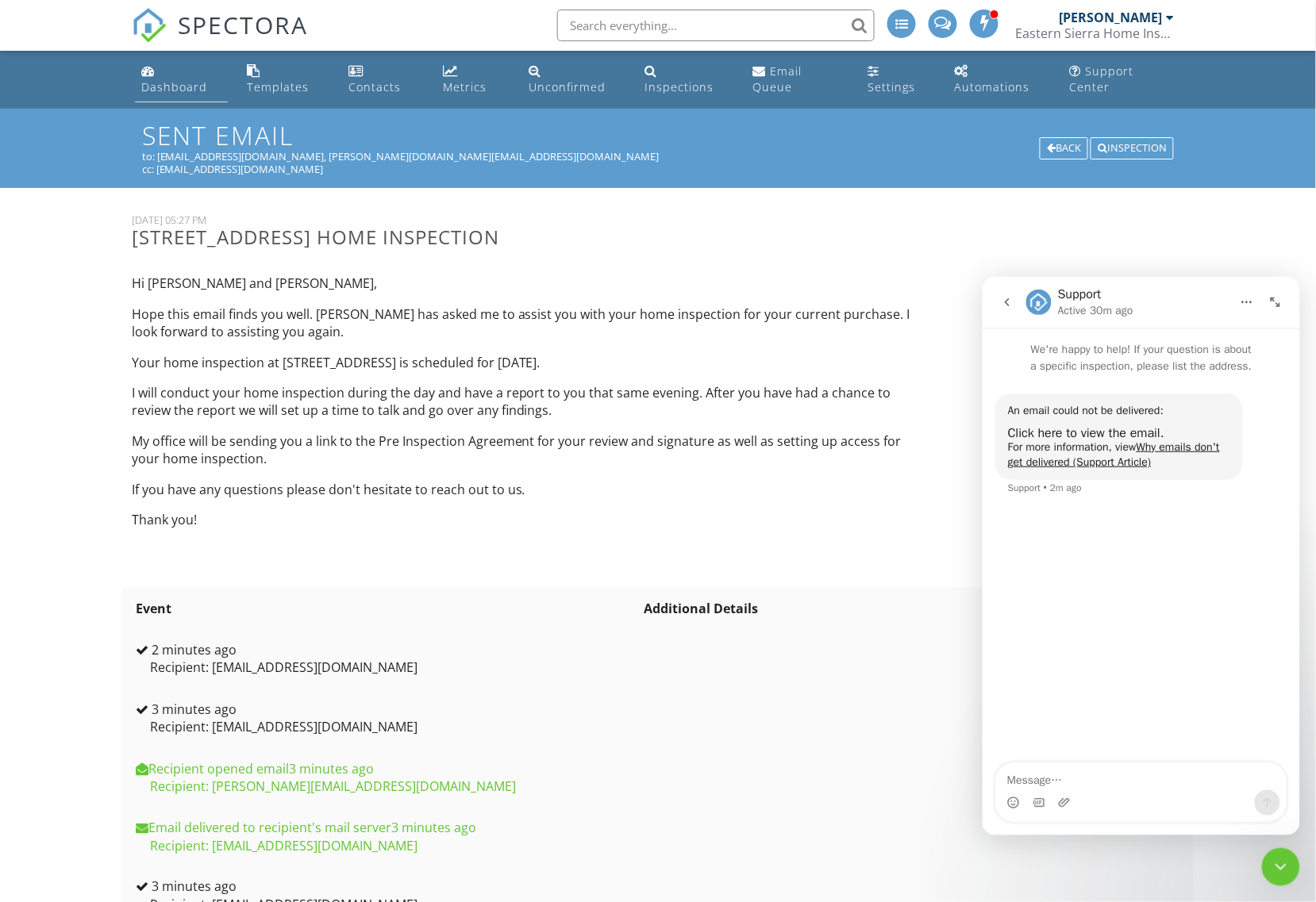 click on "Dashboard" at bounding box center (174, 86) 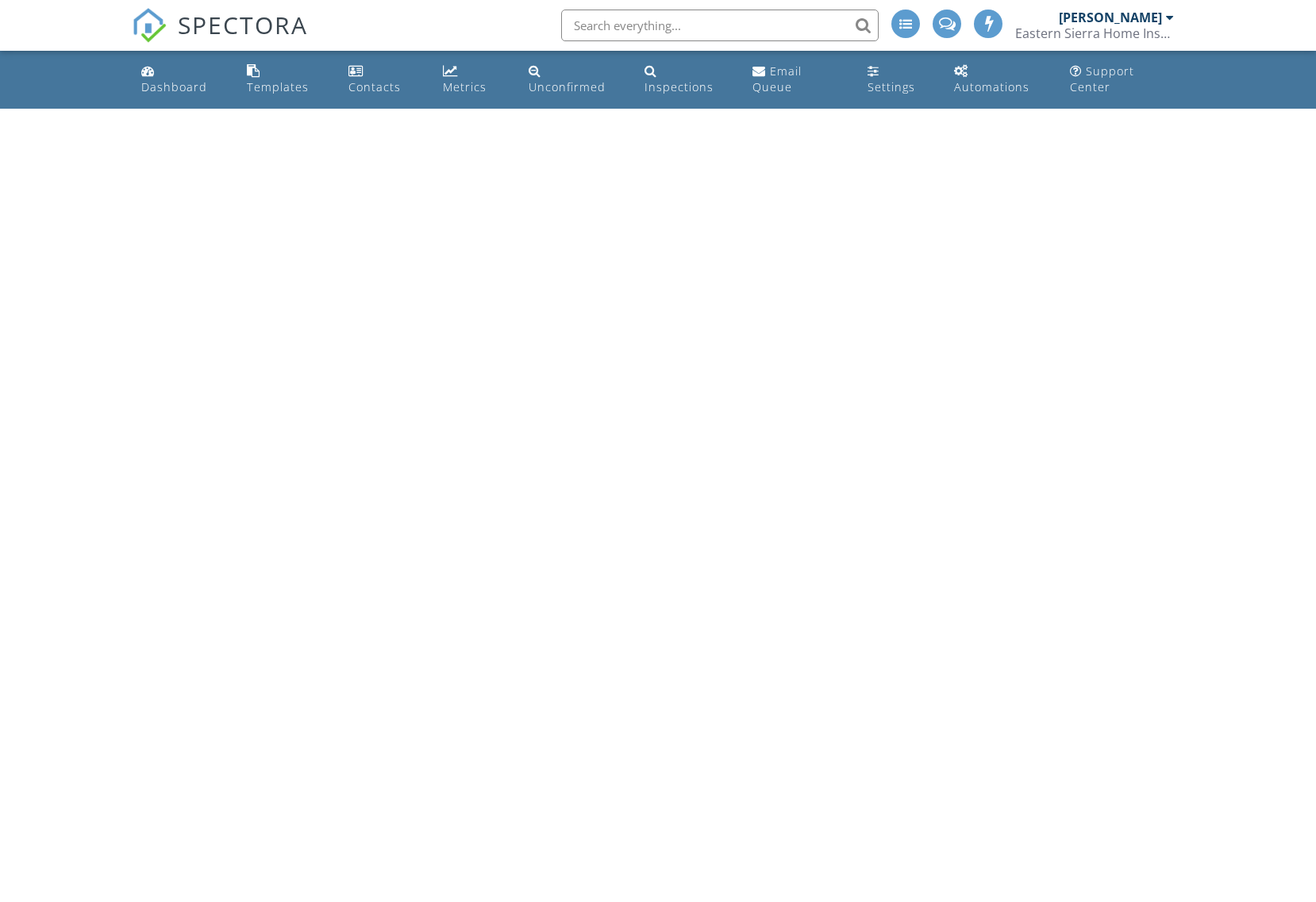 scroll, scrollTop: 0, scrollLeft: 0, axis: both 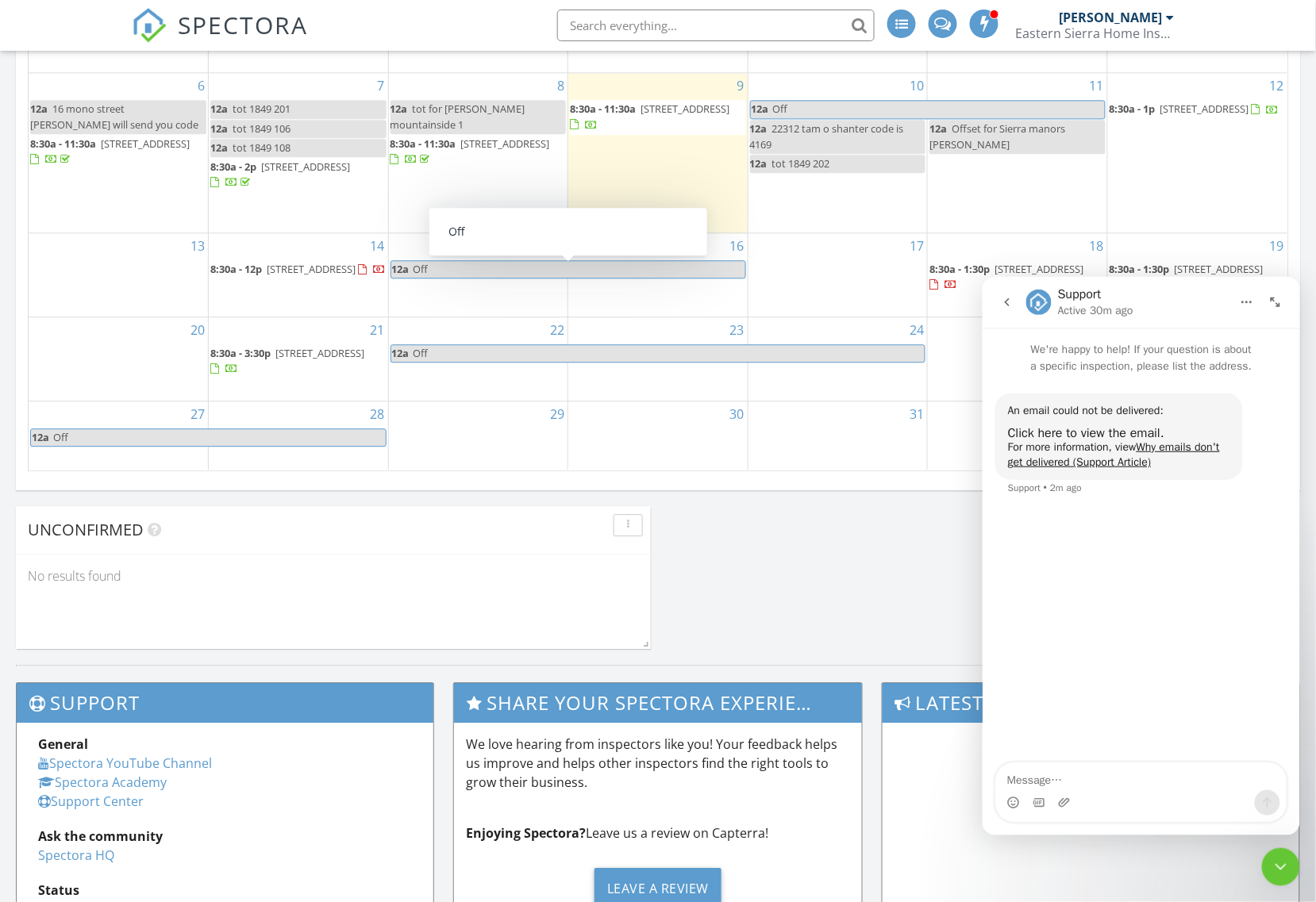 click 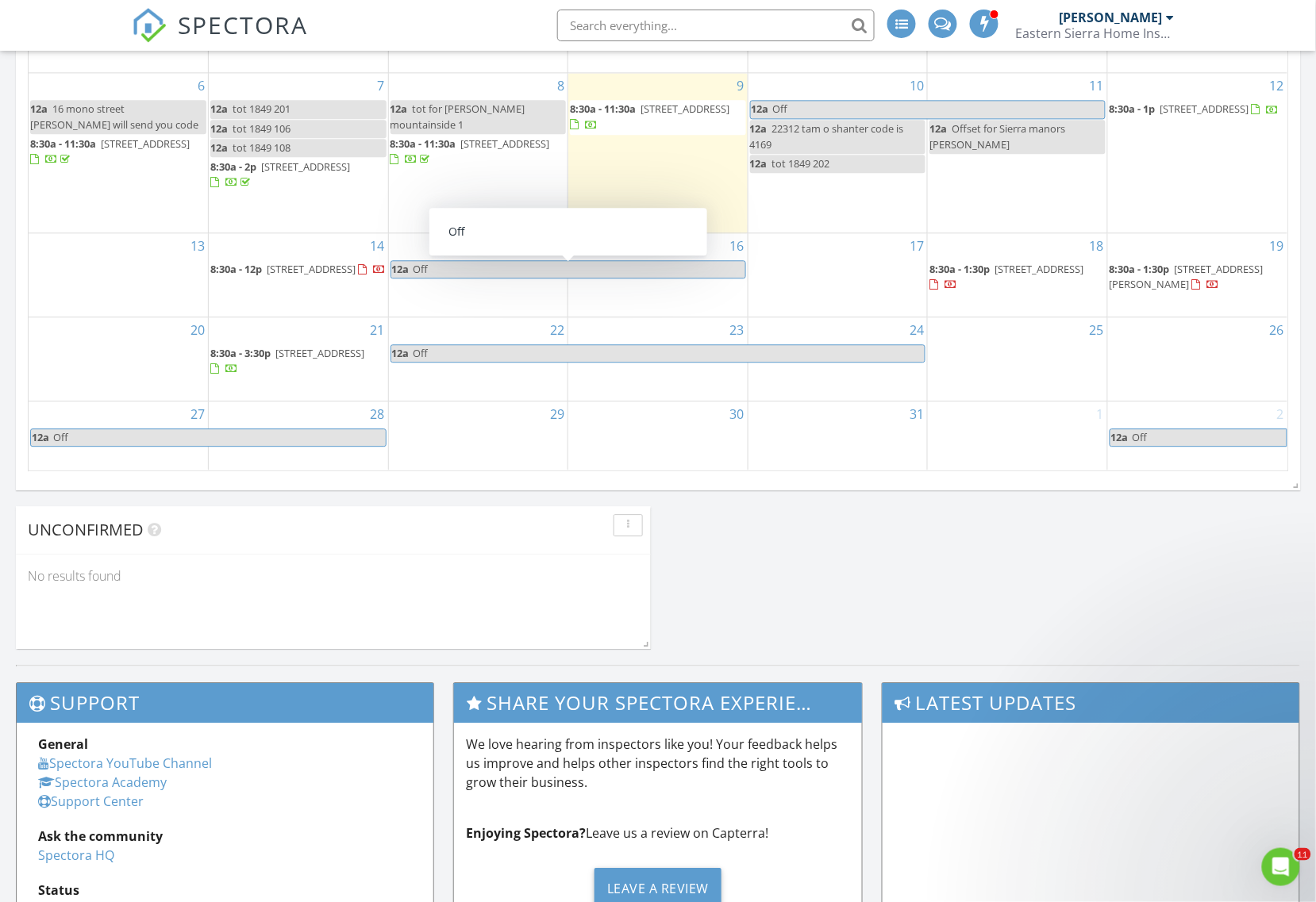 scroll, scrollTop: 0, scrollLeft: 0, axis: both 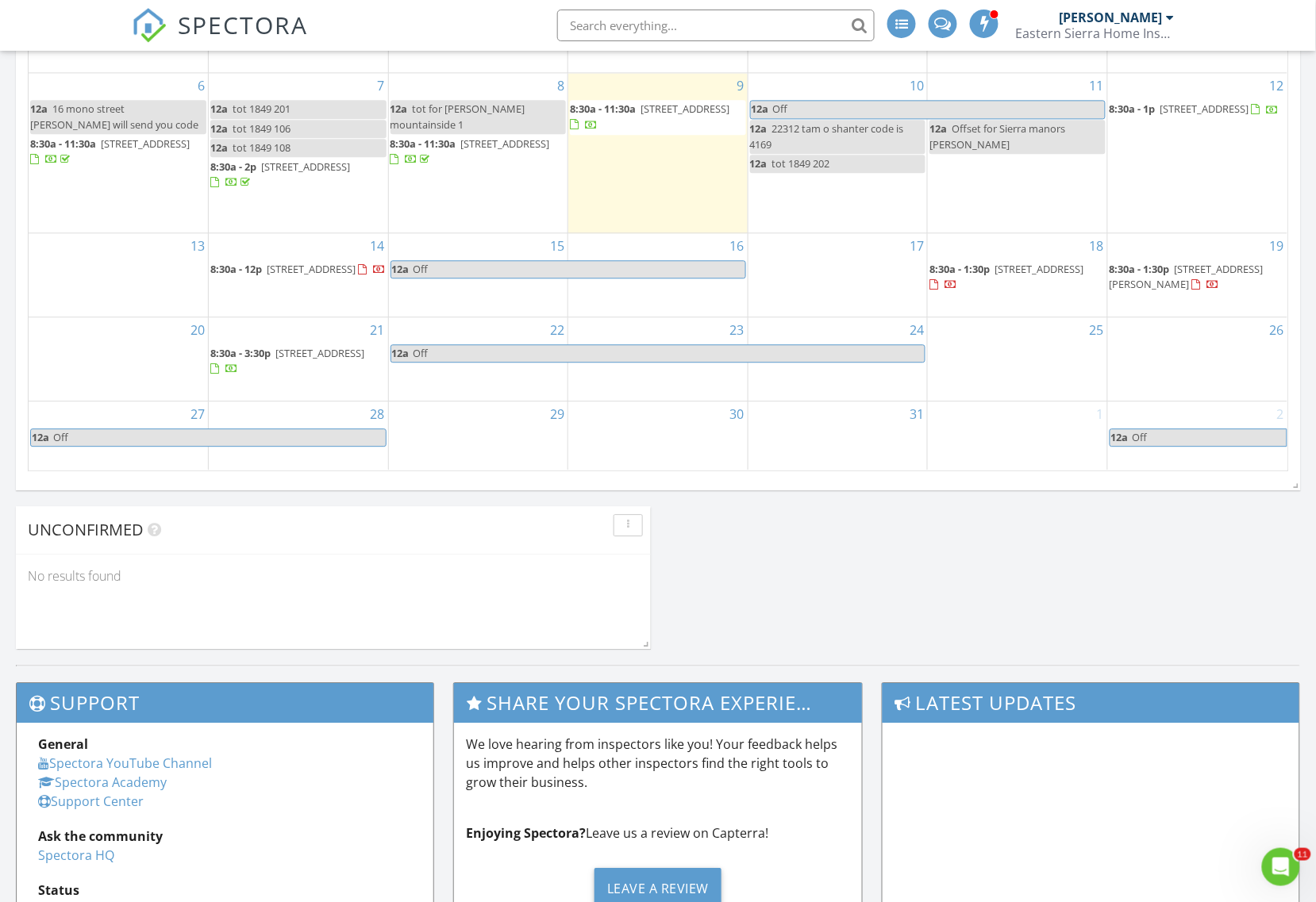 click on "214 Sherwin St, Mammoth Lakes 93546" at bounding box center [1039, 269] 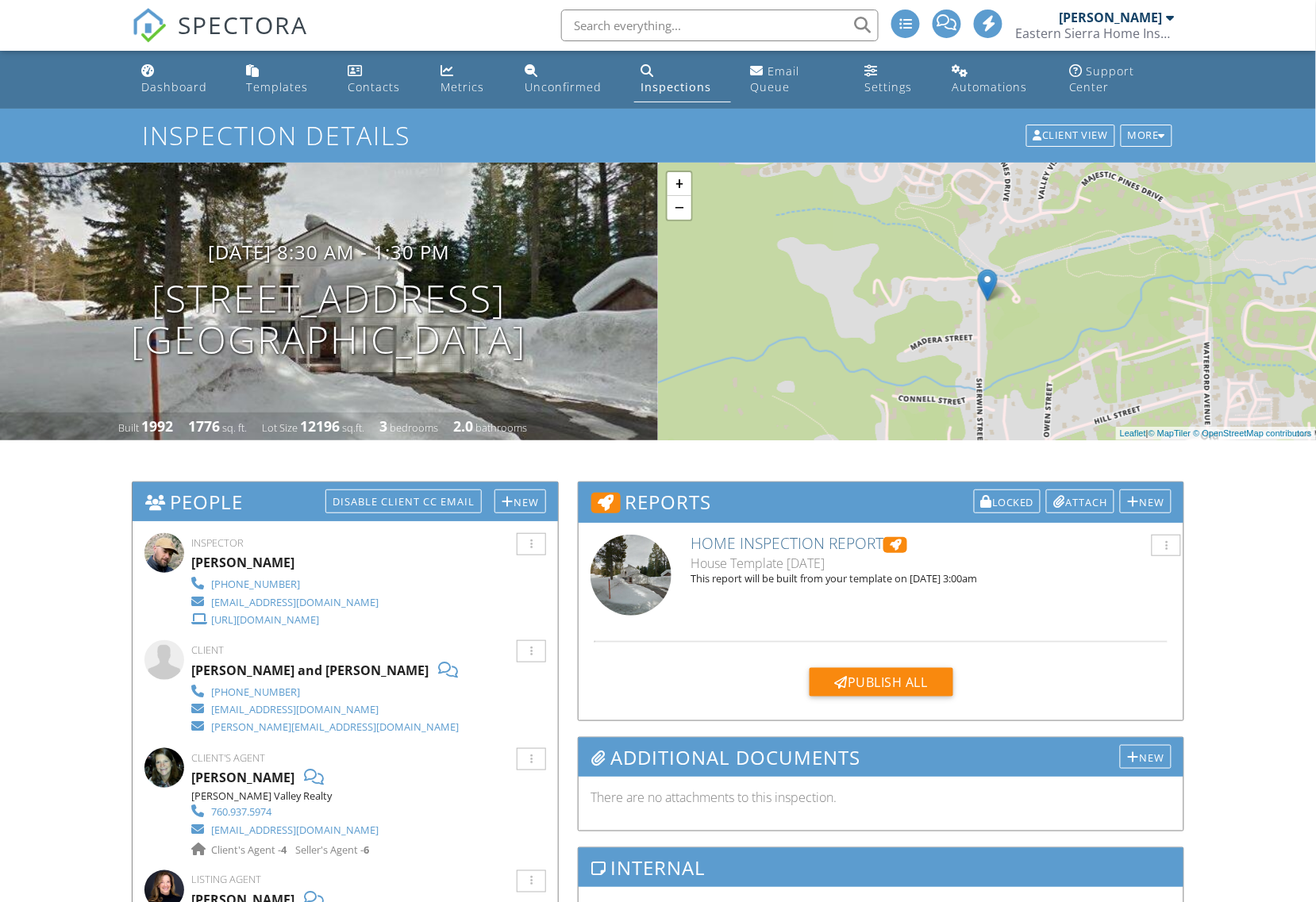 scroll, scrollTop: 99, scrollLeft: 0, axis: vertical 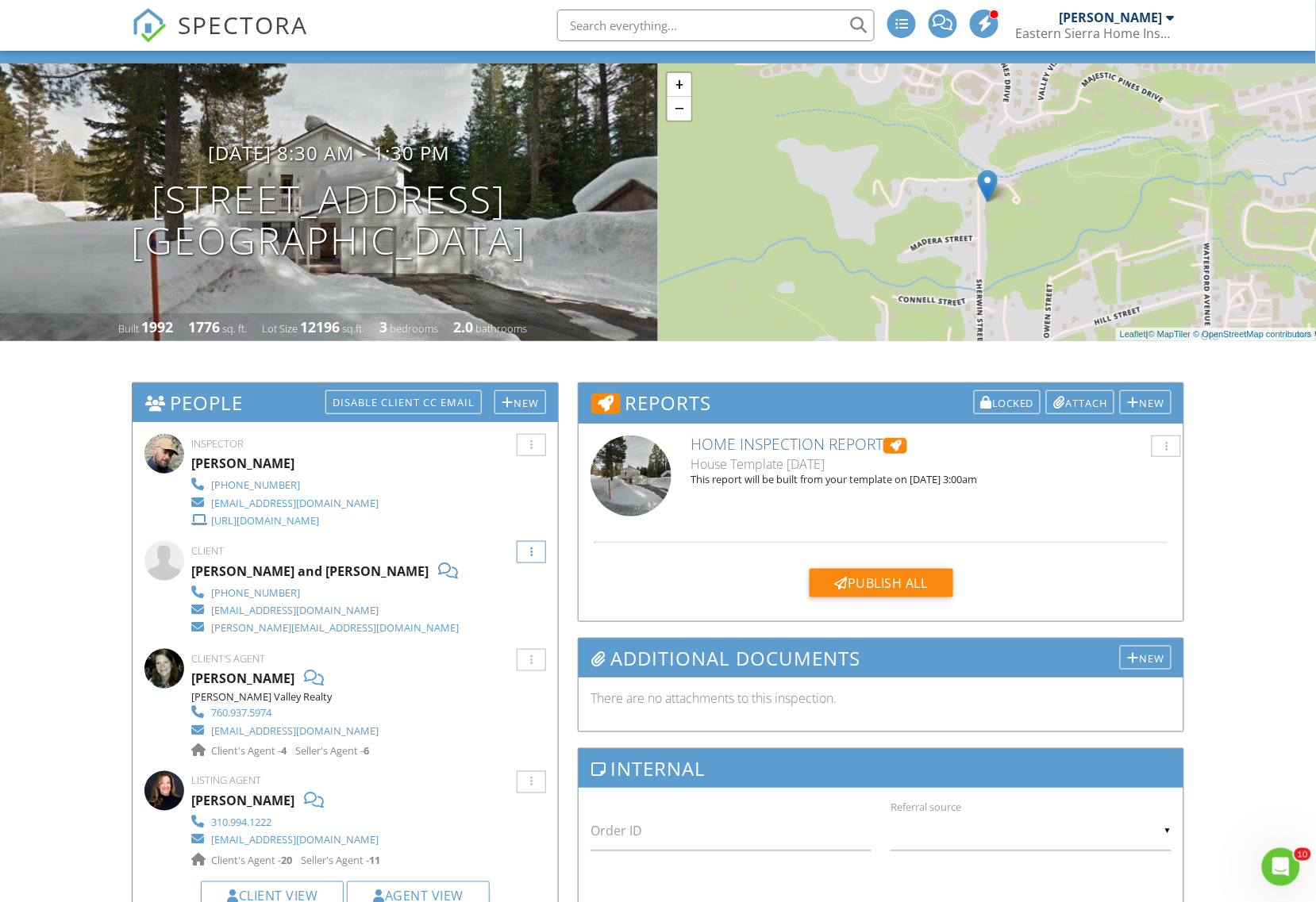click at bounding box center (531, 552) 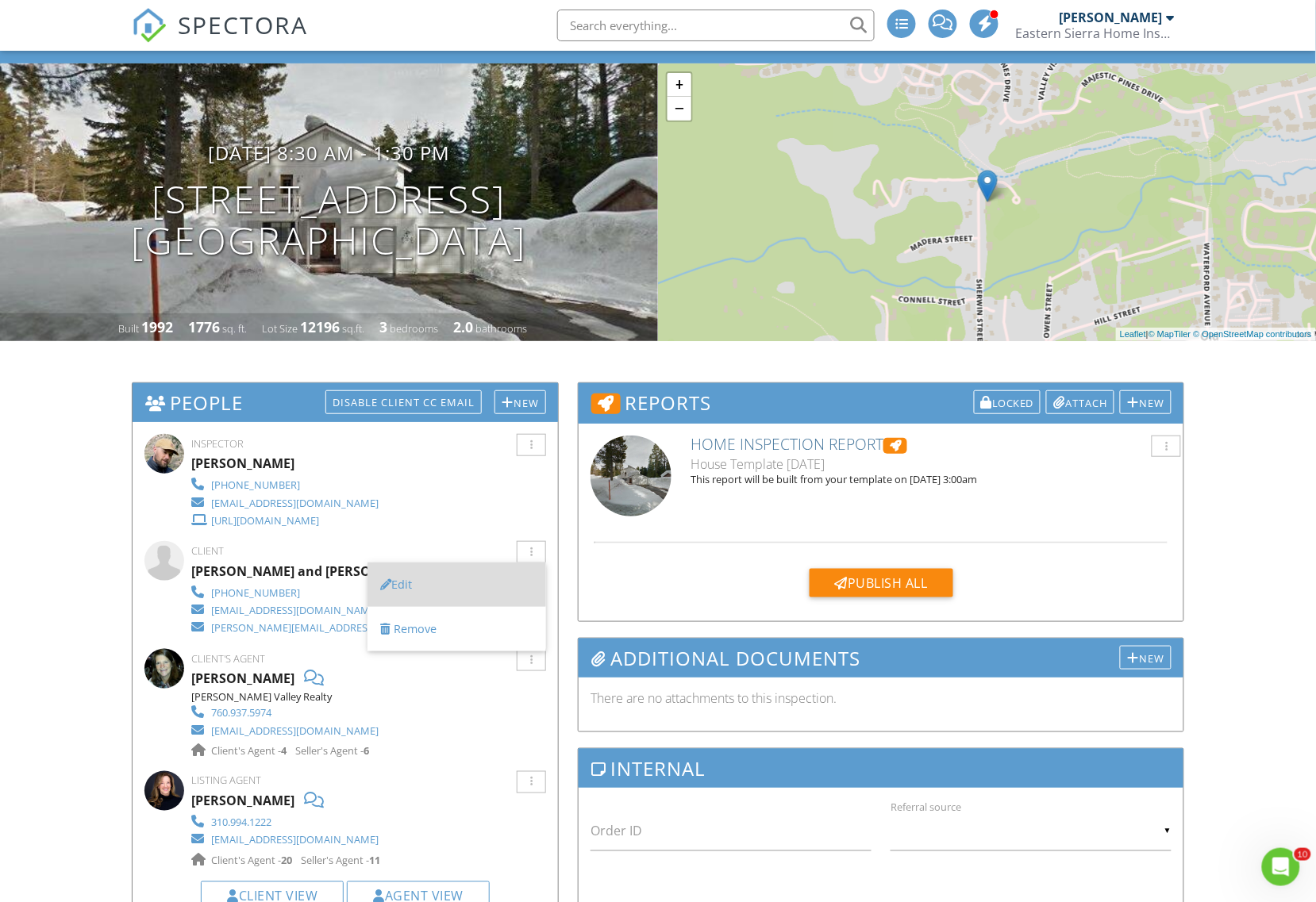 click on "Edit" at bounding box center (456, 585) 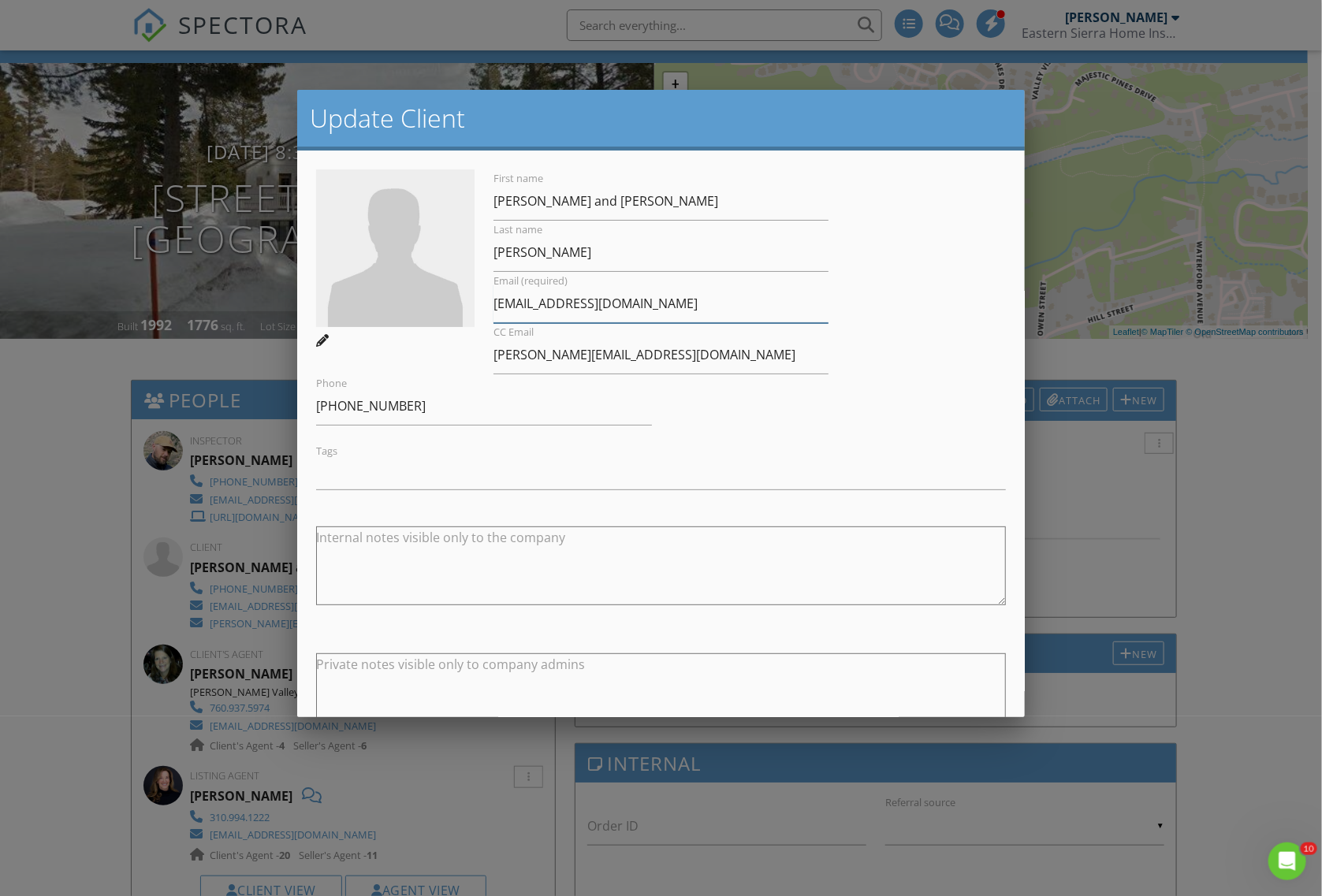 click on "[EMAIL_ADDRESS][DOMAIN_NAME]" at bounding box center [661, 303] 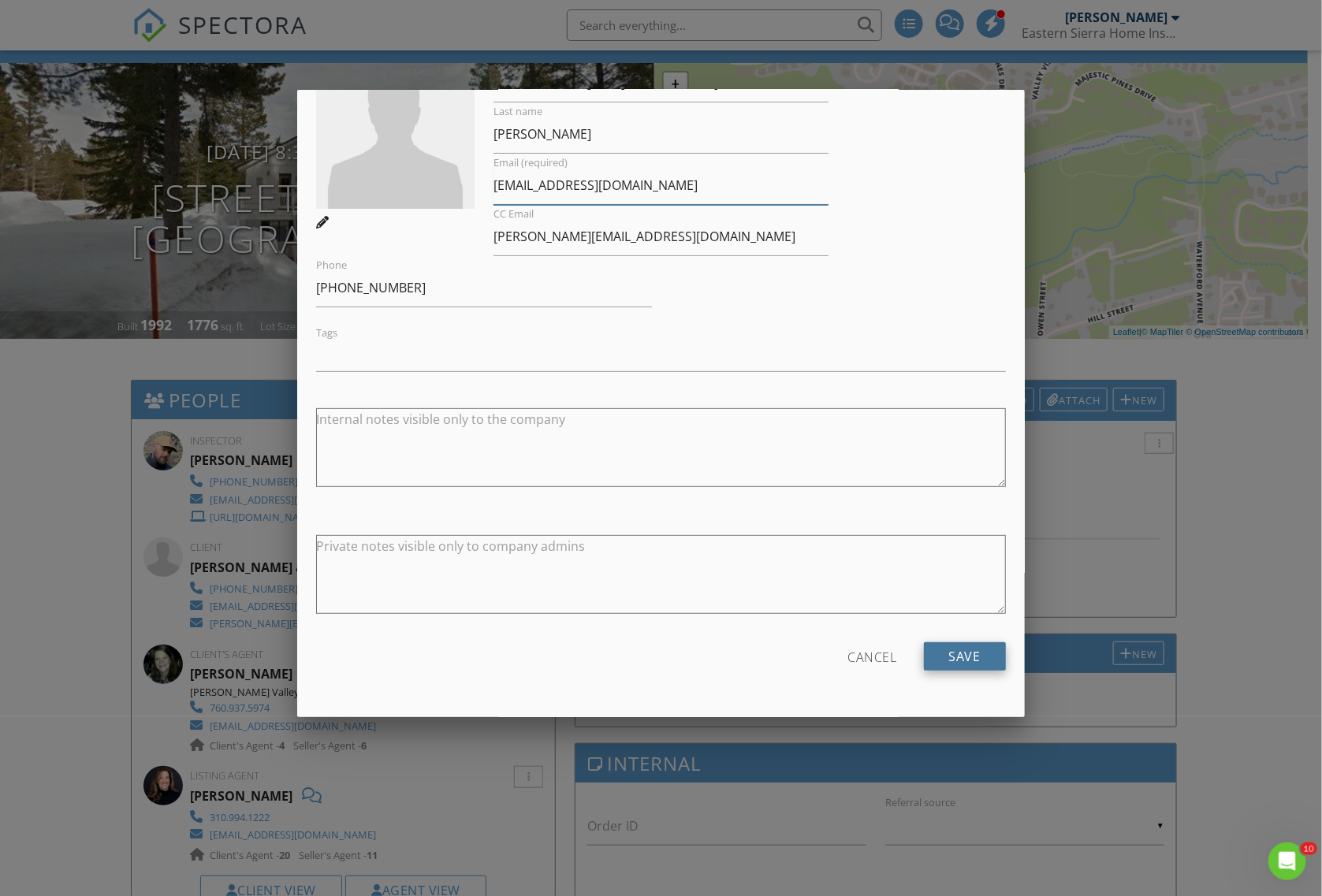 type on "[EMAIL_ADDRESS][DOMAIN_NAME]" 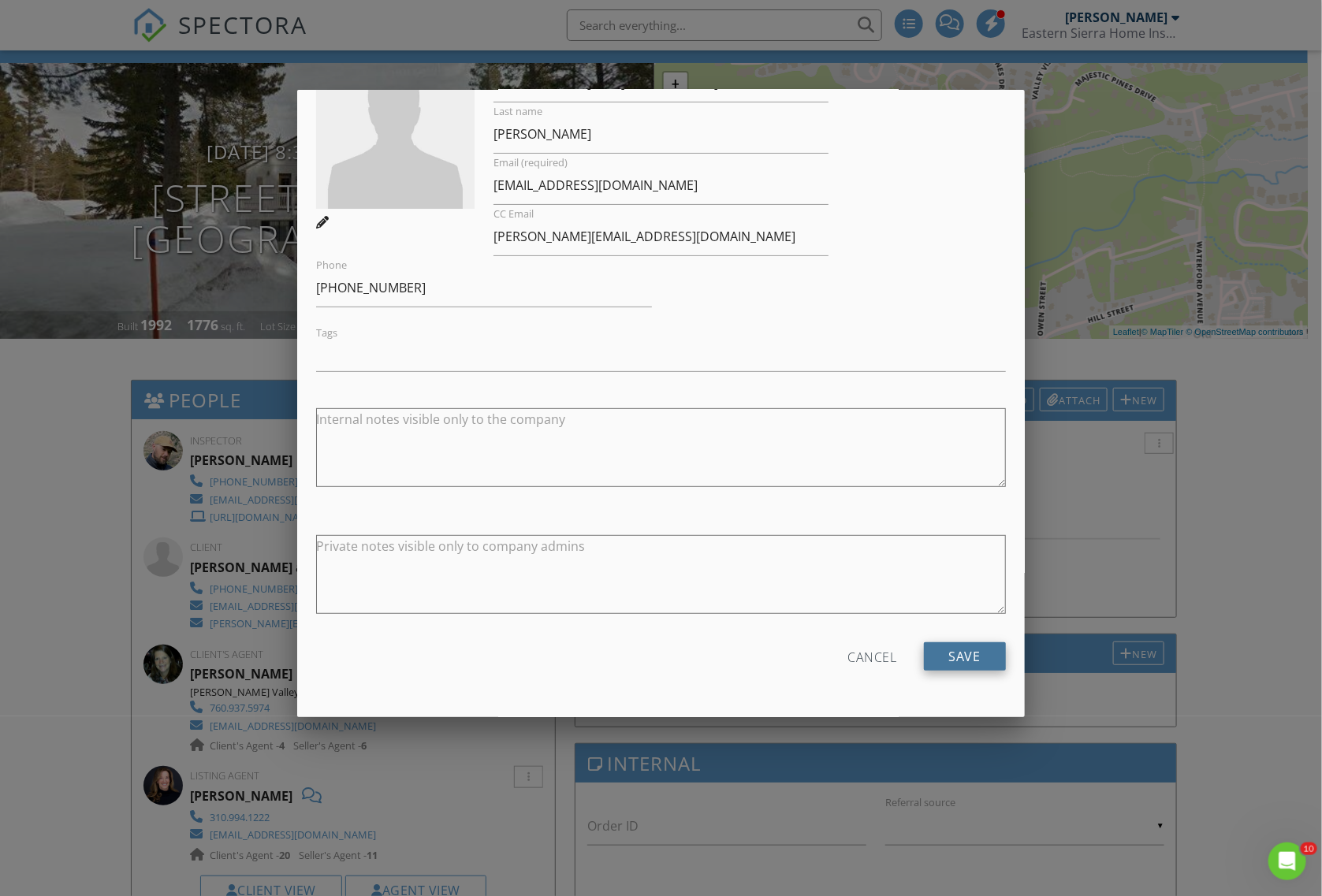 click on "Save" at bounding box center (965, 656) 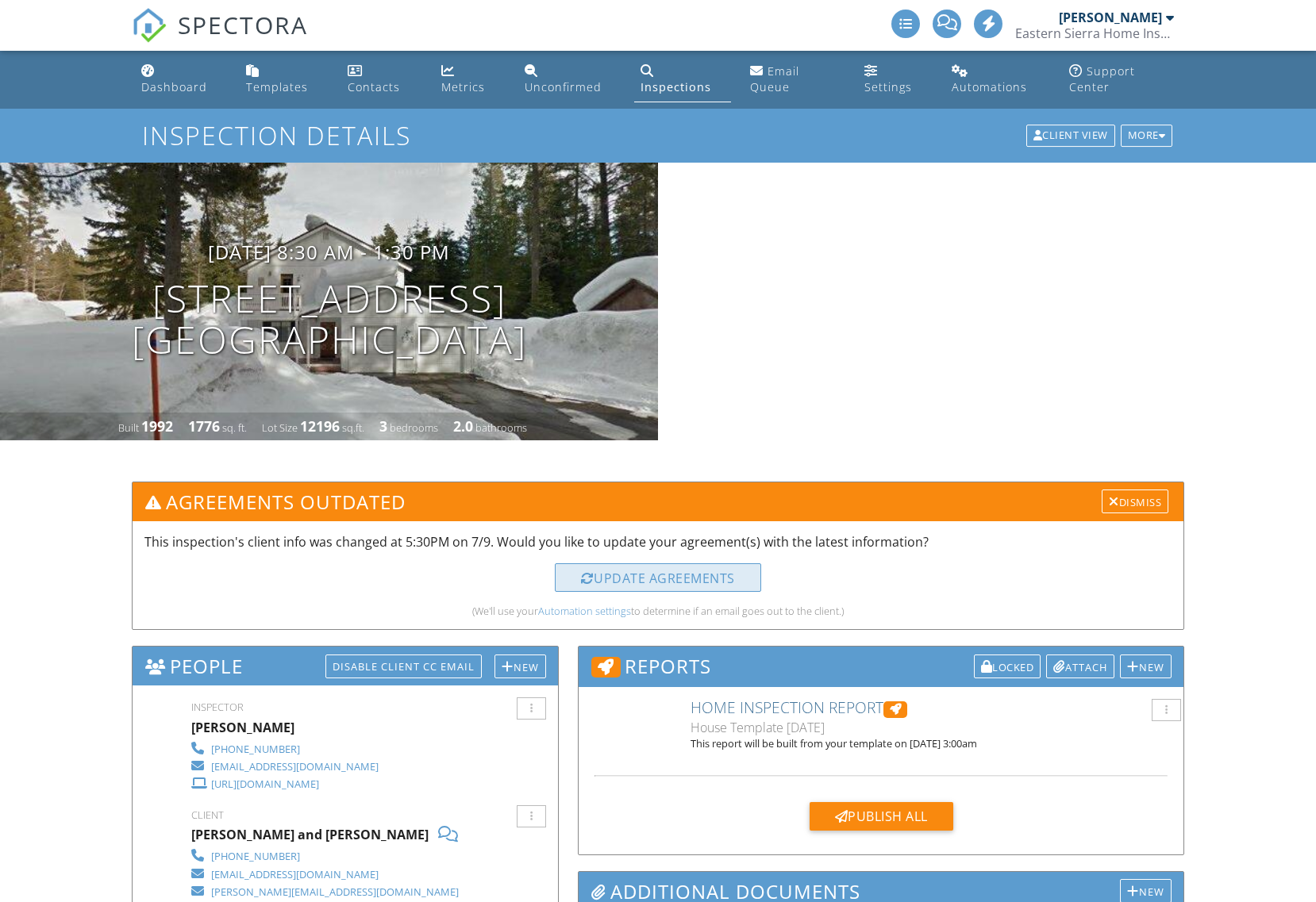 scroll, scrollTop: 0, scrollLeft: 0, axis: both 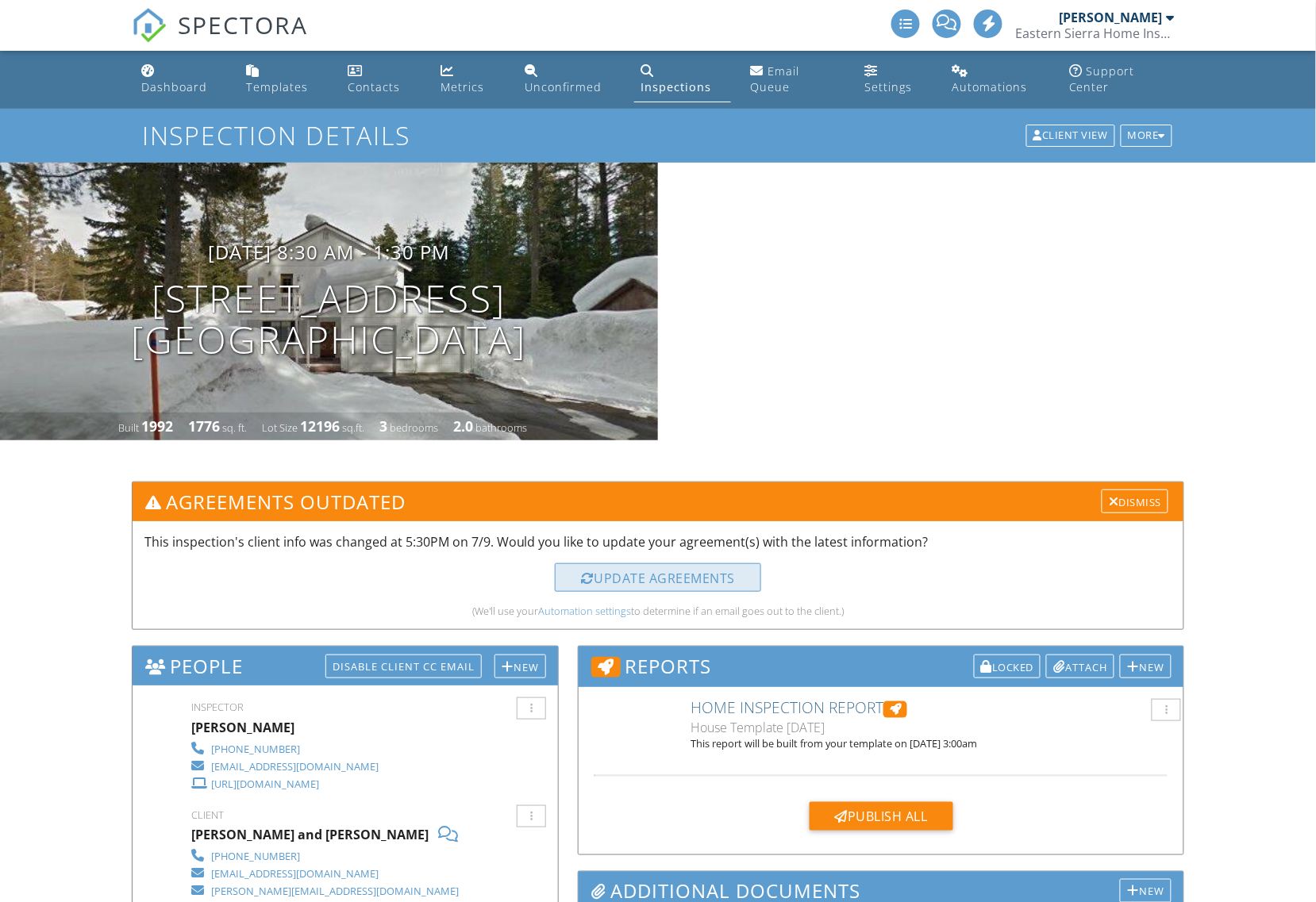 click on "Update Agreements" at bounding box center [658, 578] 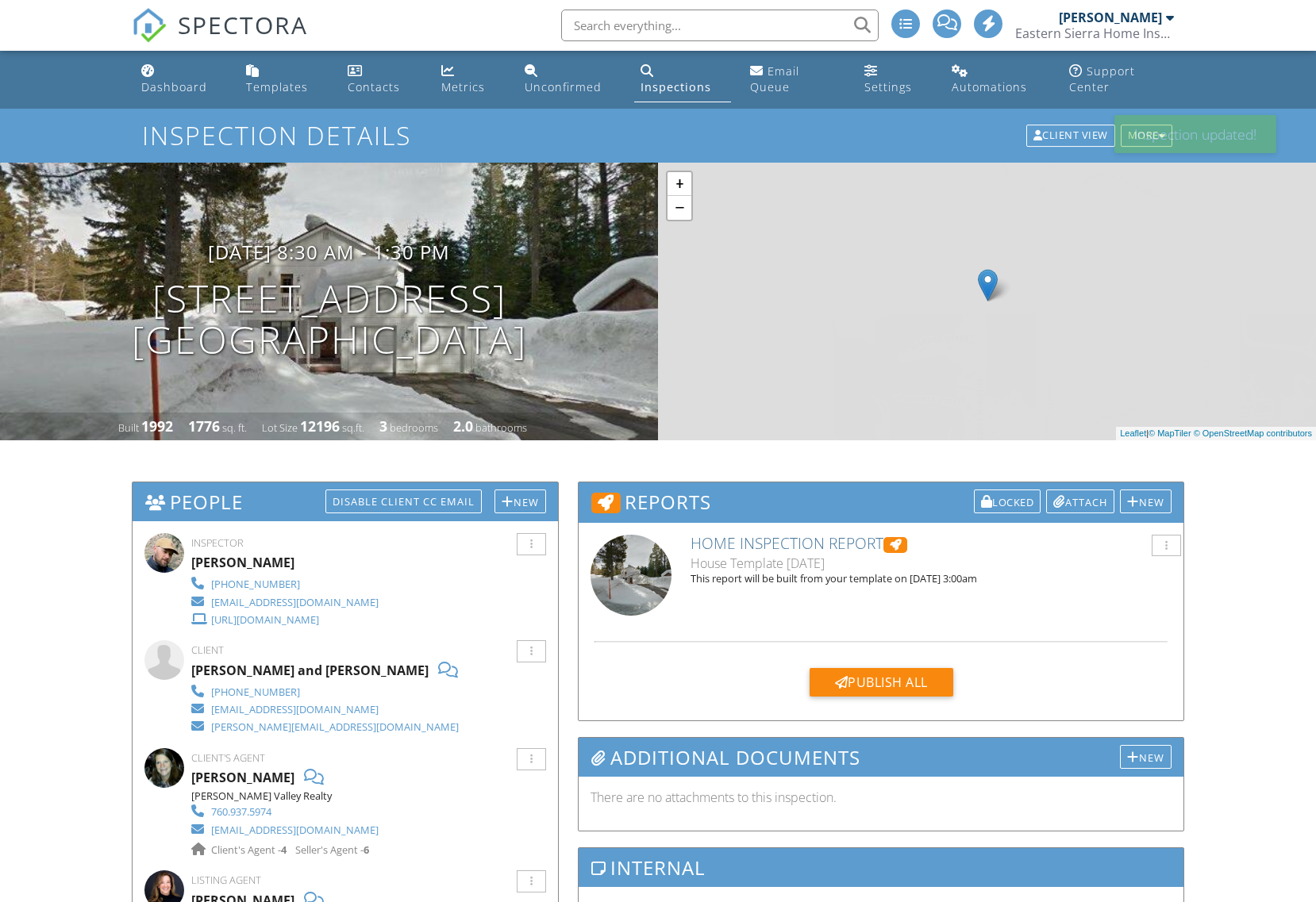 scroll, scrollTop: 0, scrollLeft: 0, axis: both 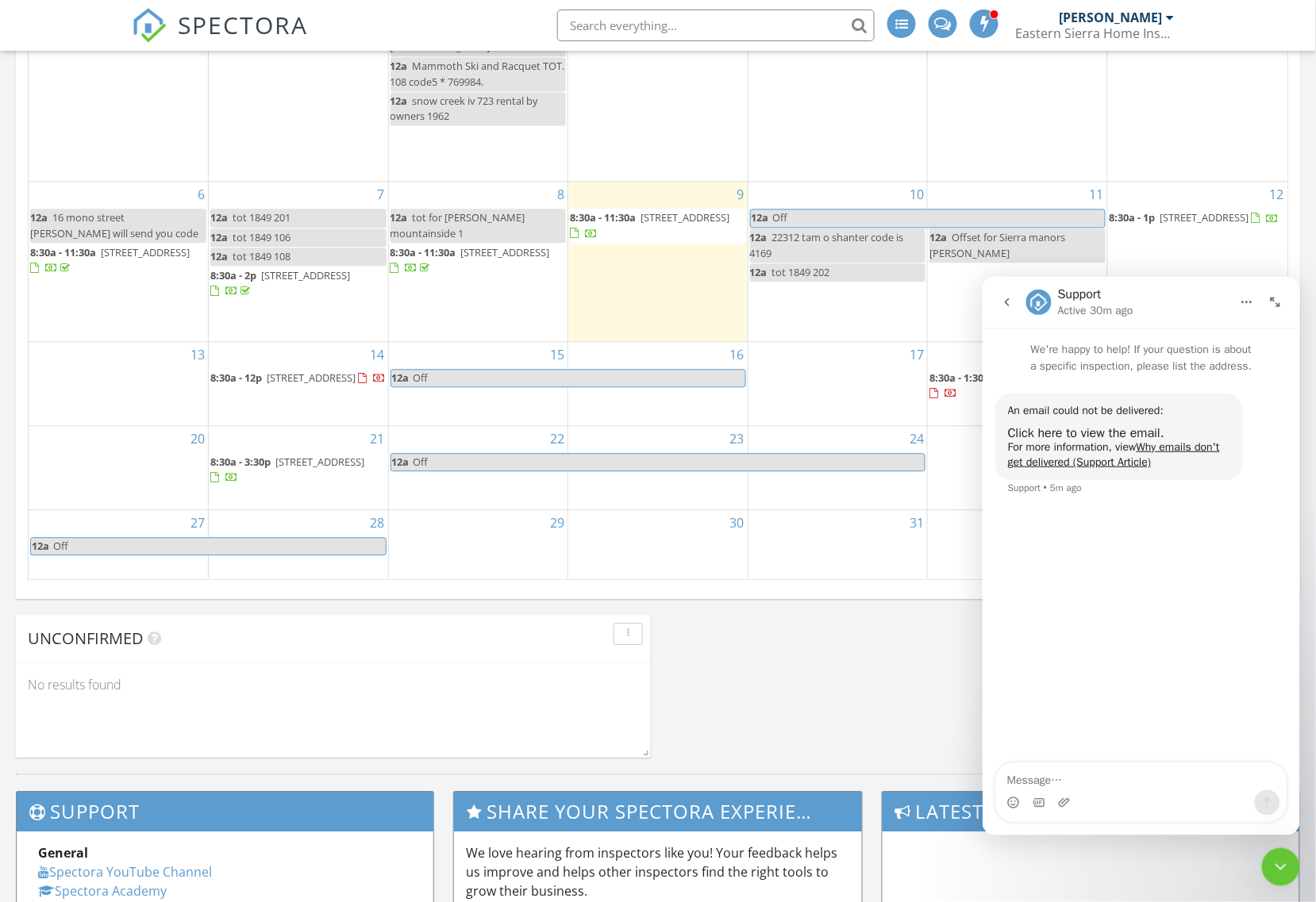 click on "[DATE]
[PERSON_NAME]
8:30 am
[STREET_ADDRESS]
[PERSON_NAME]
4 minutes drive time   1.1 miles       New Inspection     New Quote         Map               1 + − [GEOGRAPHIC_DATA] 1.8 km, 3 min 30 s Head west 90 m Turn left 70 m Turn right onto [GEOGRAPHIC_DATA] (CA 203) 900 m Continue onto [PERSON_NAME][GEOGRAPHIC_DATA] 100 m Turn right onto [GEOGRAPHIC_DATA] 400 m Turn left onto [GEOGRAPHIC_DATA] 150 m Turn left 80 m You have arrived at your destination, on the left 0 m Leaflet  |  © MapTiler   © OpenStreetMap contributors     In Progress
[PERSON_NAME]
[DATE] 8:30 am   [STREET_ADDRESS]
[PERSON_NAME]
Calendar                 [DATE] [DATE] list day week cal wk 4 wk month Sun Mon Tue Wed Thu Fri Sat 29
12a
Off" at bounding box center (658, 52) 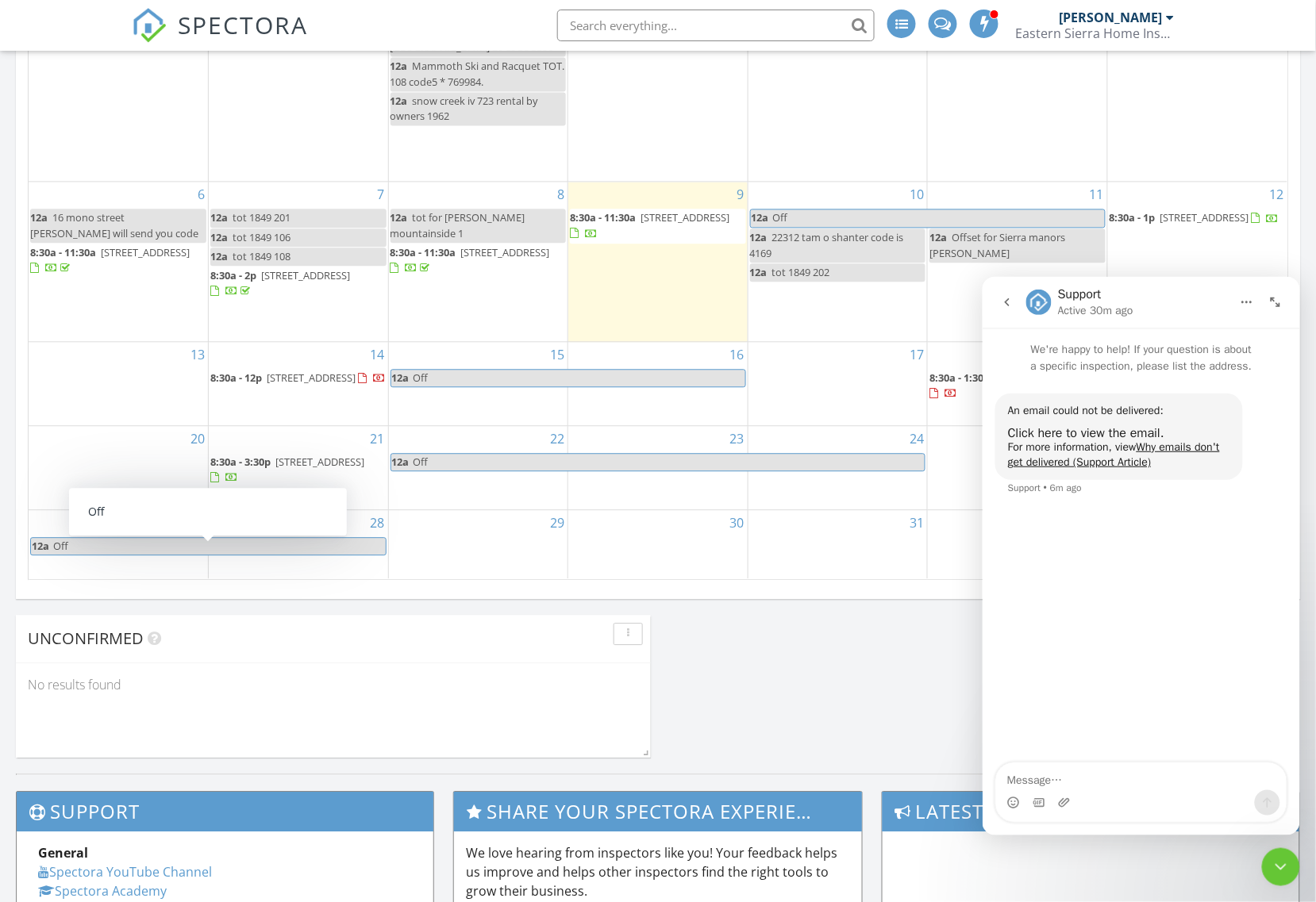 click 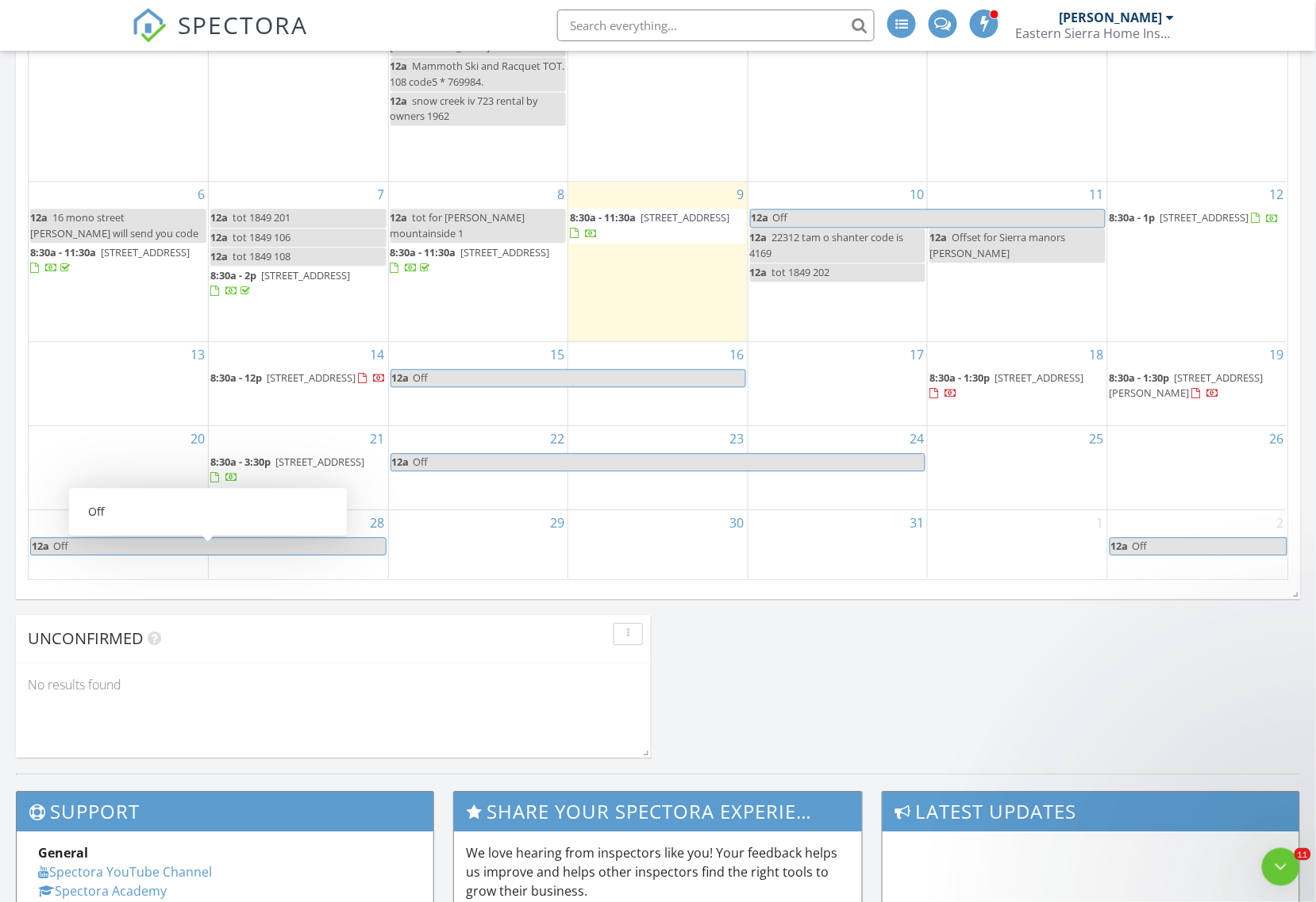 scroll, scrollTop: 0, scrollLeft: 0, axis: both 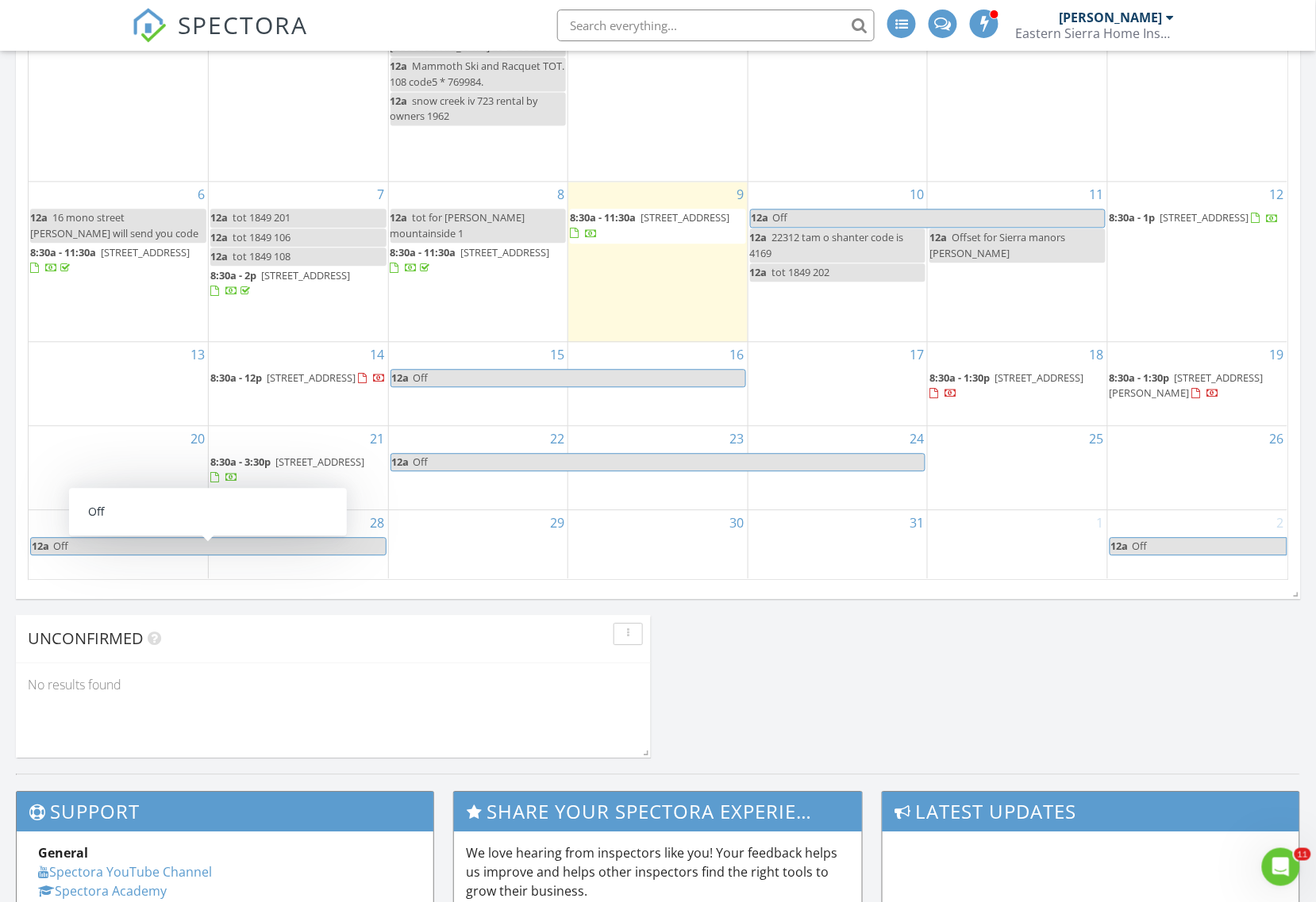 click on "[DATE]
[PERSON_NAME]
8:30 am
[STREET_ADDRESS]
[PERSON_NAME]
4 minutes drive time   1.1 miles       New Inspection     New Quote         Map               1 + − [GEOGRAPHIC_DATA] 1.8 km, 3 min 30 s Head west 90 m Turn left 70 m Turn right onto [GEOGRAPHIC_DATA] (CA 203) 900 m Continue onto [PERSON_NAME][GEOGRAPHIC_DATA] 100 m Turn right onto [GEOGRAPHIC_DATA] 400 m Turn left onto [GEOGRAPHIC_DATA] 150 m Turn left 80 m You have arrived at your destination, on the left 0 m Leaflet  |  © MapTiler   © OpenStreetMap contributors     In Progress
[PERSON_NAME]
[DATE] 8:30 am   [STREET_ADDRESS]
[PERSON_NAME]
Calendar                 [DATE] [DATE] list day week cal wk 4 wk month Sun Mon Tue Wed Thu Fri Sat 29
12a
Off" at bounding box center (658, 52) 